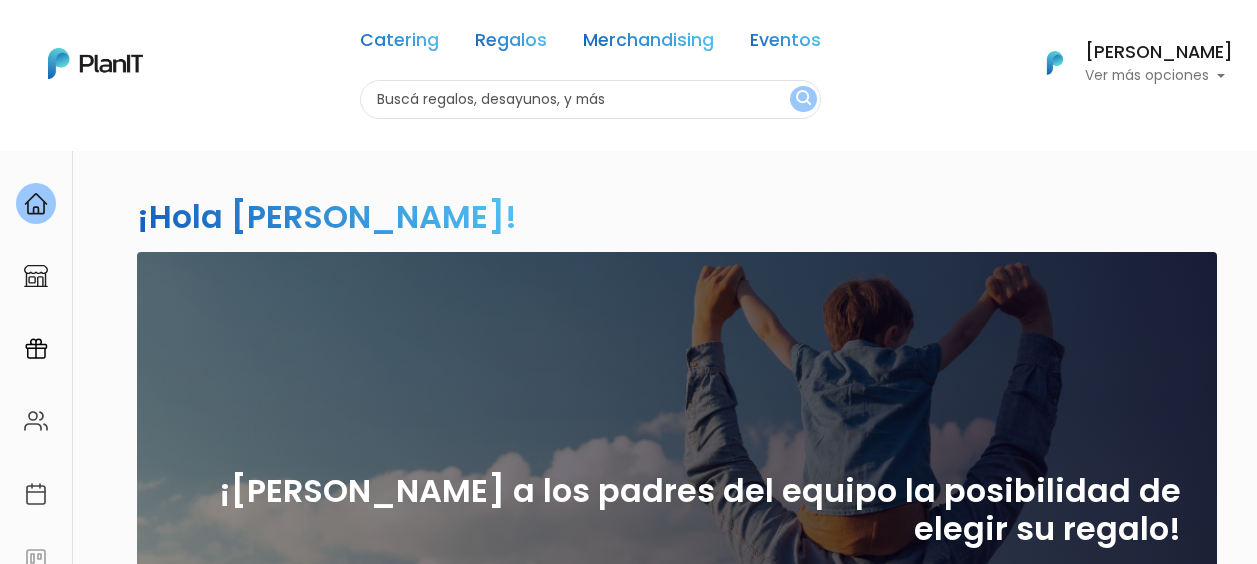 scroll, scrollTop: 0, scrollLeft: 0, axis: both 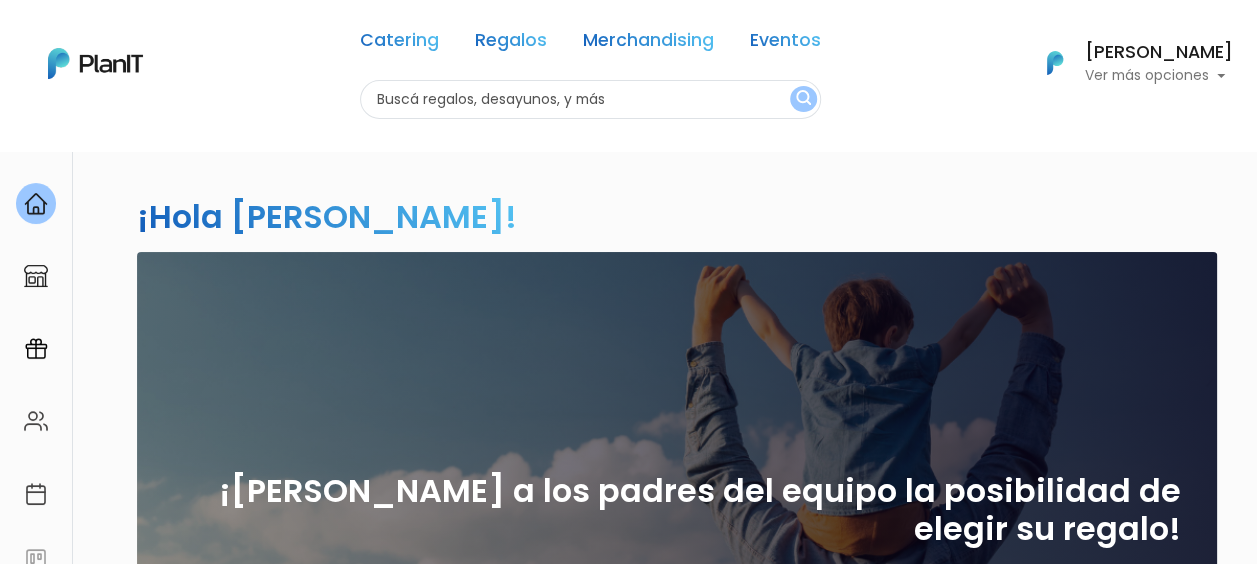 click on "keyboard_arrow_down" at bounding box center [1182, 1377] 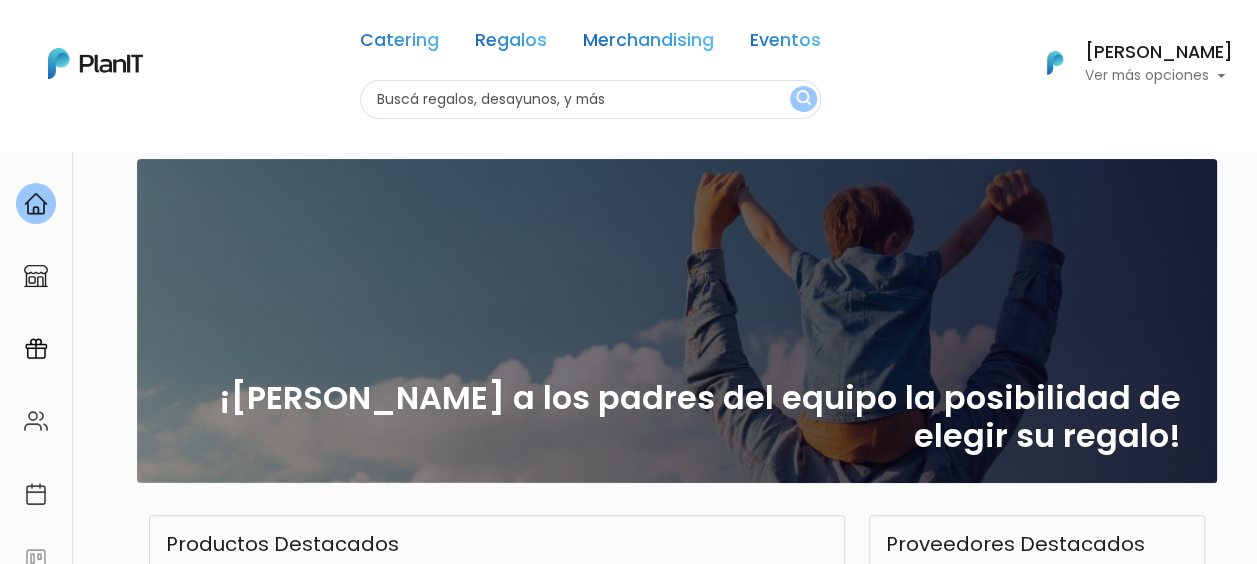 scroll, scrollTop: 0, scrollLeft: 0, axis: both 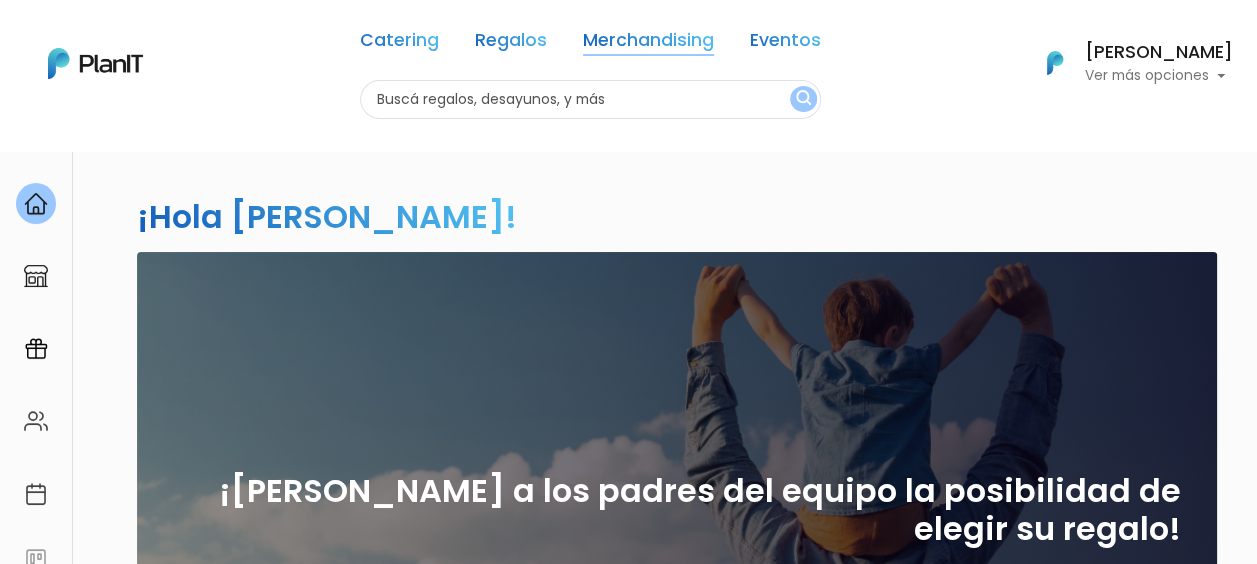click on "Merchandising" at bounding box center [648, 44] 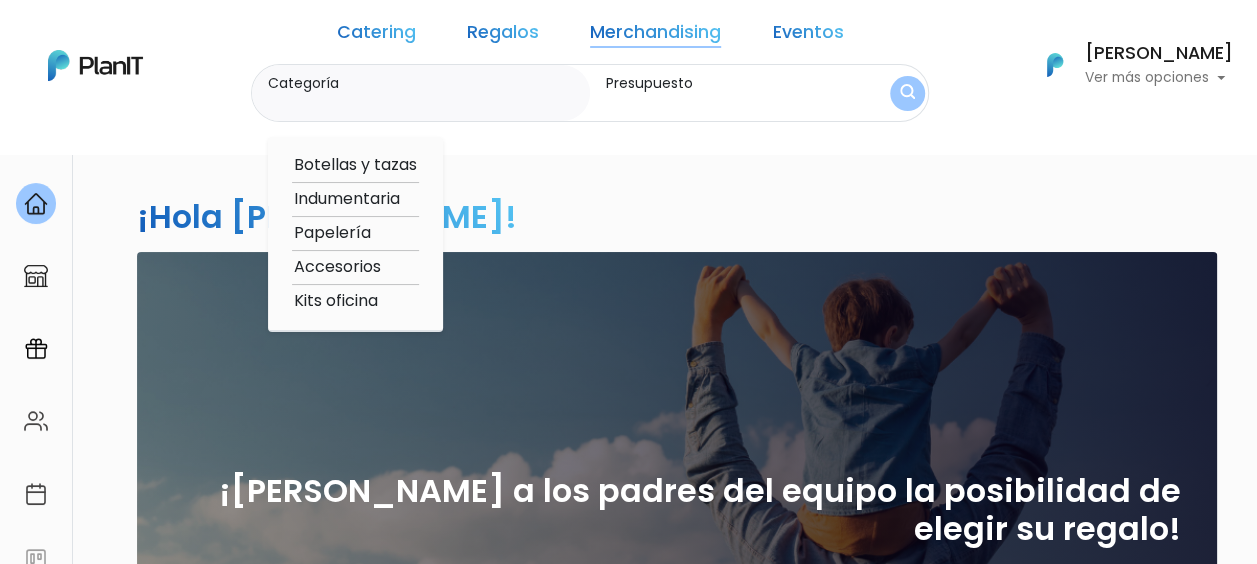 click on "Papelería" at bounding box center (355, 233) 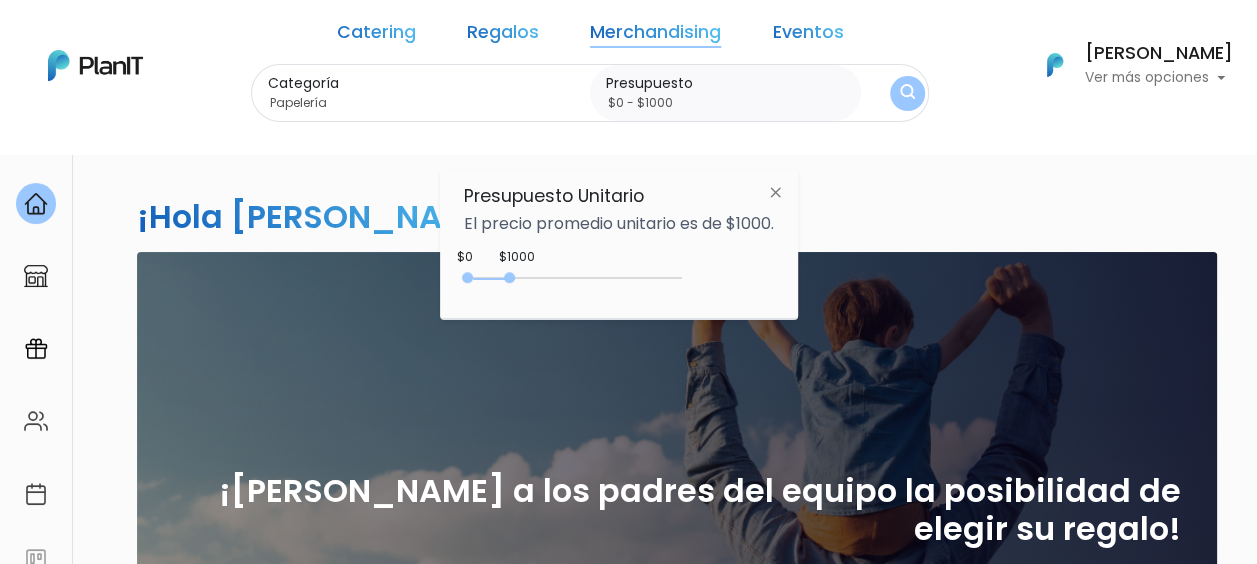 click at bounding box center (907, 93) 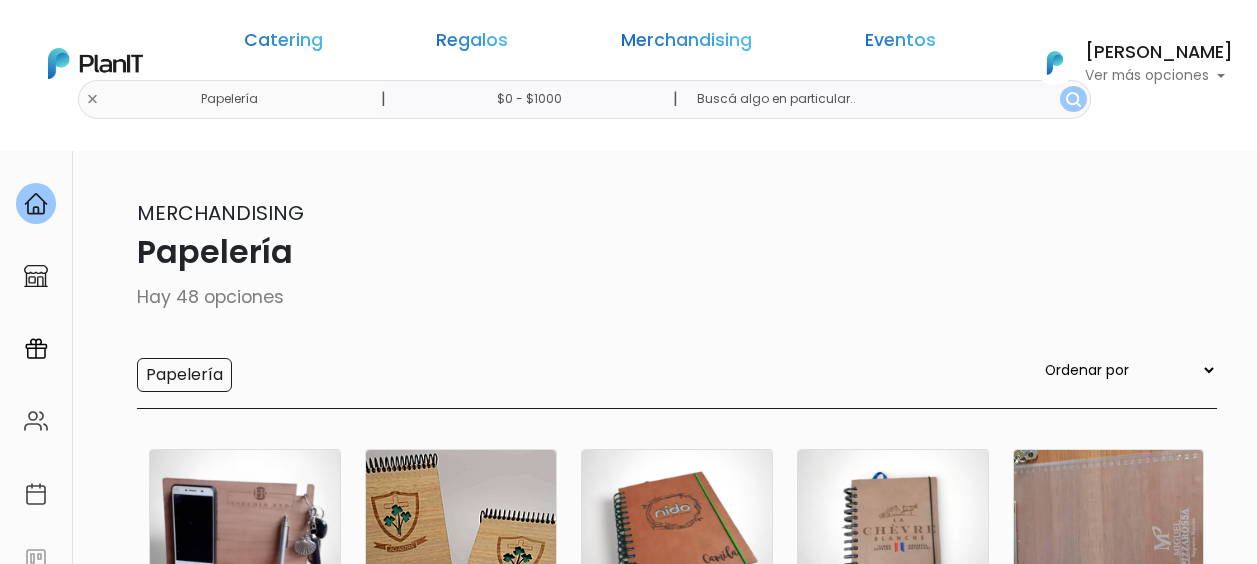 scroll, scrollTop: 0, scrollLeft: 0, axis: both 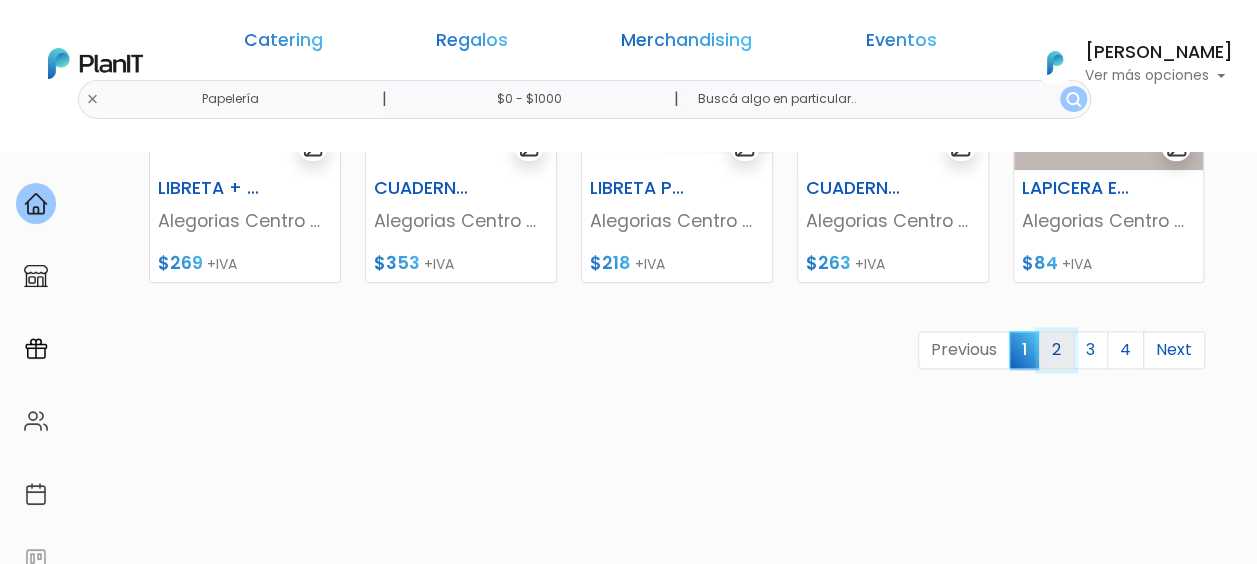 click on "2" at bounding box center [1056, 350] 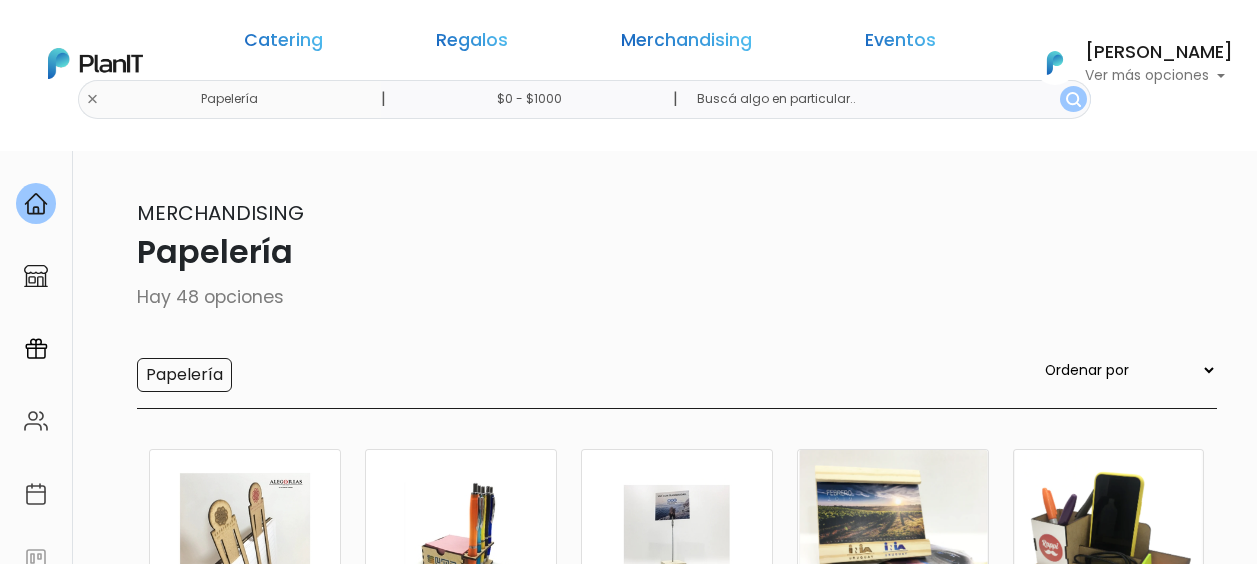 scroll, scrollTop: 0, scrollLeft: 0, axis: both 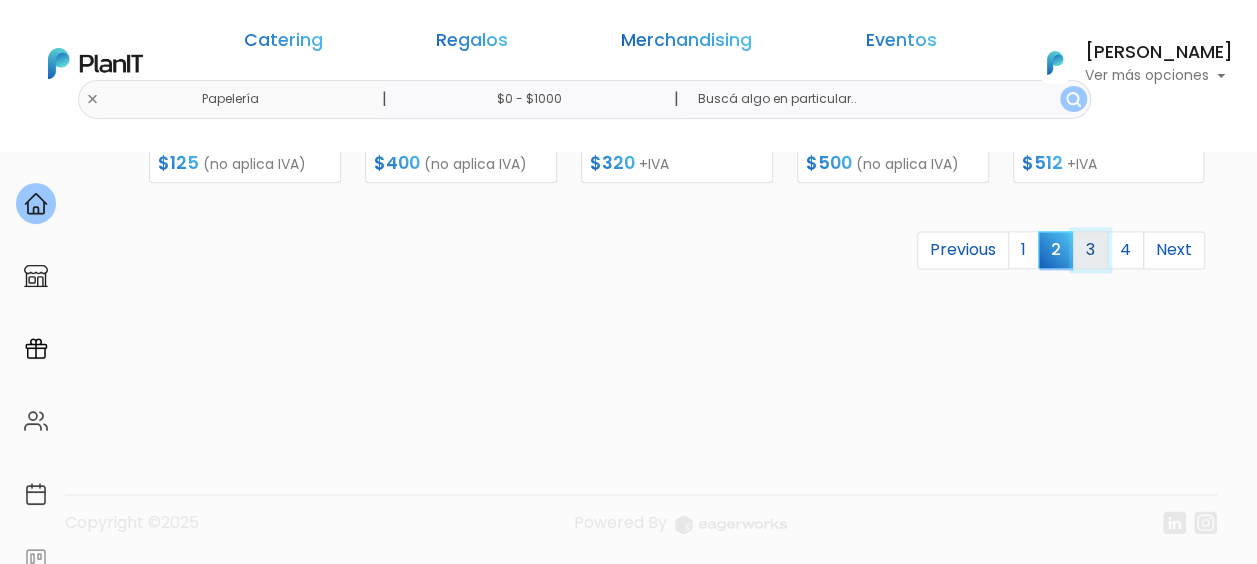 click on "3" at bounding box center (1090, 250) 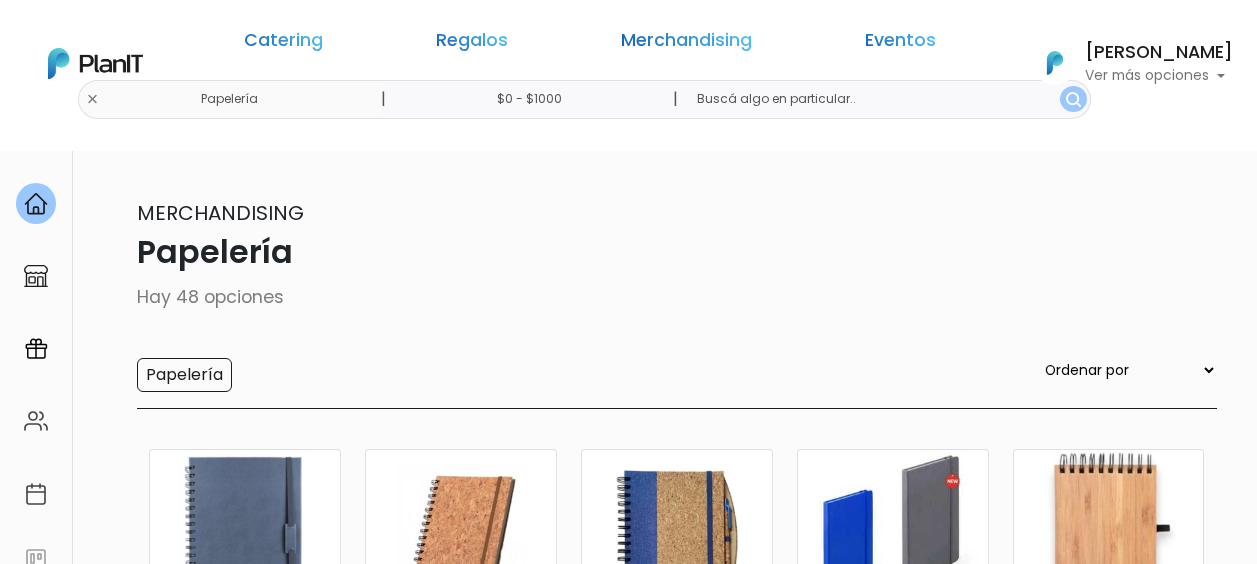 scroll, scrollTop: 200, scrollLeft: 0, axis: vertical 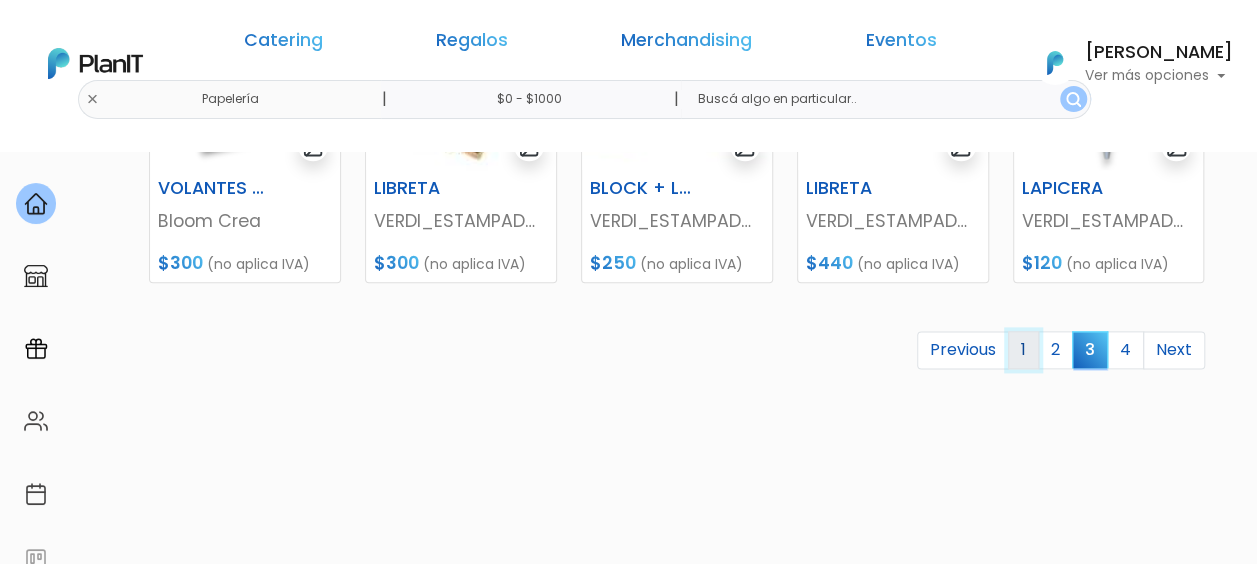 click on "1" at bounding box center [1023, 350] 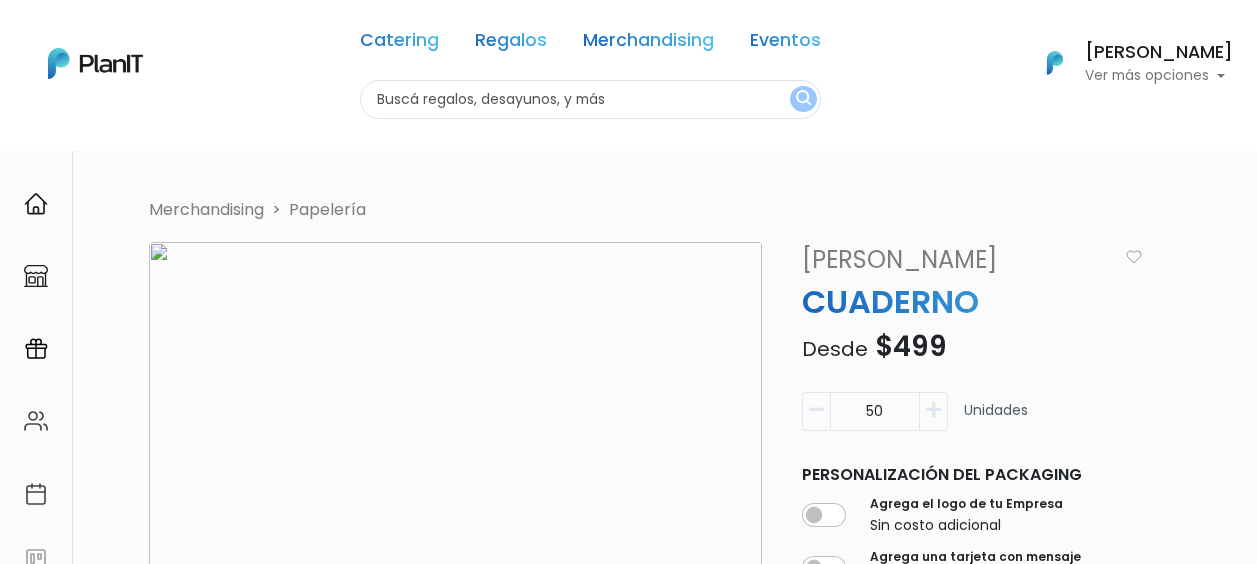 scroll, scrollTop: 0, scrollLeft: 0, axis: both 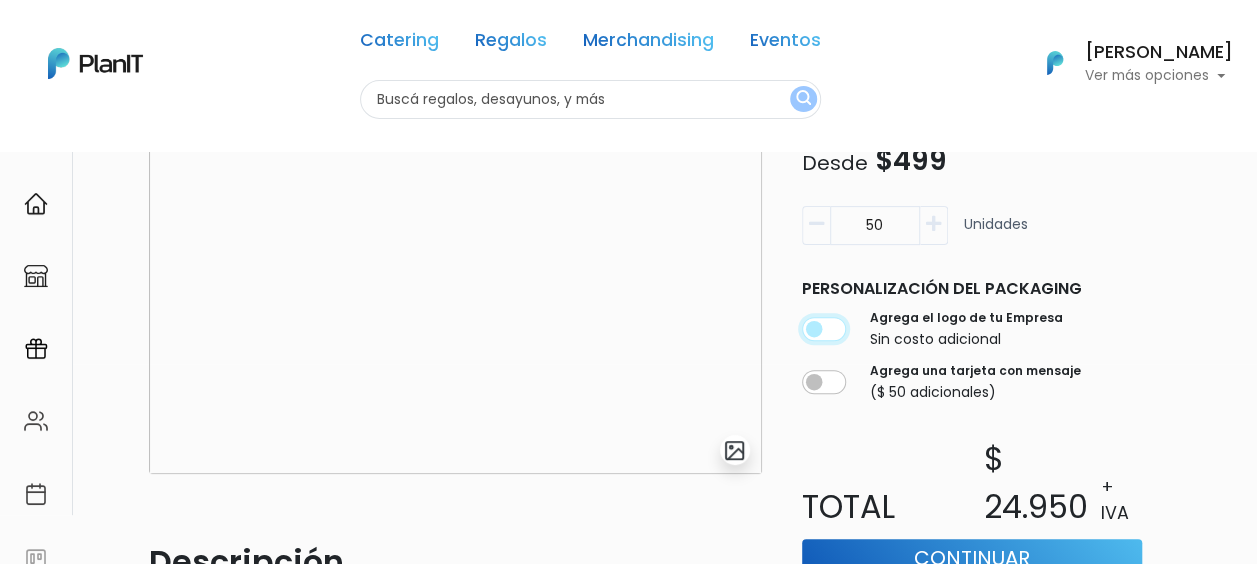 click at bounding box center [824, 330] 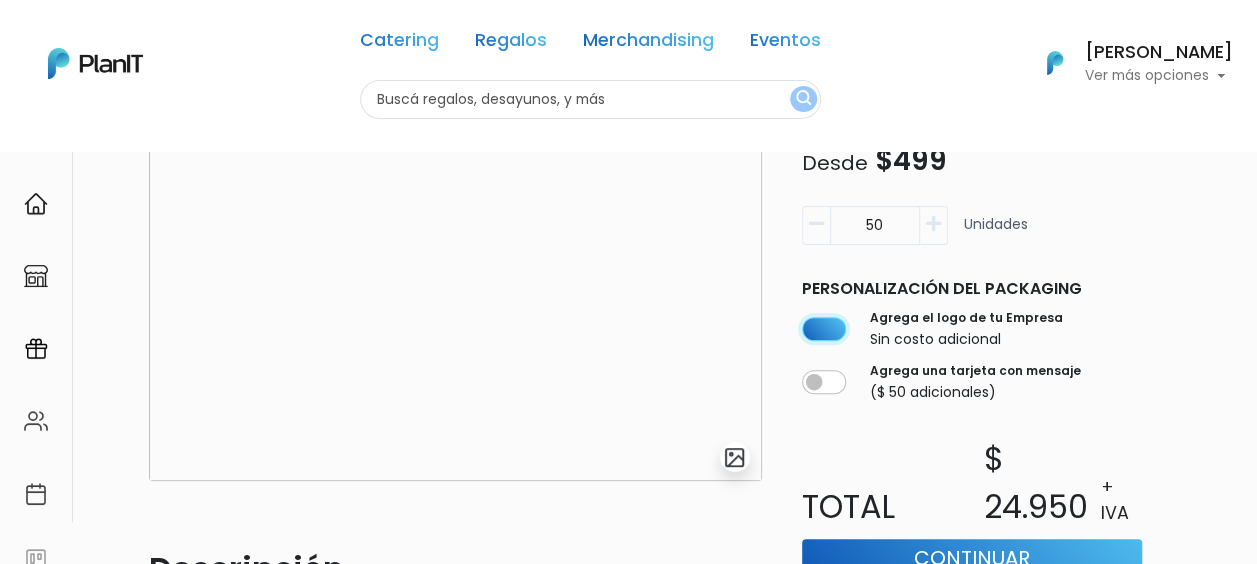 scroll, scrollTop: 100, scrollLeft: 0, axis: vertical 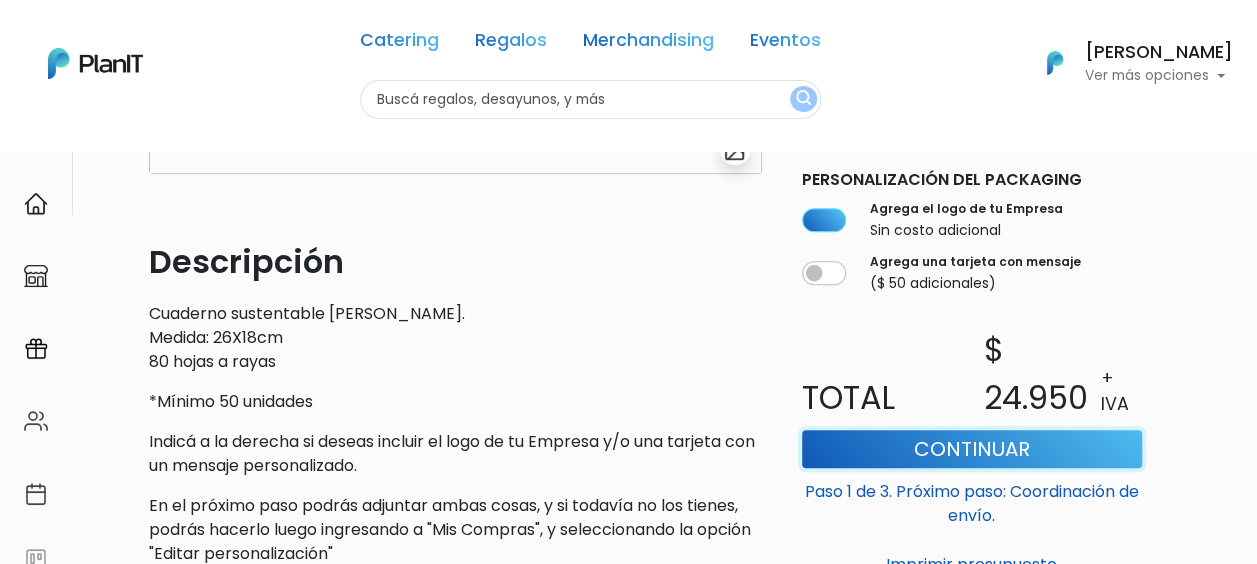 click on "Continuar" at bounding box center (972, 449) 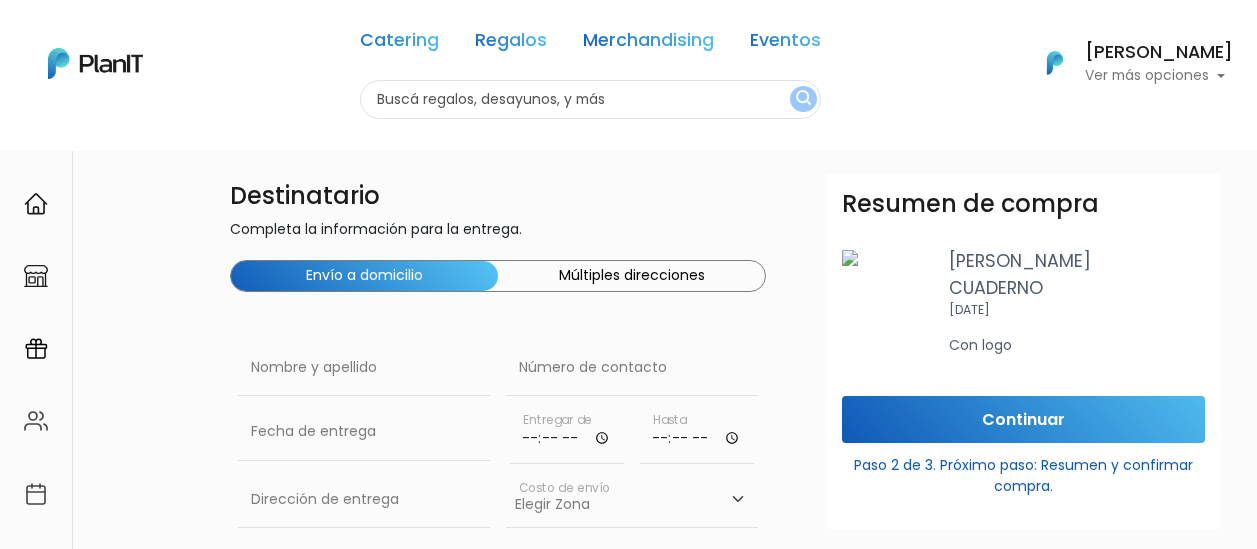 scroll, scrollTop: 0, scrollLeft: 0, axis: both 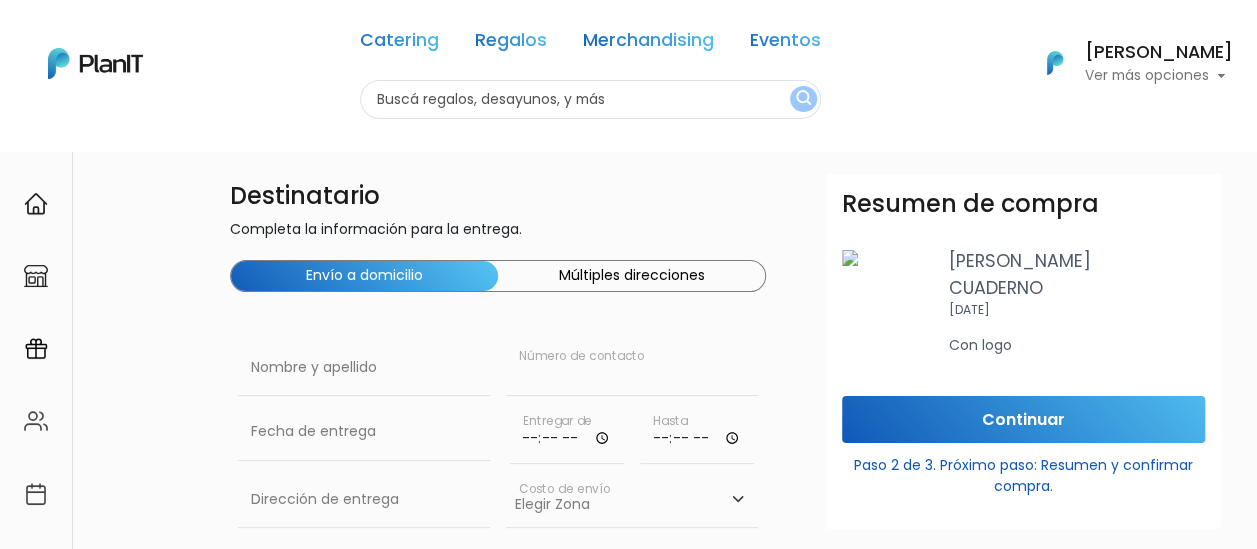 click at bounding box center [632, 368] 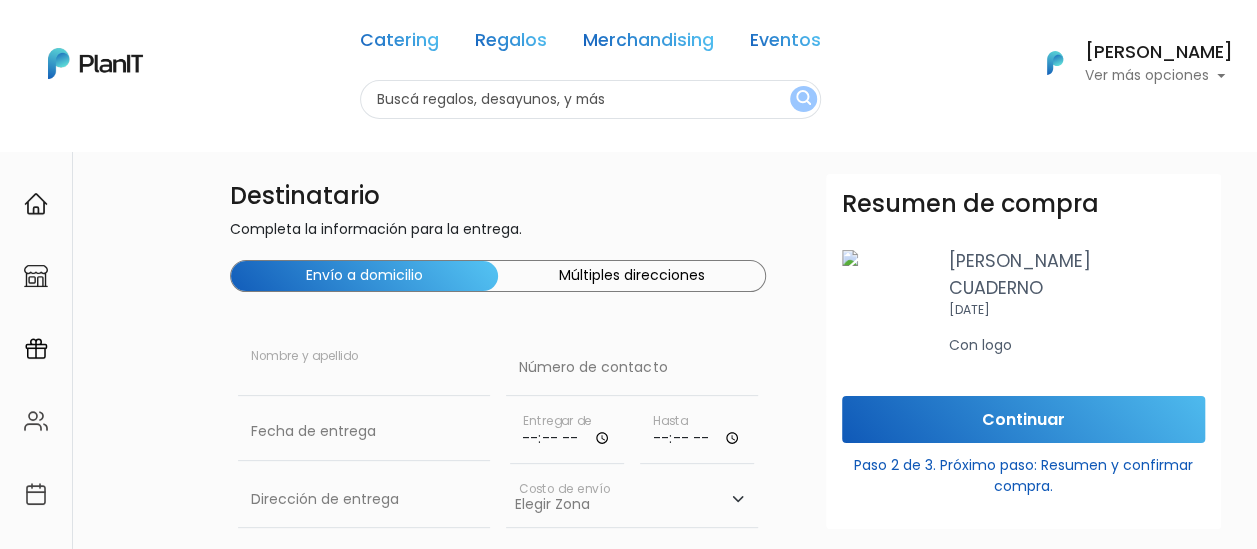 click at bounding box center [364, 368] 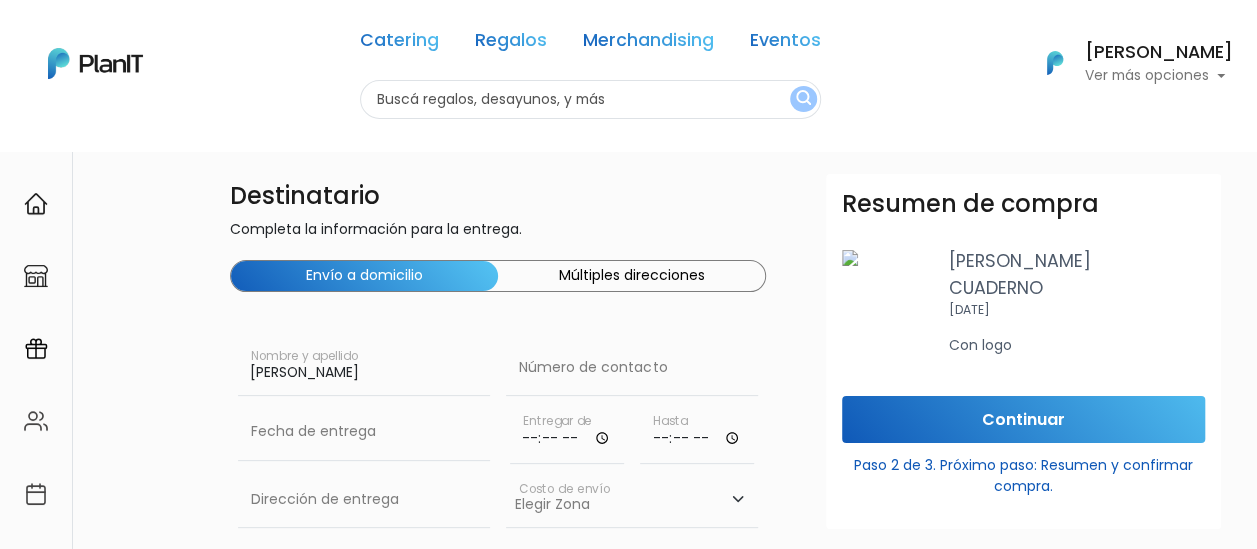type on "894455422" 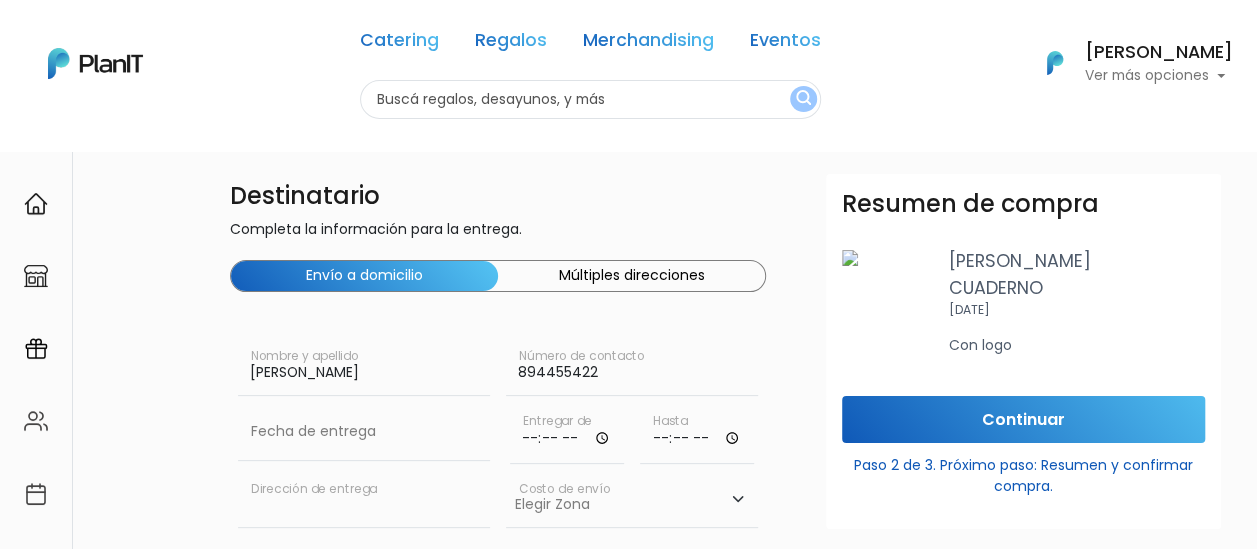 type on "Av. Rondeau 1715" 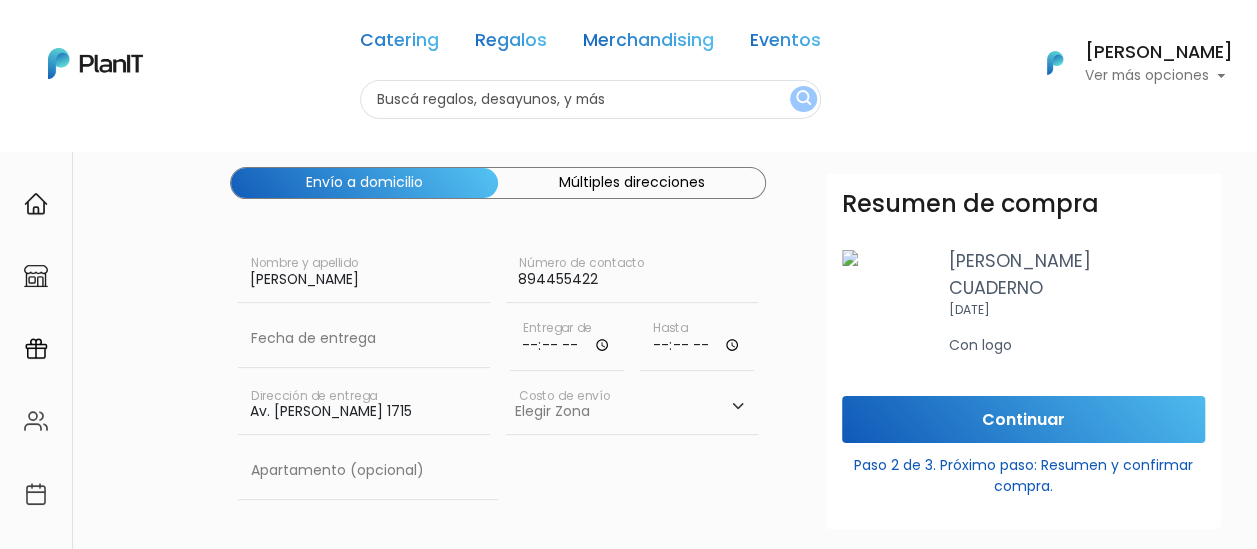 scroll, scrollTop: 200, scrollLeft: 0, axis: vertical 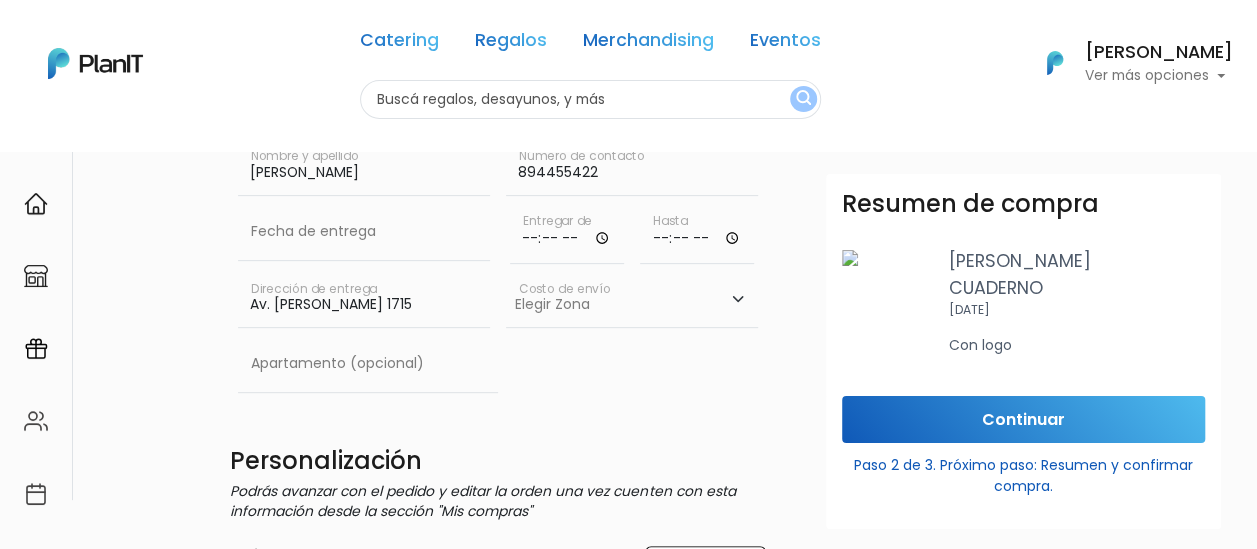 click on "Elegir Zona Zona américa- $600
Montevideo- $250" at bounding box center [632, 300] 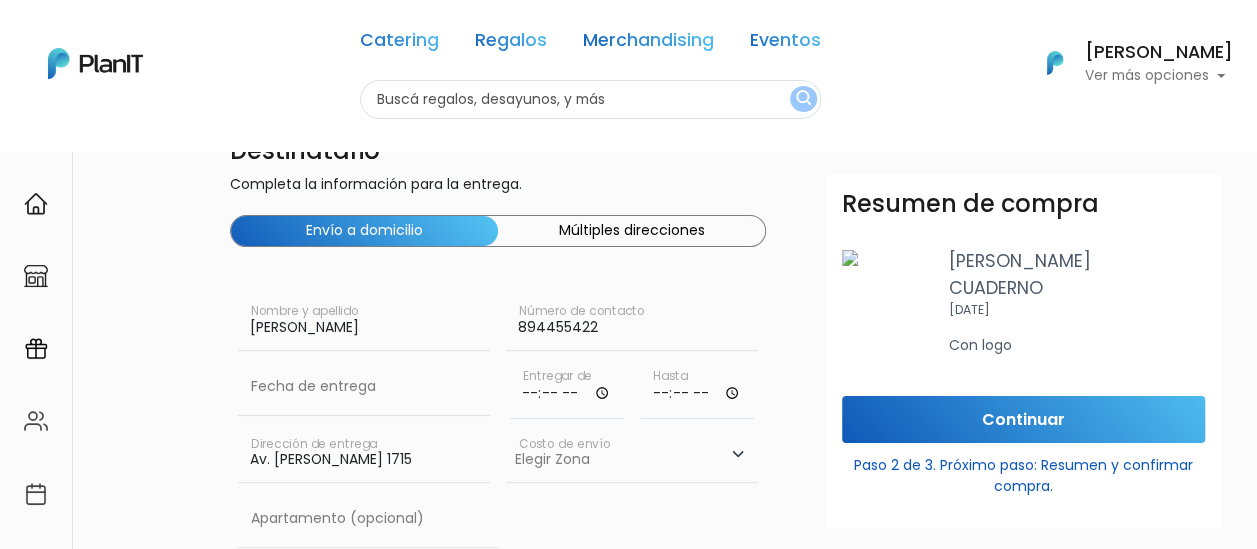 scroll, scrollTop: 0, scrollLeft: 0, axis: both 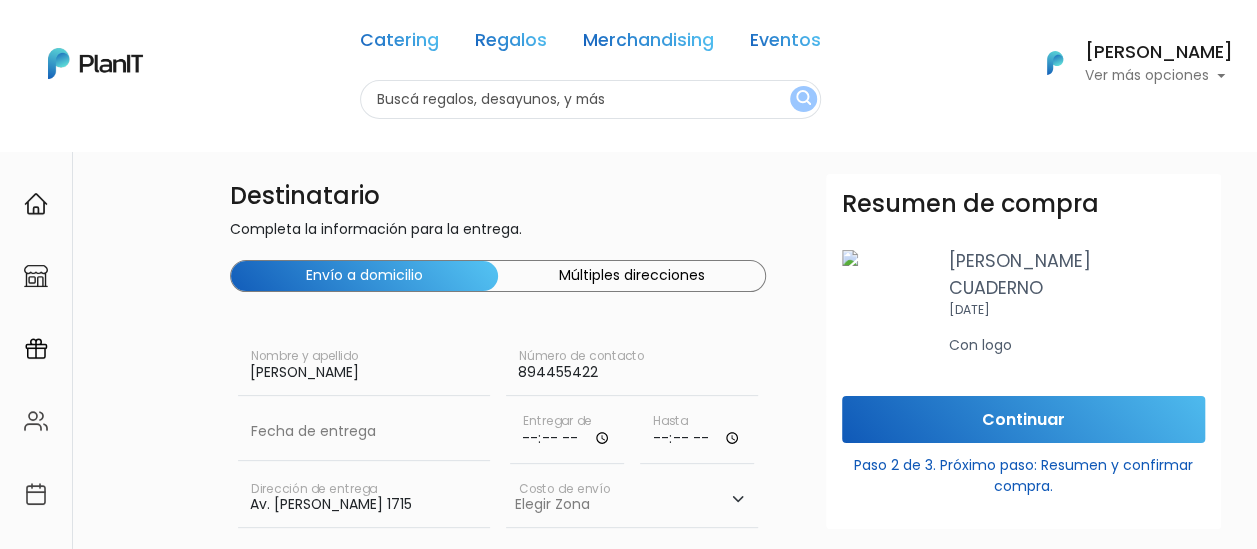 click on "Múltiples direcciones" at bounding box center (631, 276) 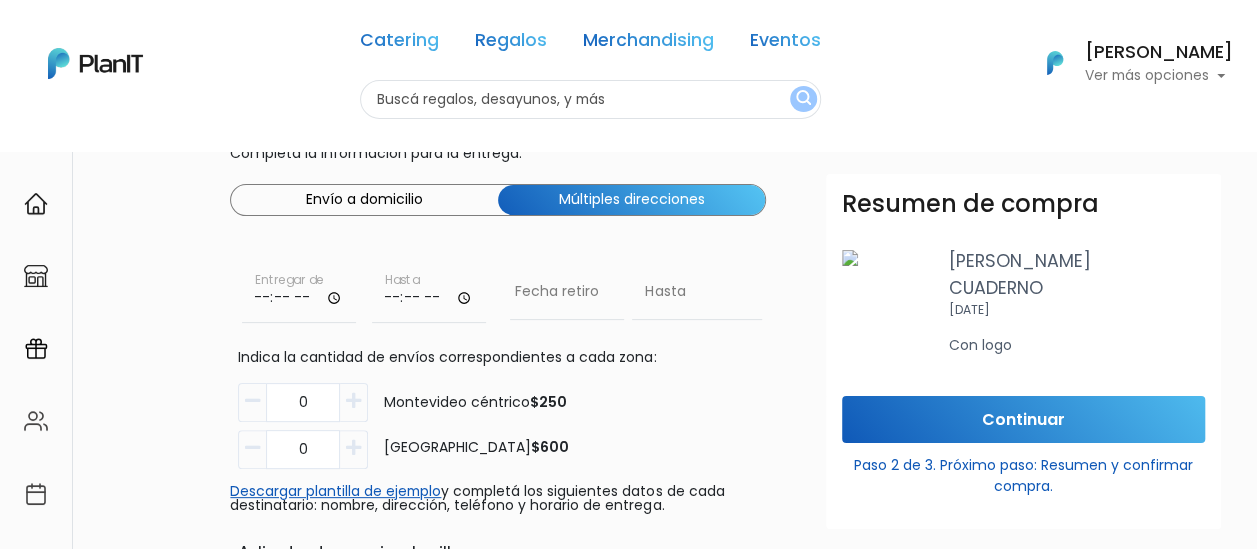 scroll, scrollTop: 0, scrollLeft: 0, axis: both 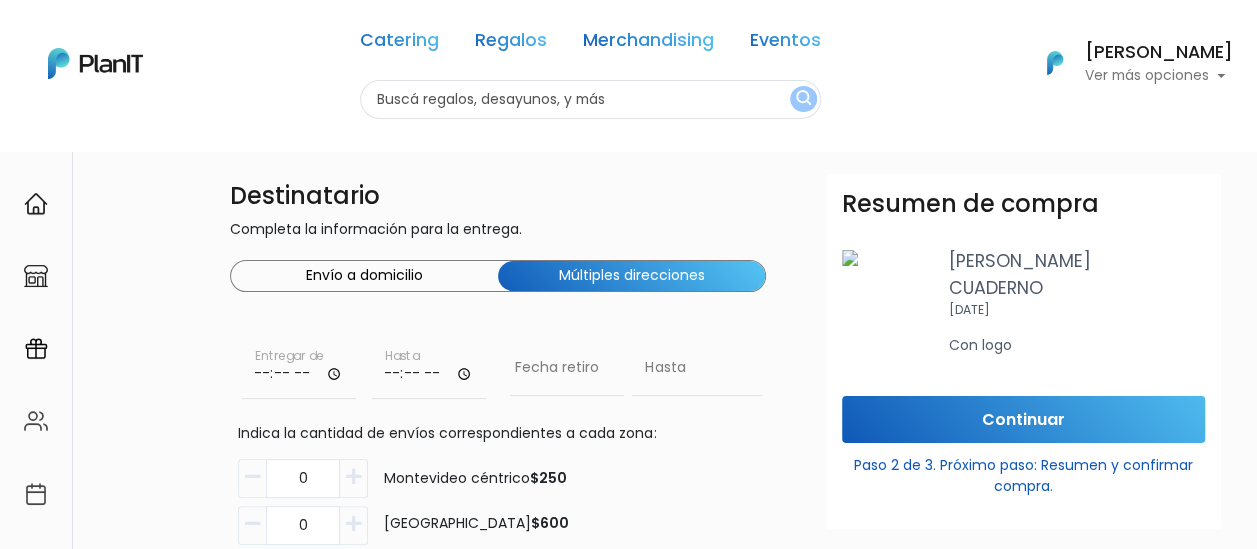click on "Envío a domicilio" at bounding box center [364, 276] 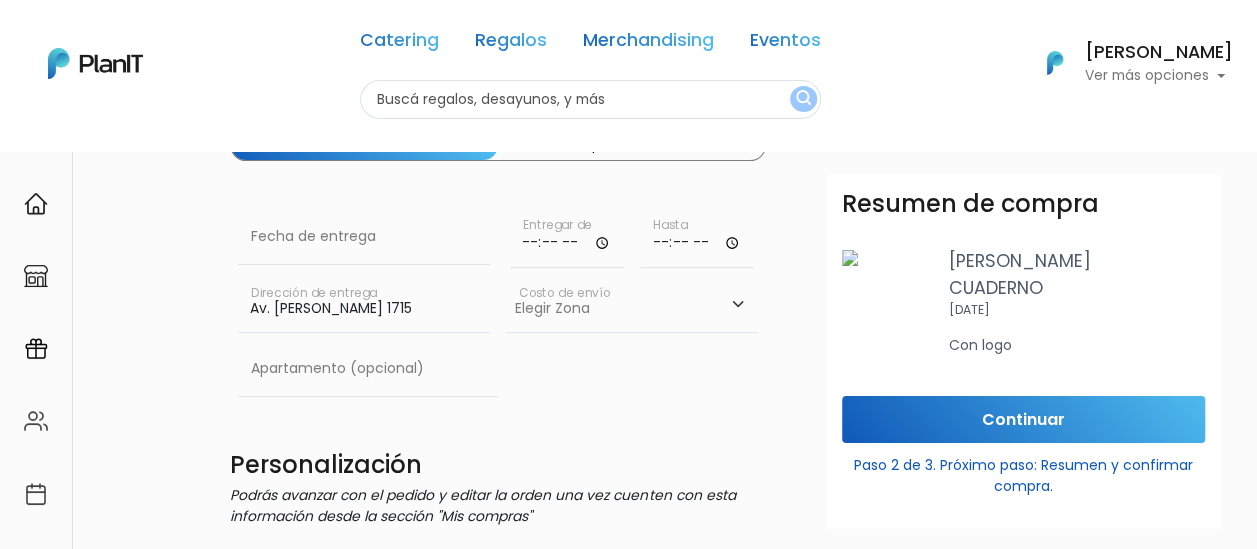 scroll, scrollTop: 100, scrollLeft: 0, axis: vertical 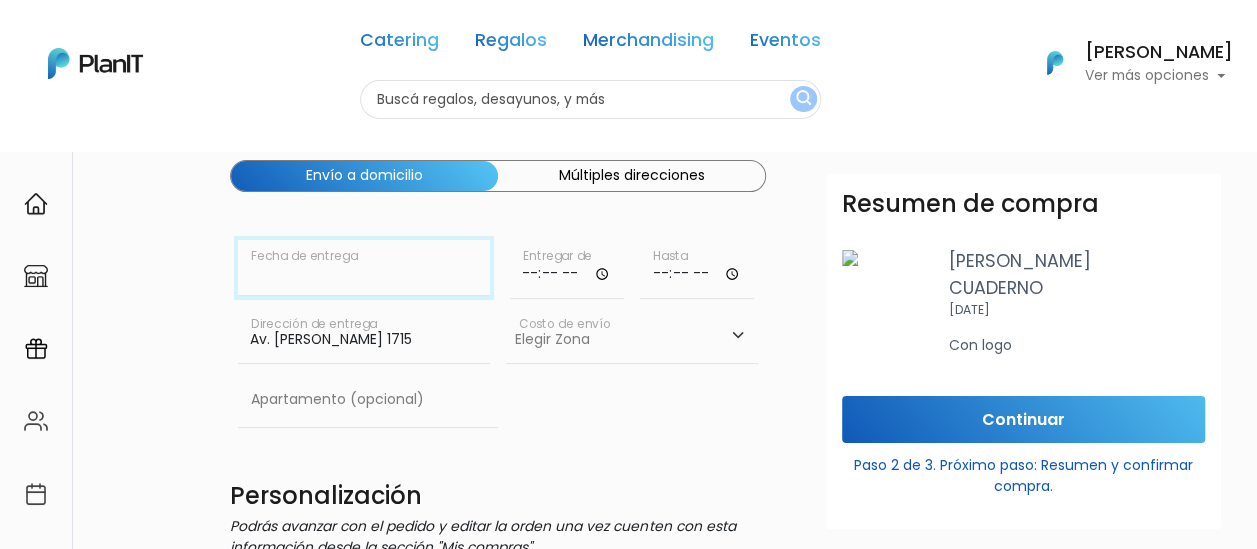 click at bounding box center (364, 268) 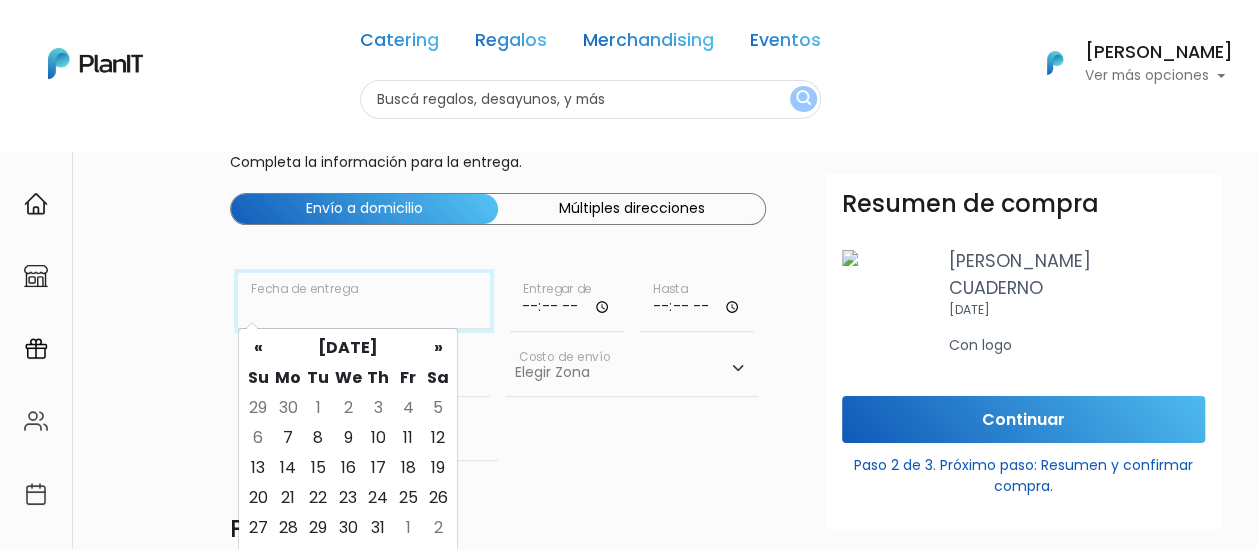 scroll, scrollTop: 100, scrollLeft: 0, axis: vertical 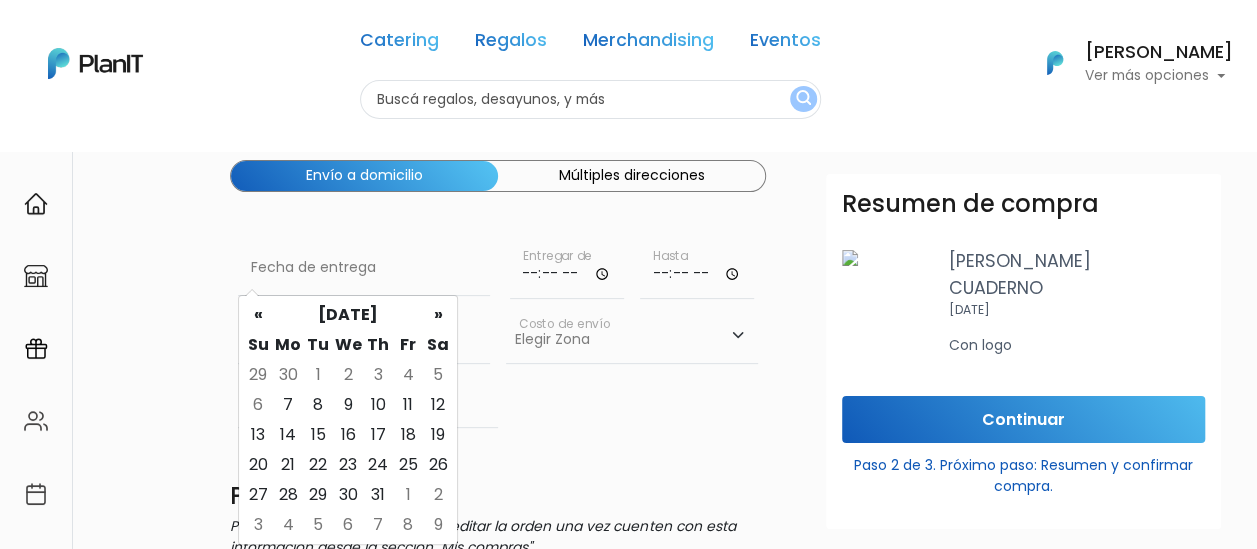click on "22" at bounding box center [318, 465] 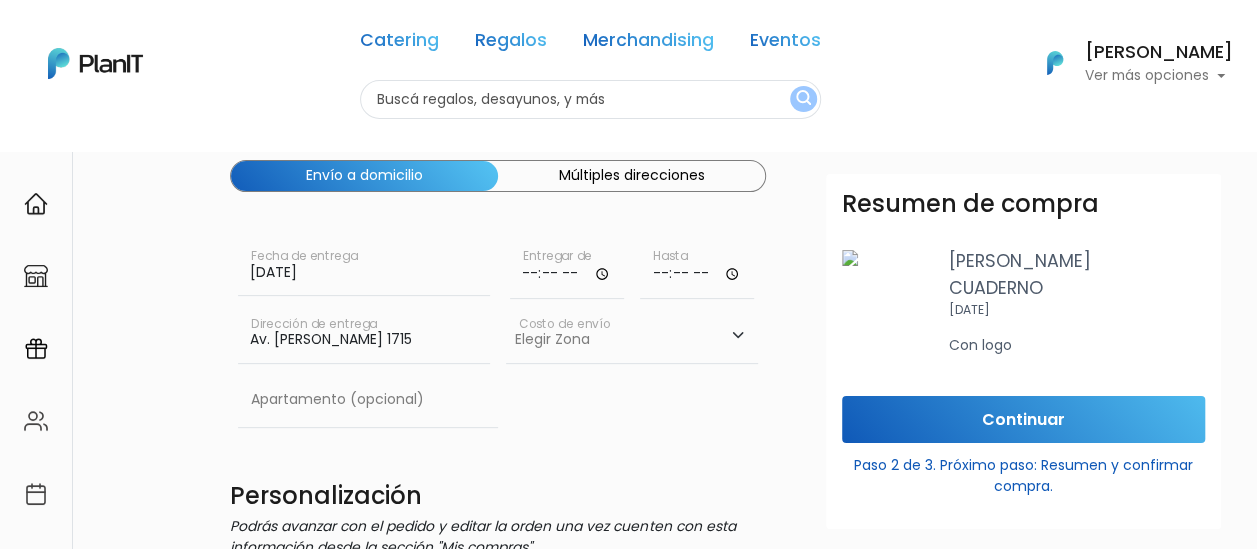 click at bounding box center (567, 270) 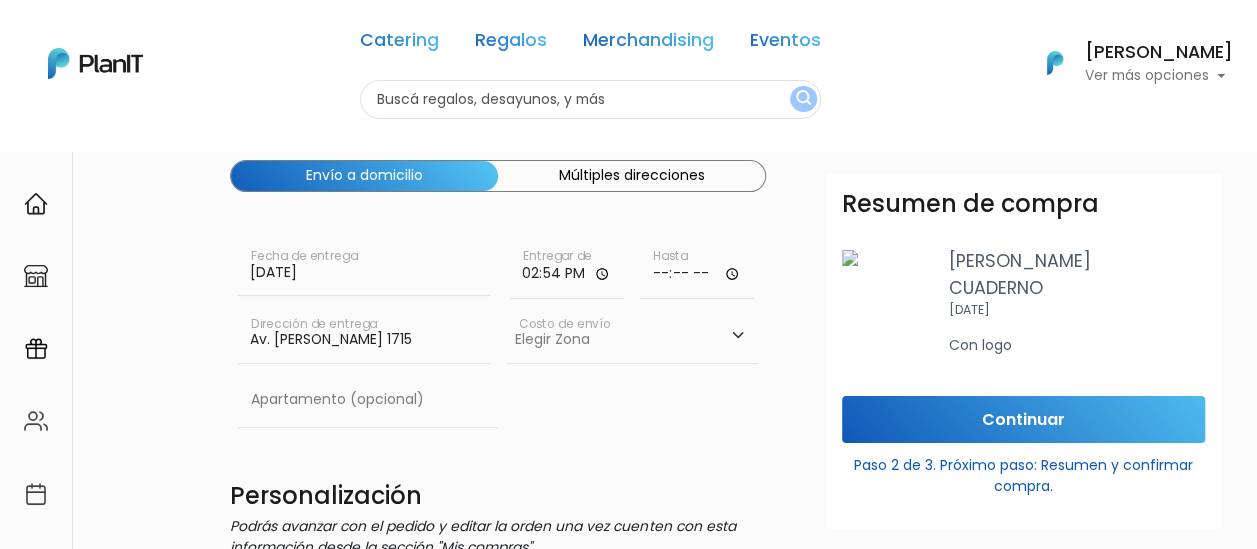 type on "14:54" 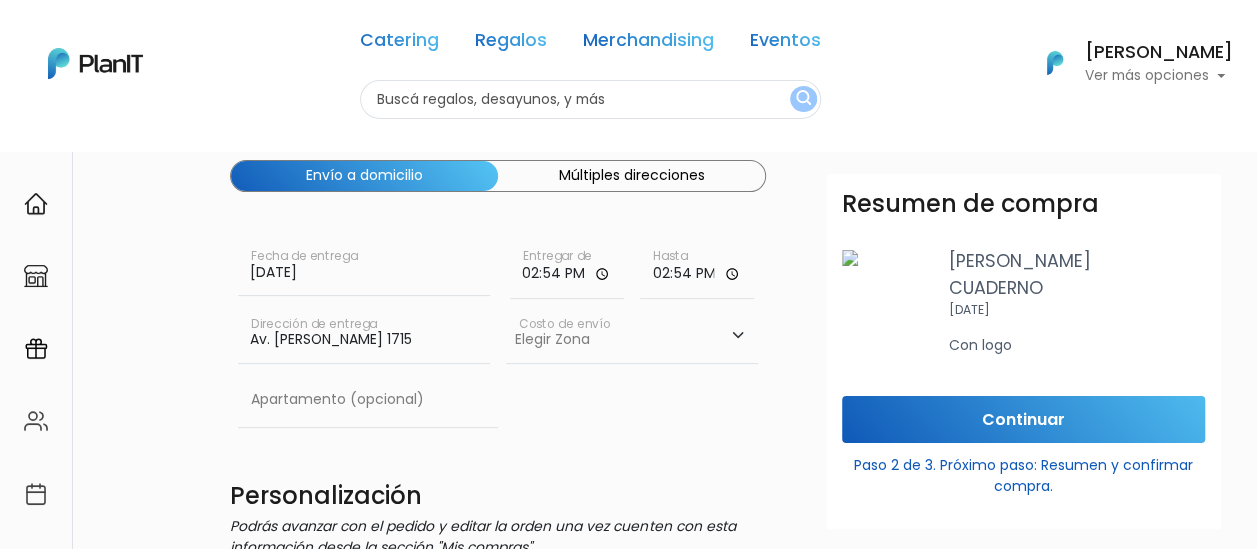 type on "14:54" 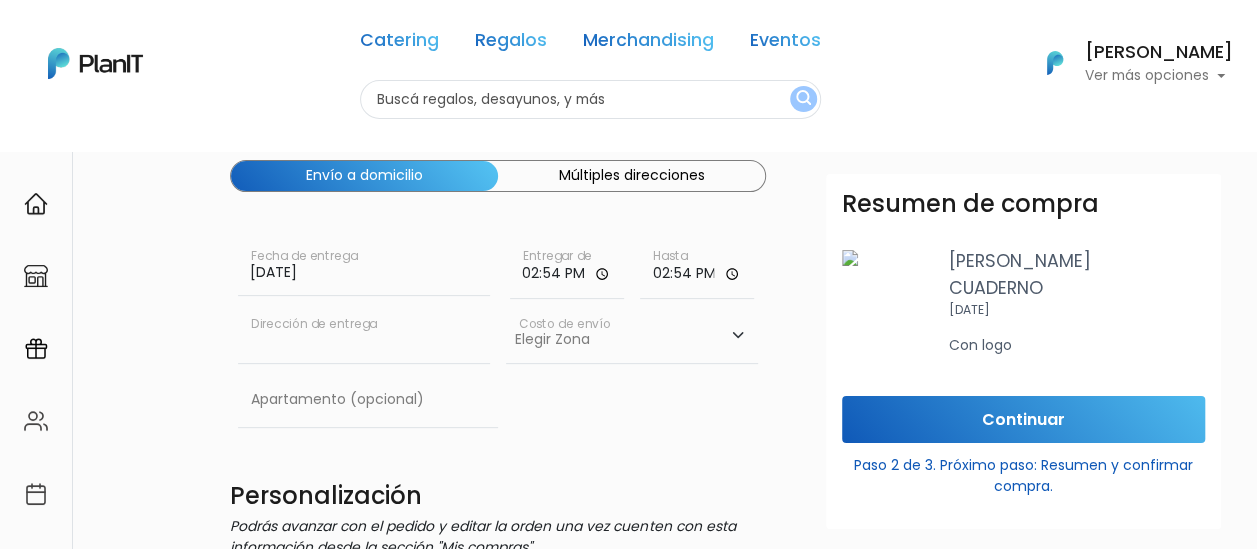 type on "Av. Rondeau 1715" 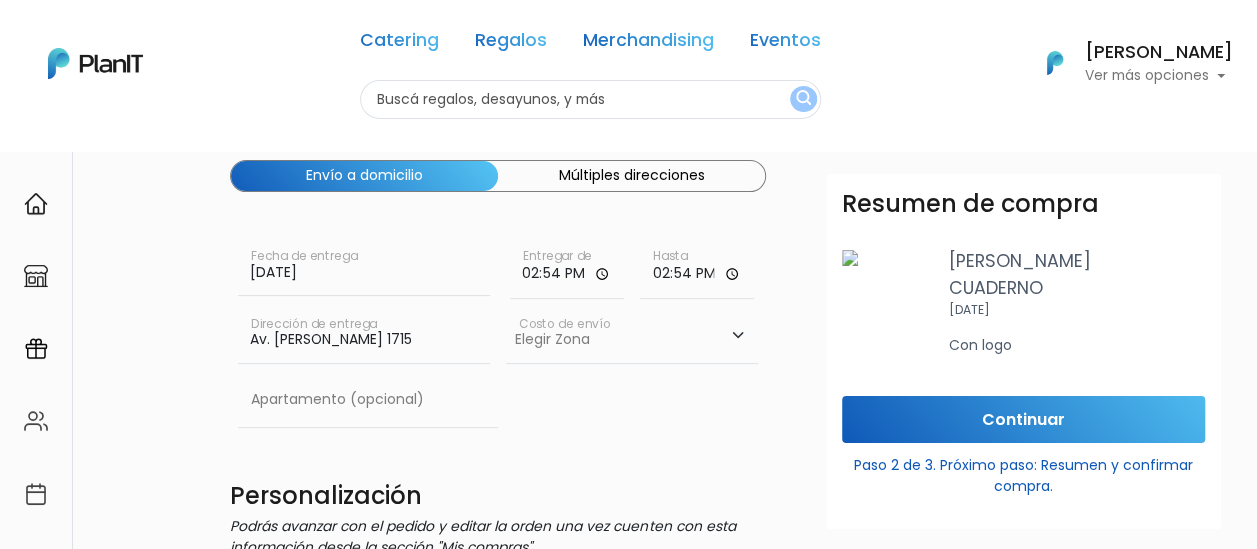 click on "Elegir Zona Zona américa- $600
Montevideo- $250" at bounding box center [632, 335] 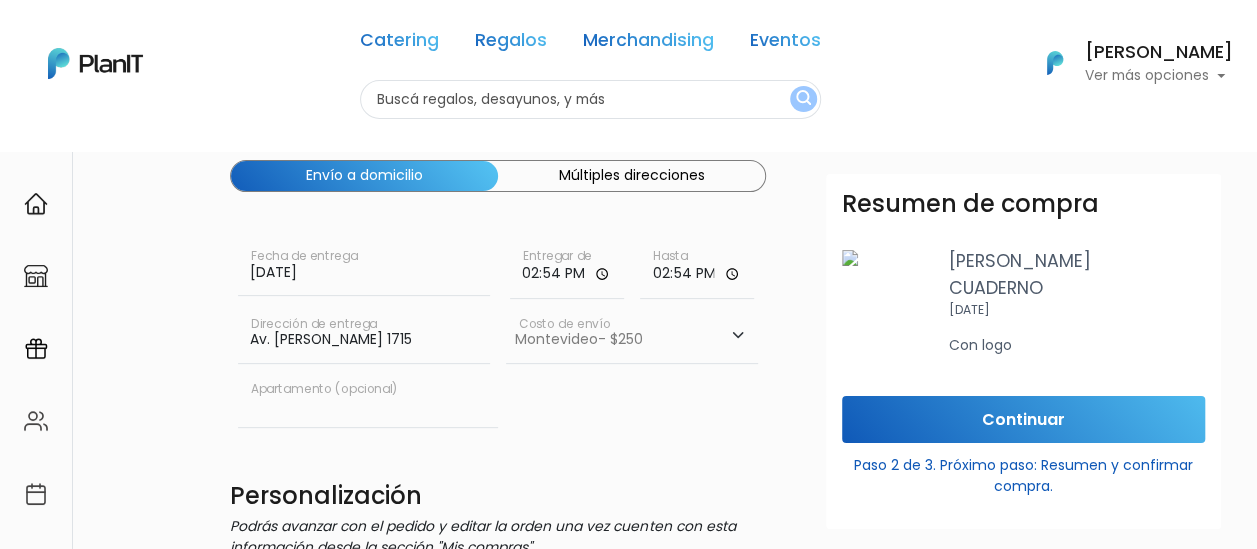 click at bounding box center [368, 400] 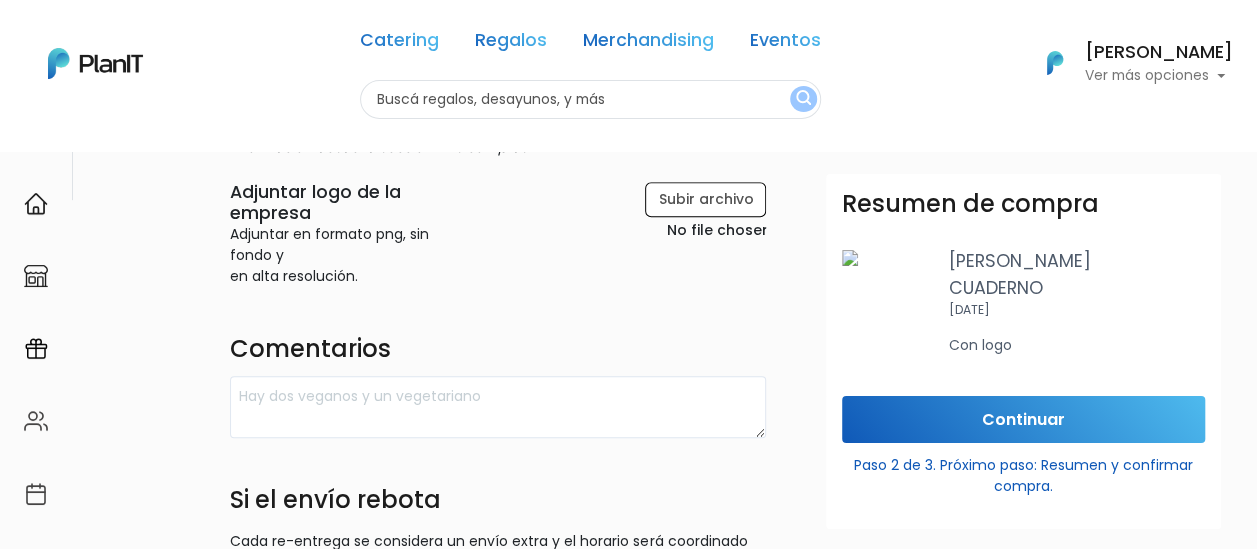 scroll, scrollTop: 400, scrollLeft: 0, axis: vertical 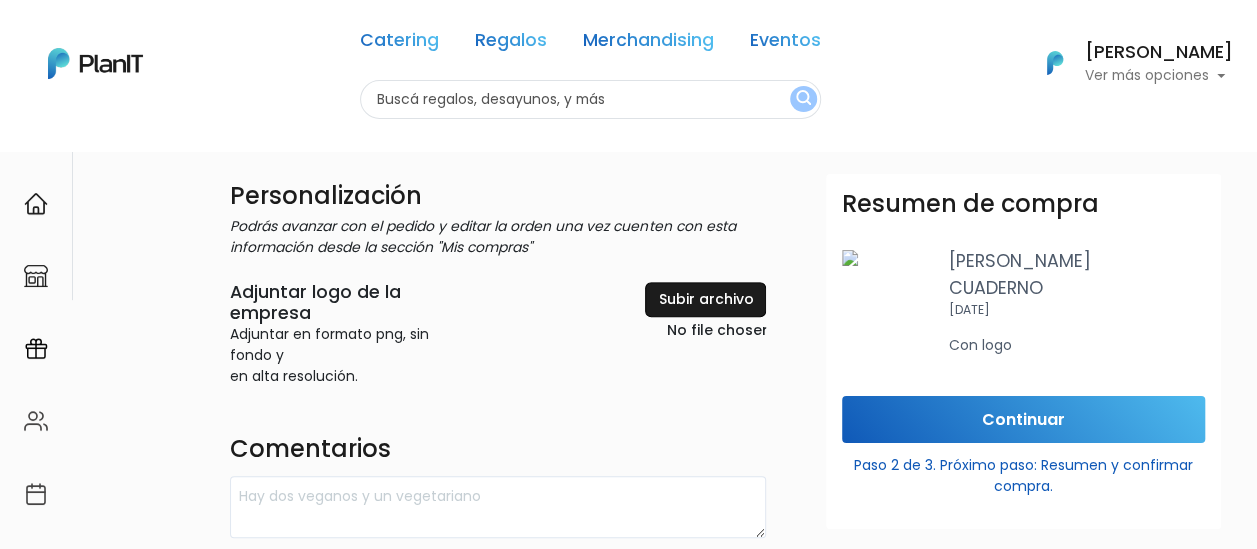 click at bounding box center (664, 313) 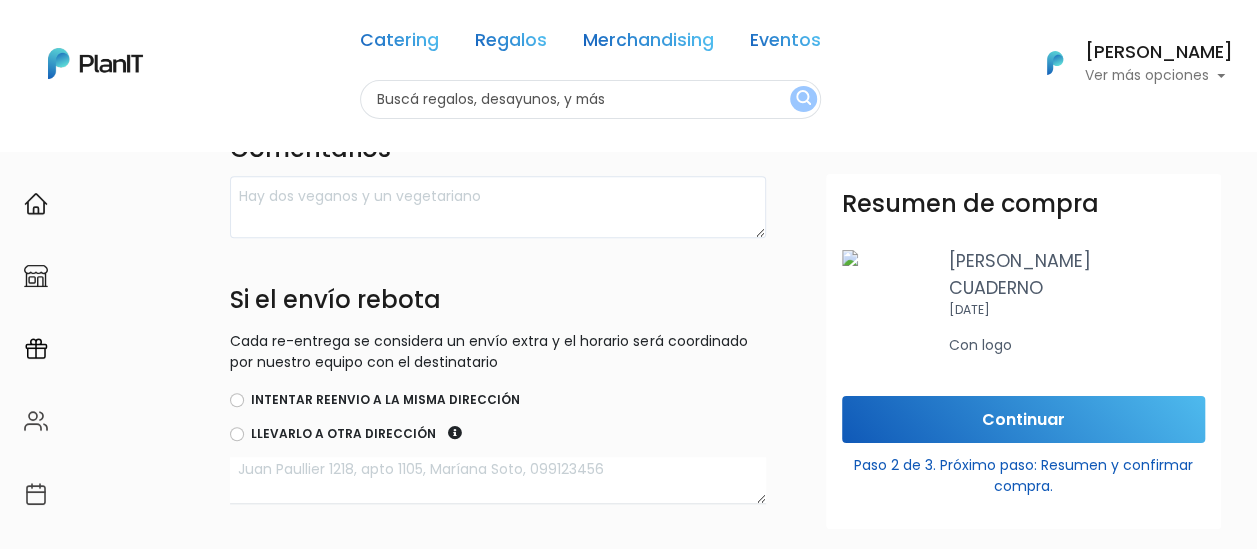 scroll, scrollTop: 600, scrollLeft: 0, axis: vertical 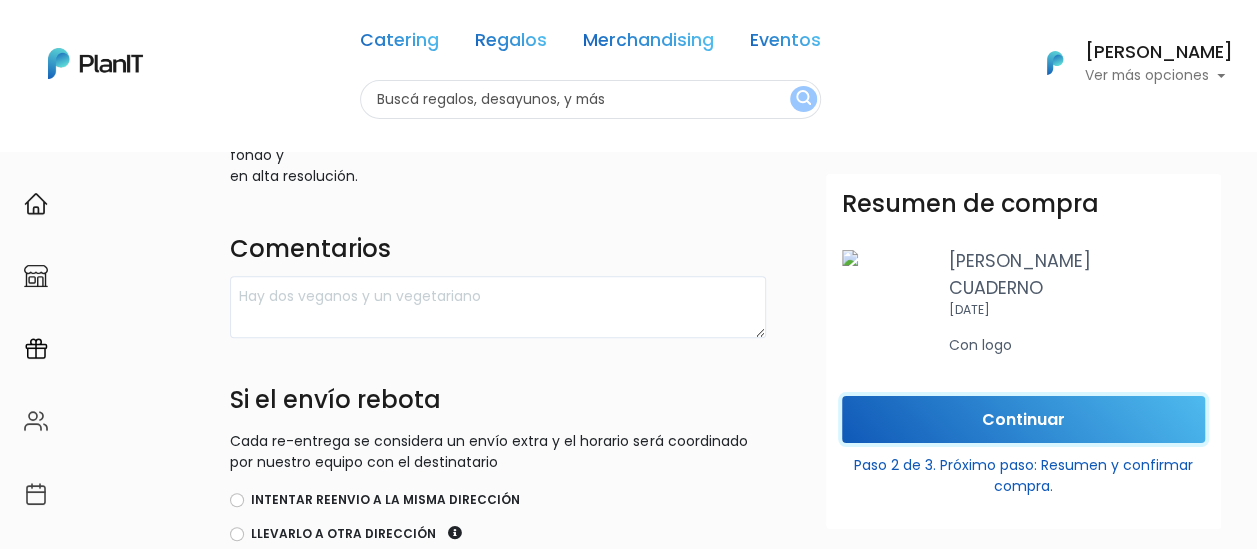 click on "Continuar" at bounding box center [1023, 419] 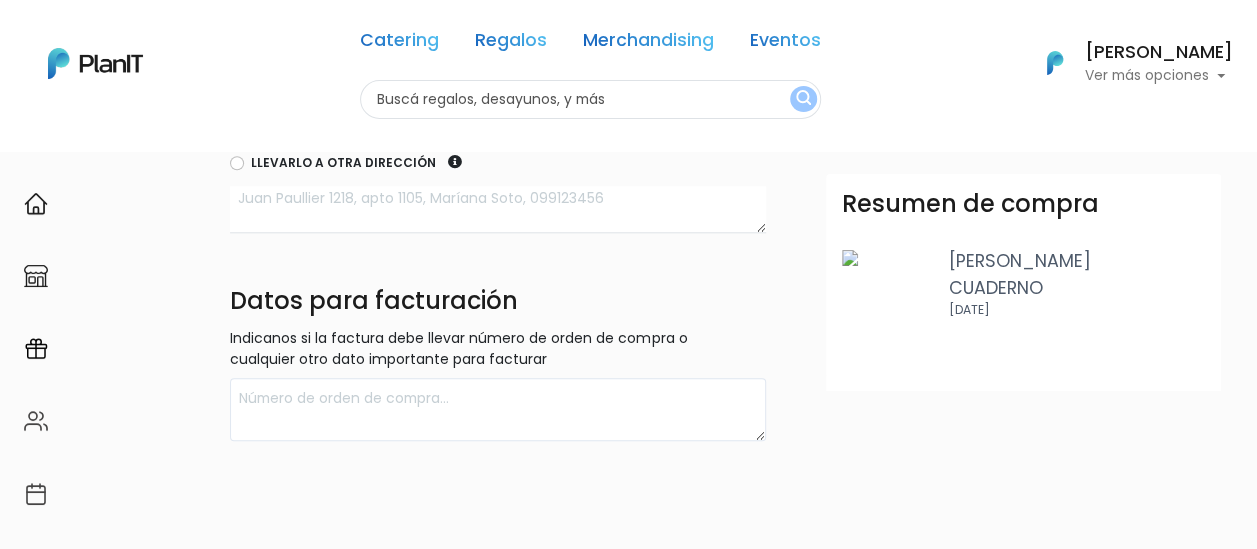 scroll, scrollTop: 1043, scrollLeft: 0, axis: vertical 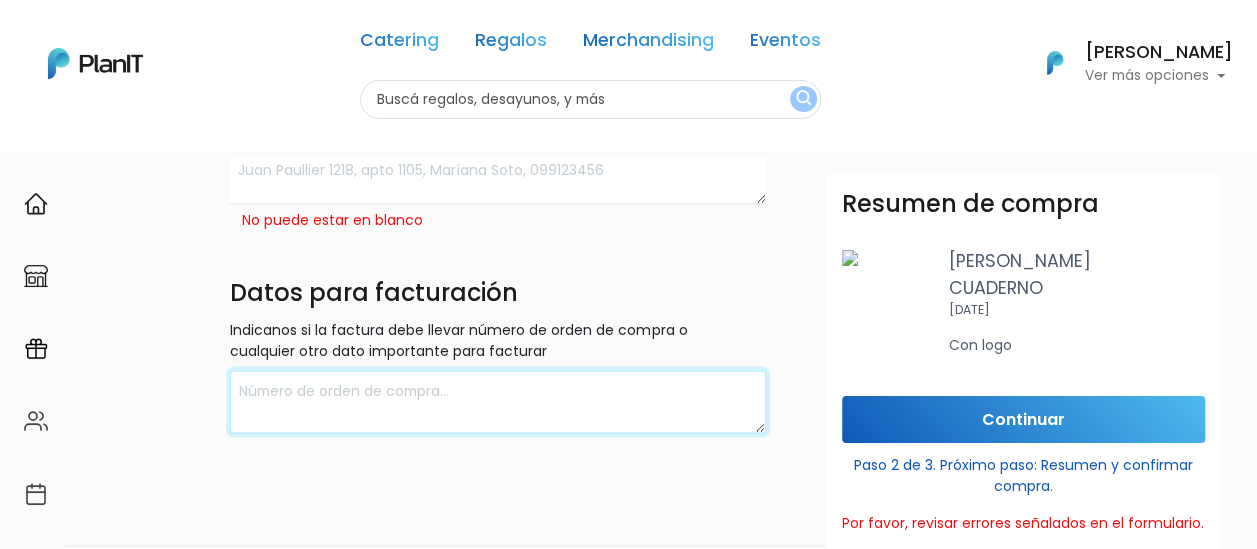 click at bounding box center (498, 401) 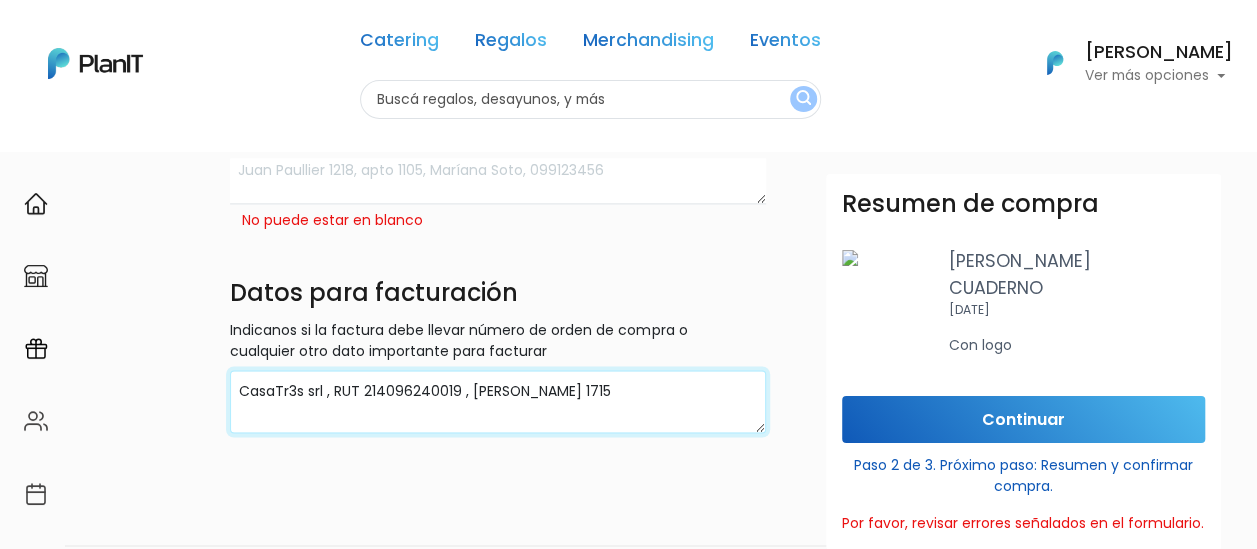type on "CasaTr3s srl , RUT 214096240019 , Rondeau 1715" 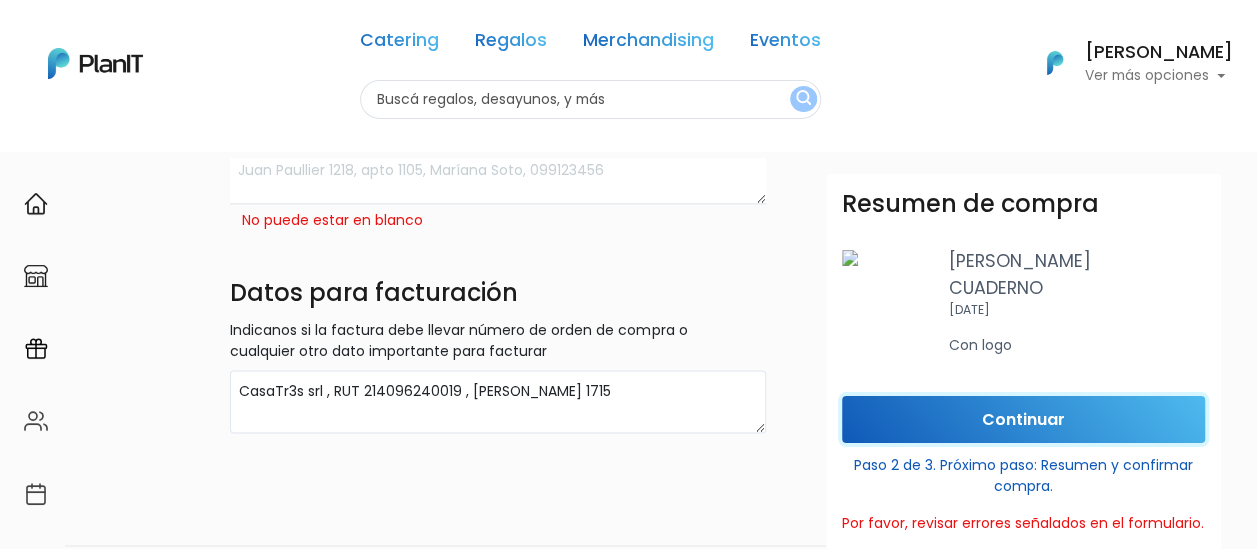 click on "Continuar" at bounding box center (1023, 419) 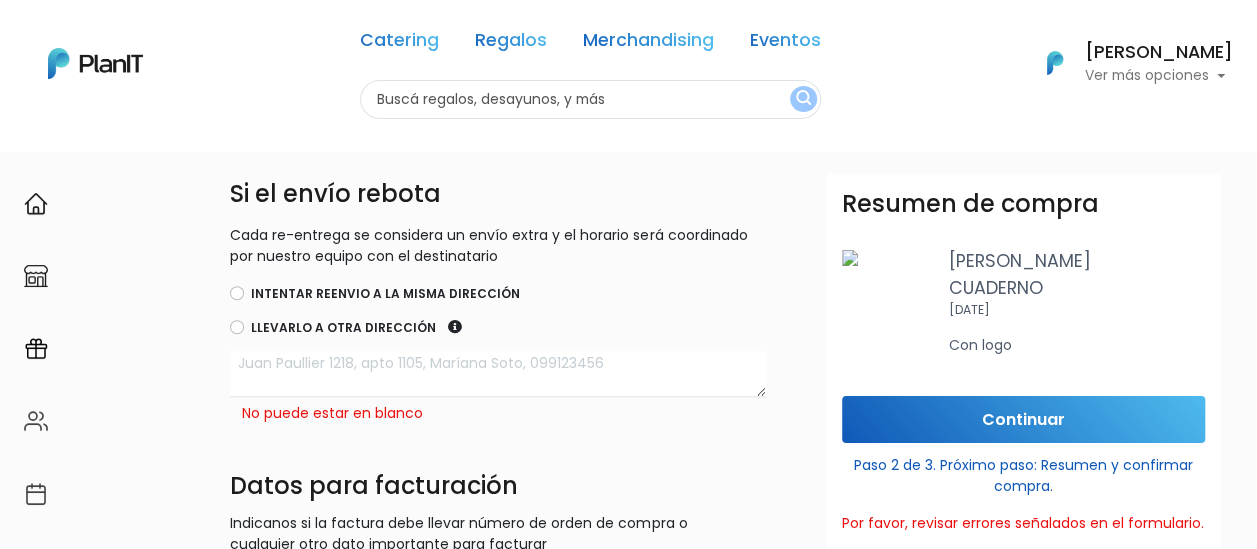 scroll, scrollTop: 849, scrollLeft: 0, axis: vertical 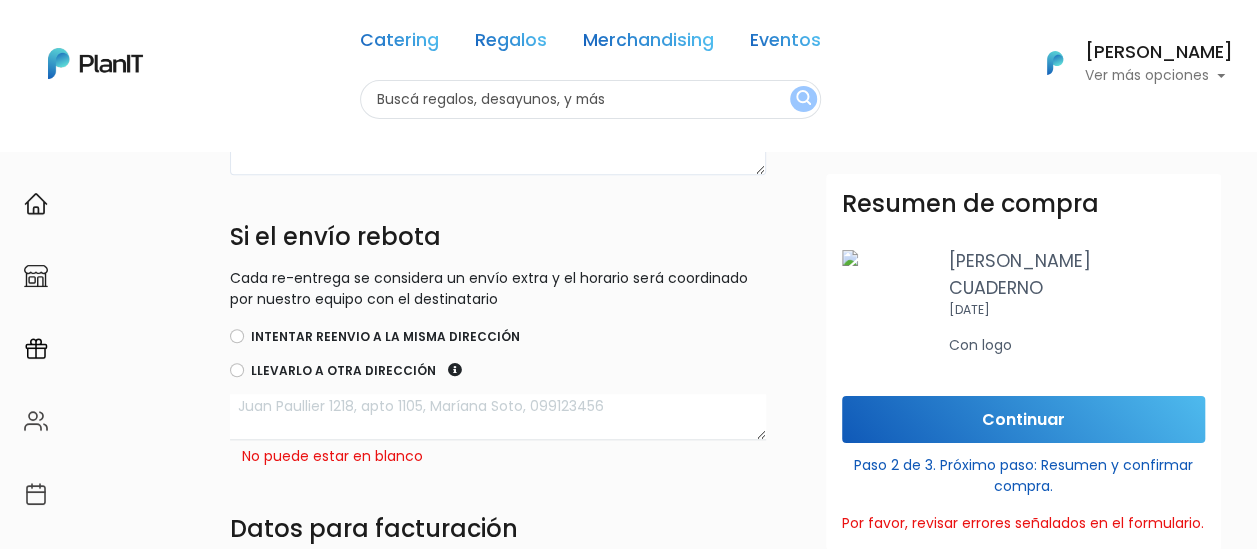click on "Destinatario
Completa la información para la entrega.
Envío a domicilio
Múltiples direcciones
Nombre y apellido
Número de contacto
No puede estar en blanco
22/07/2025
Fecha de entrega
22/07/2025
Fecha de entrega
14:54
Entregar de
14:54 0" at bounding box center (498, -3) 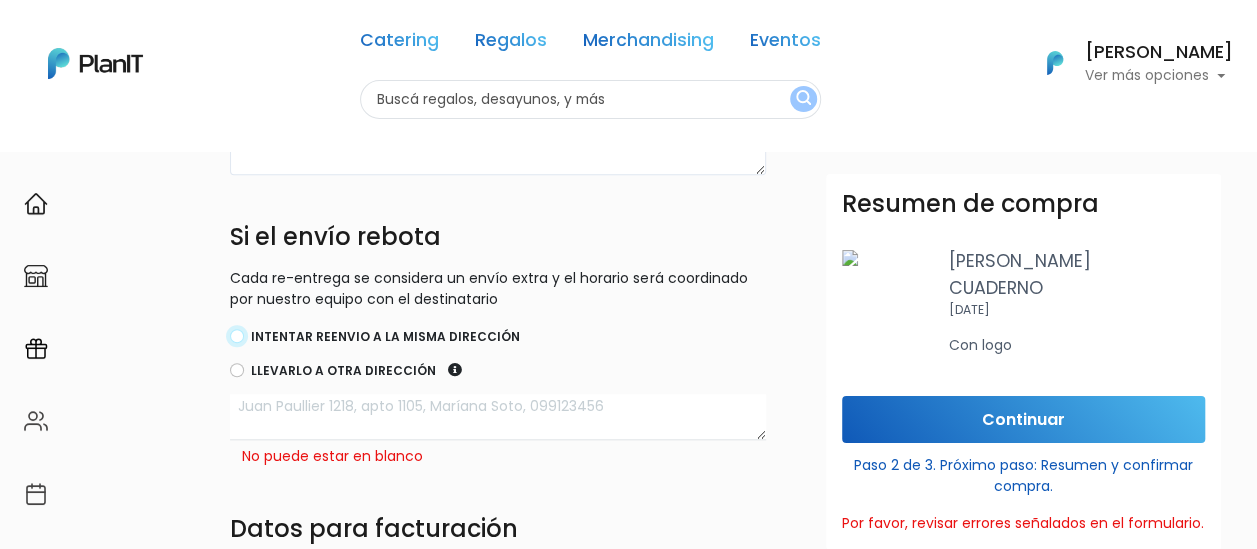 click on "Intentar reenvio a la misma dirección" at bounding box center (237, 336) 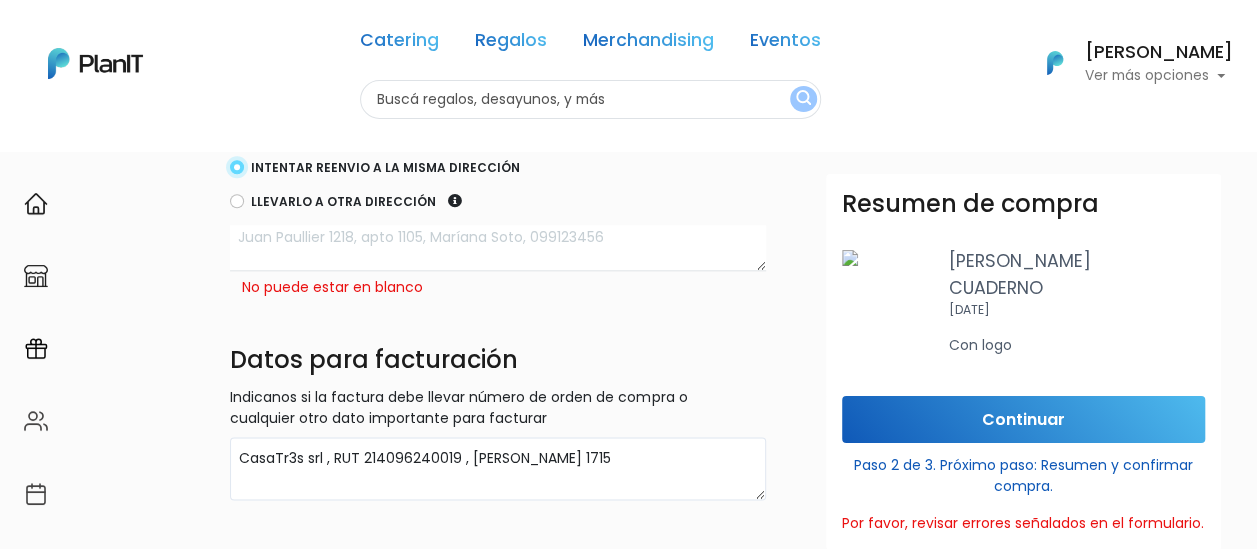 scroll, scrollTop: 1049, scrollLeft: 0, axis: vertical 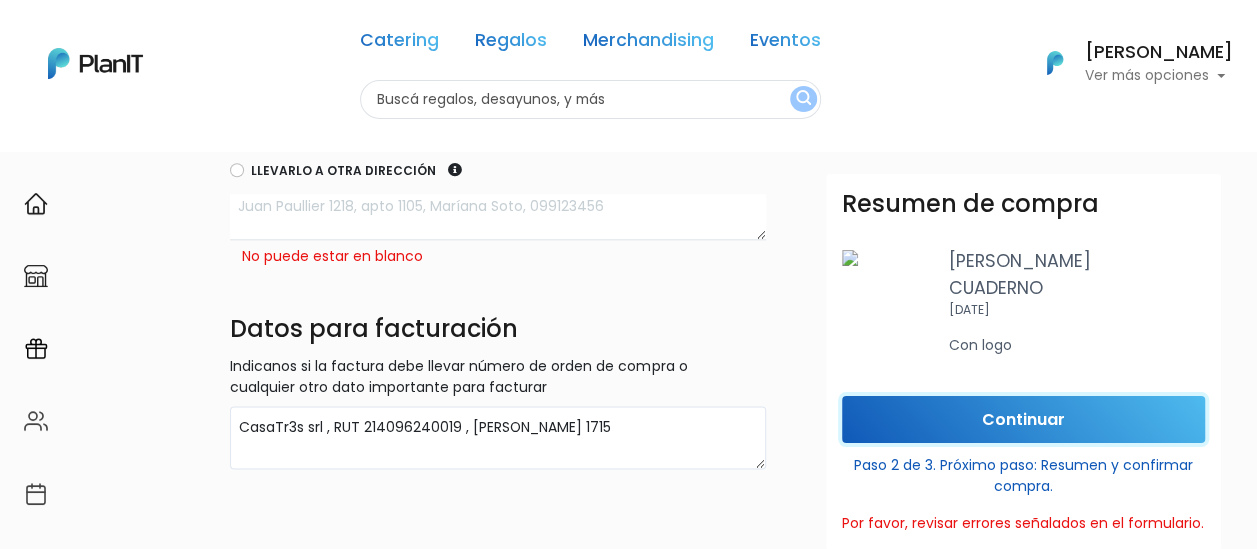 click on "Continuar" at bounding box center [1023, 419] 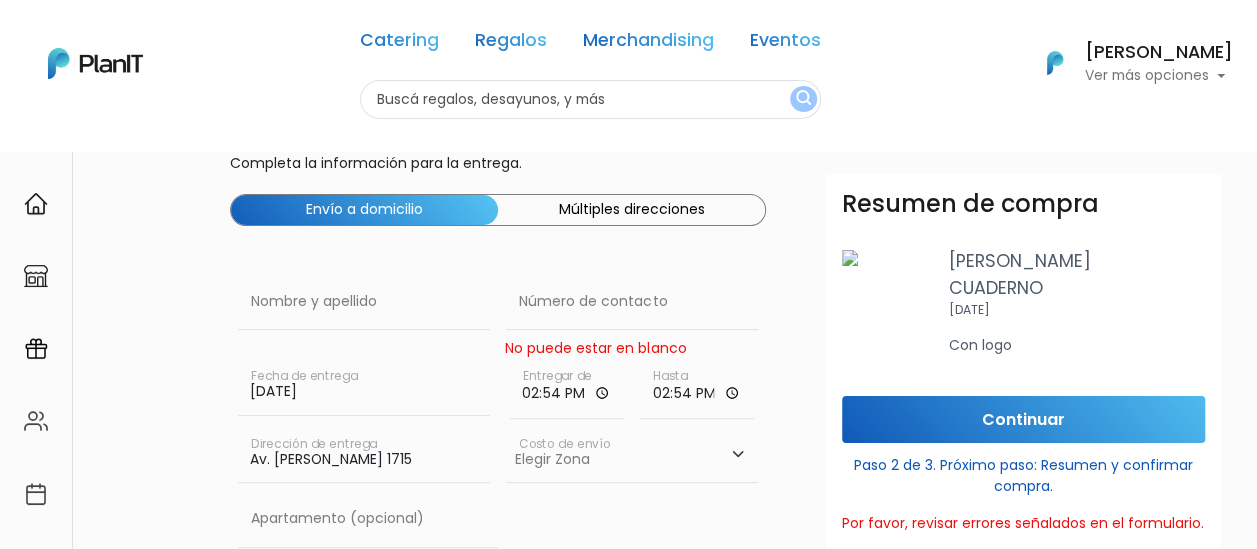 scroll, scrollTop: 49, scrollLeft: 0, axis: vertical 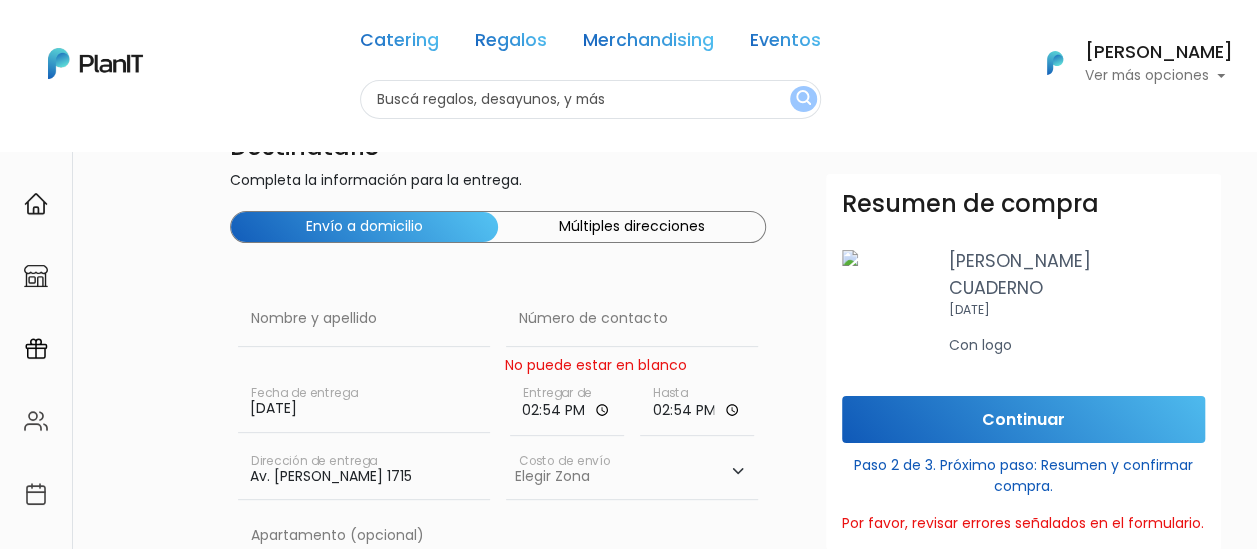 click on "14:54" at bounding box center [697, 406] 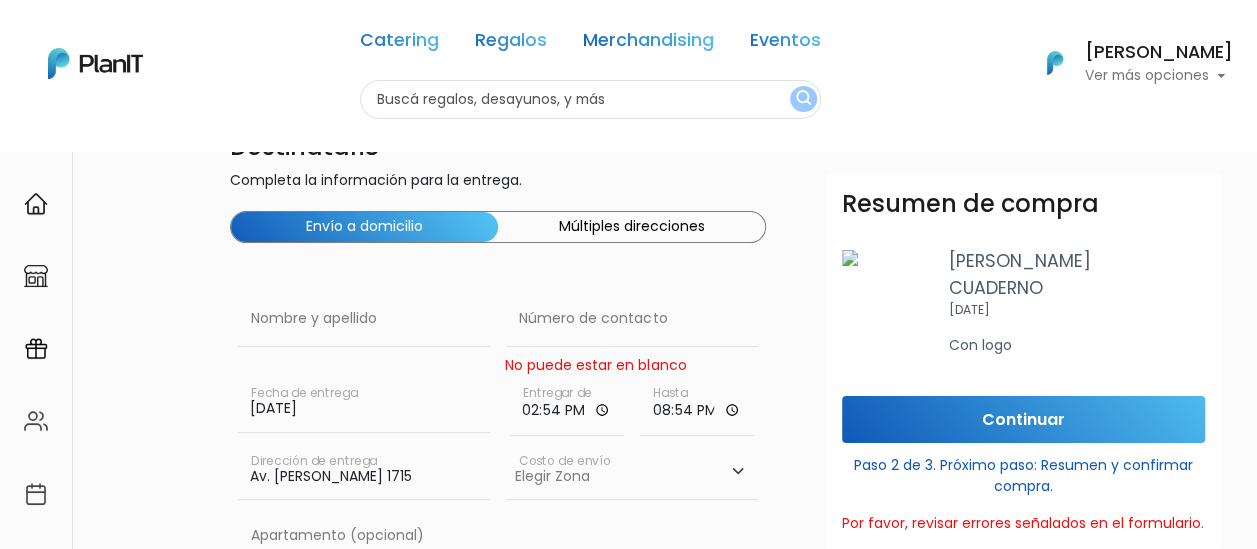 type on "20:54" 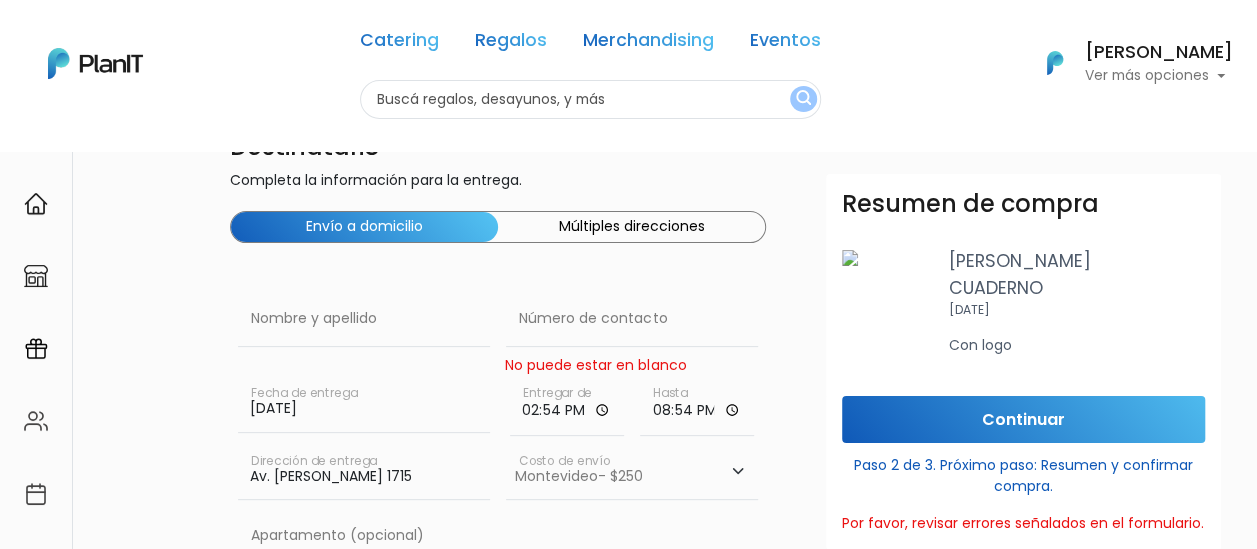 click on "Elegir Zona Zona américa- $600
Montevideo- $250" at bounding box center [632, 472] 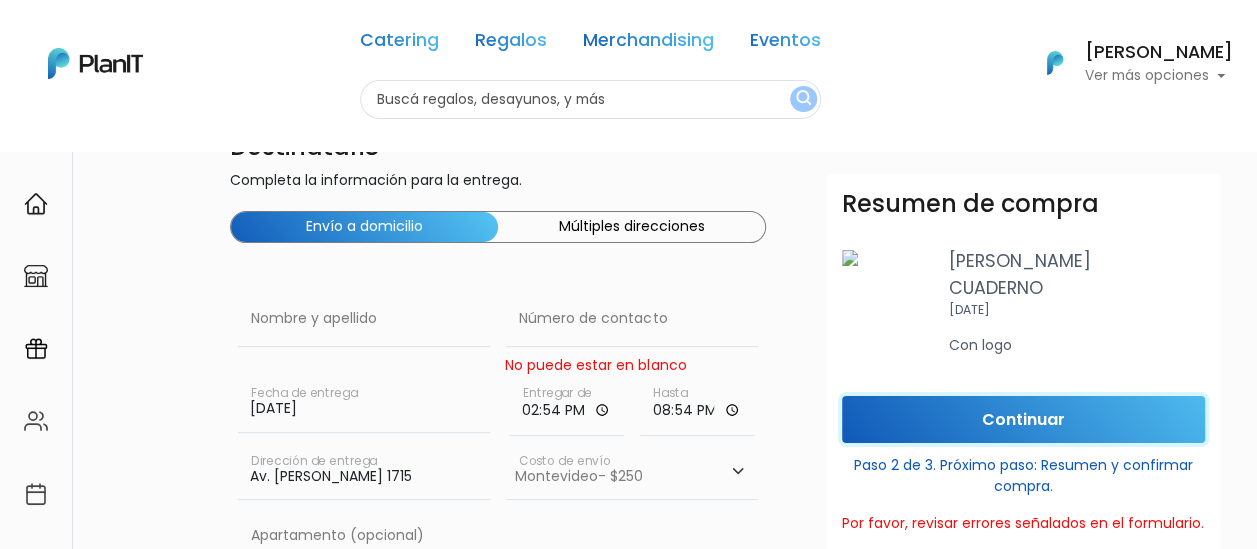 click on "Continuar" at bounding box center [1023, 419] 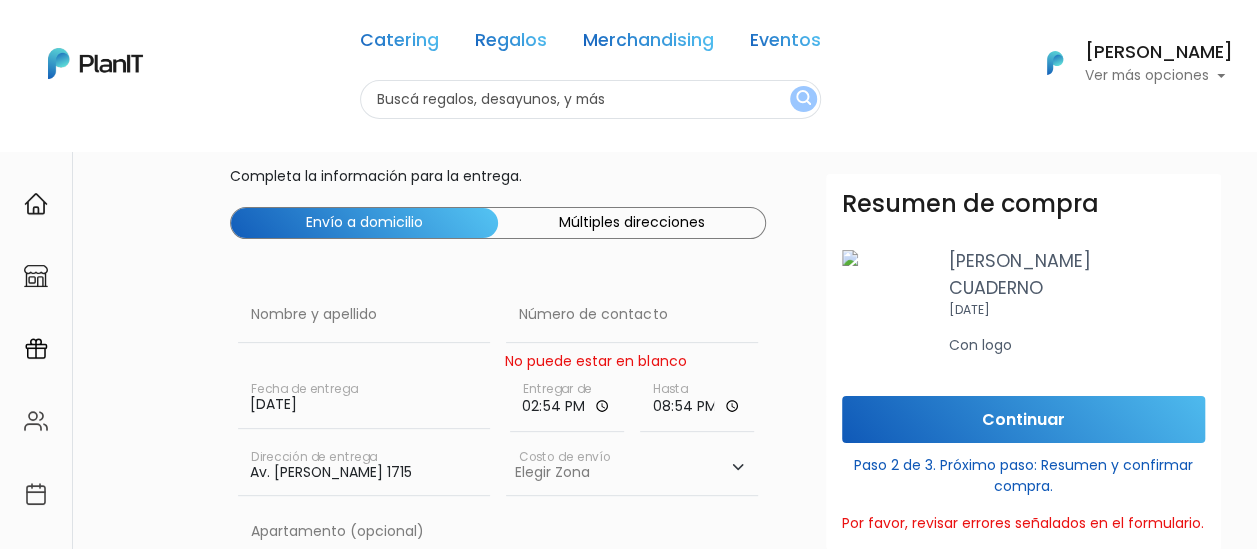 scroll, scrollTop: 149, scrollLeft: 0, axis: vertical 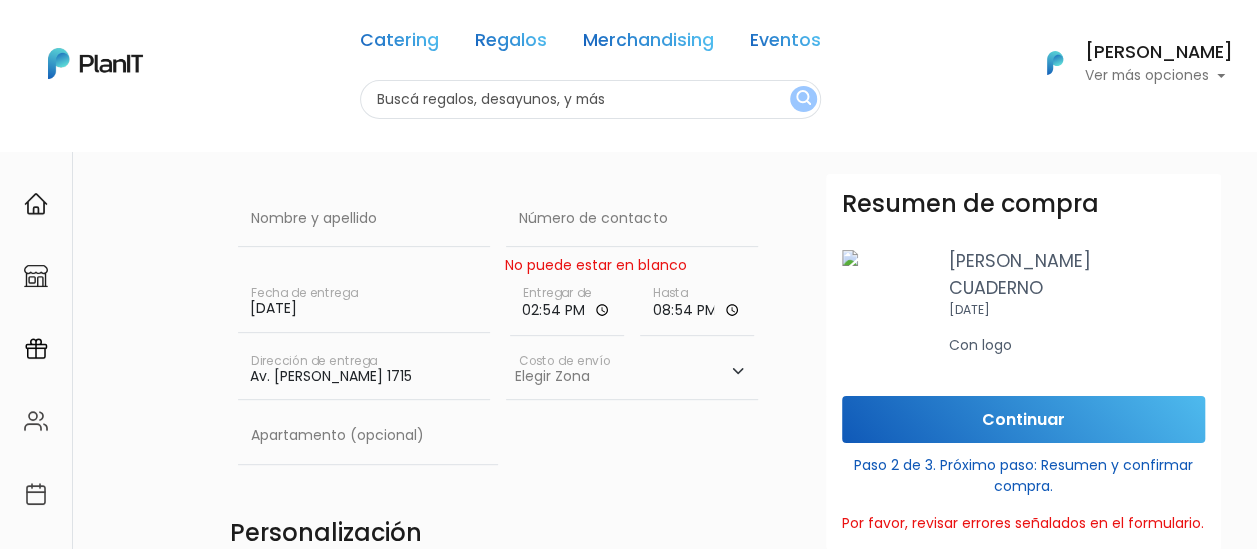 click on "14:54" at bounding box center [567, 306] 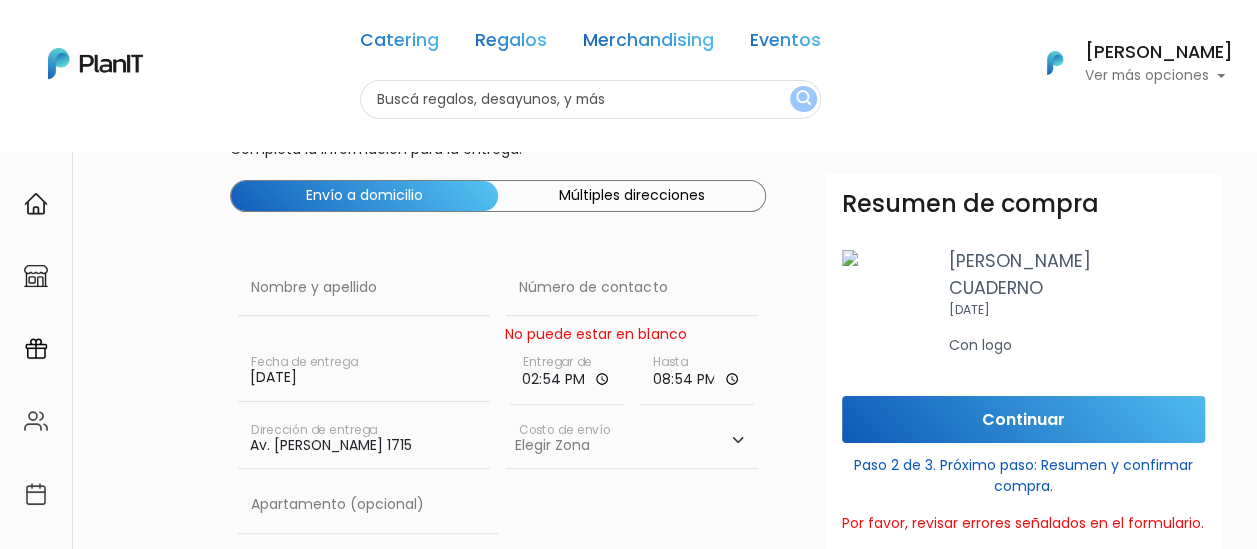 scroll, scrollTop: 49, scrollLeft: 0, axis: vertical 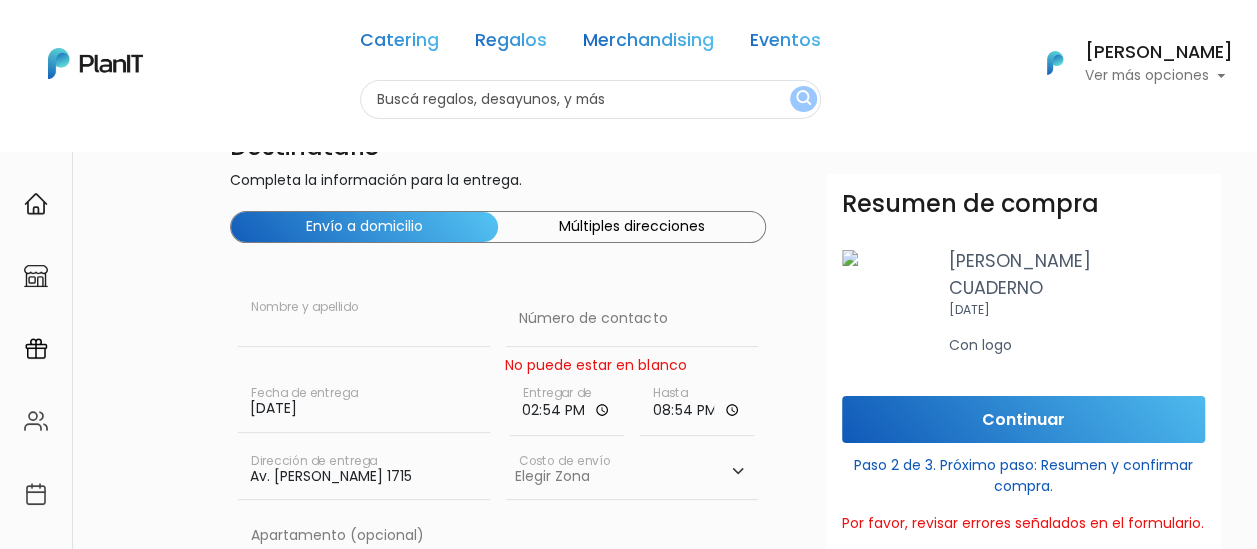click at bounding box center [364, 319] 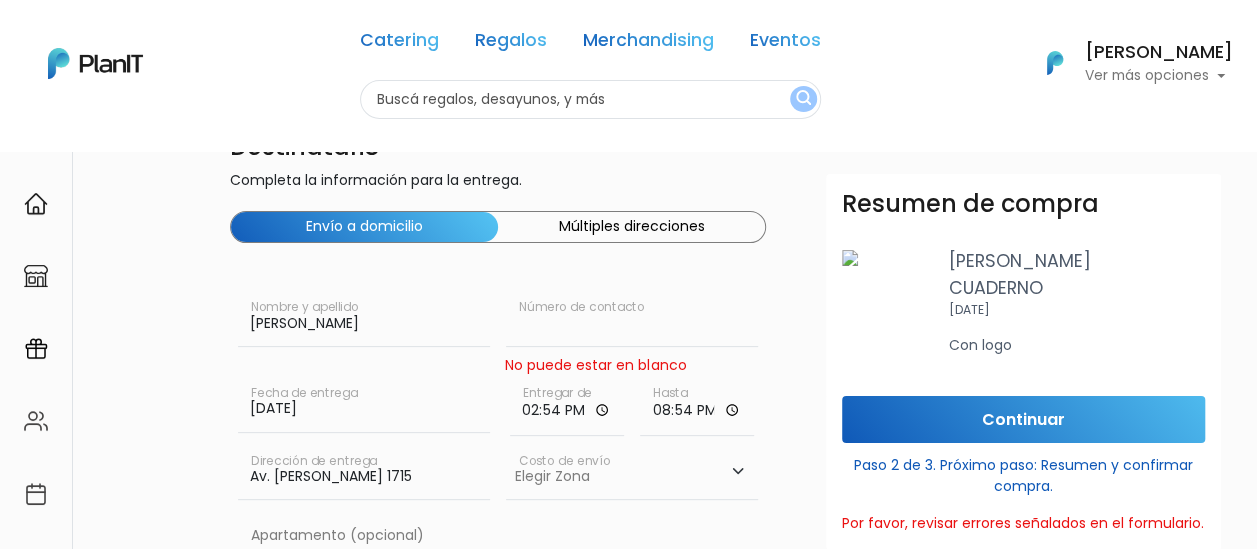 type on "098388479" 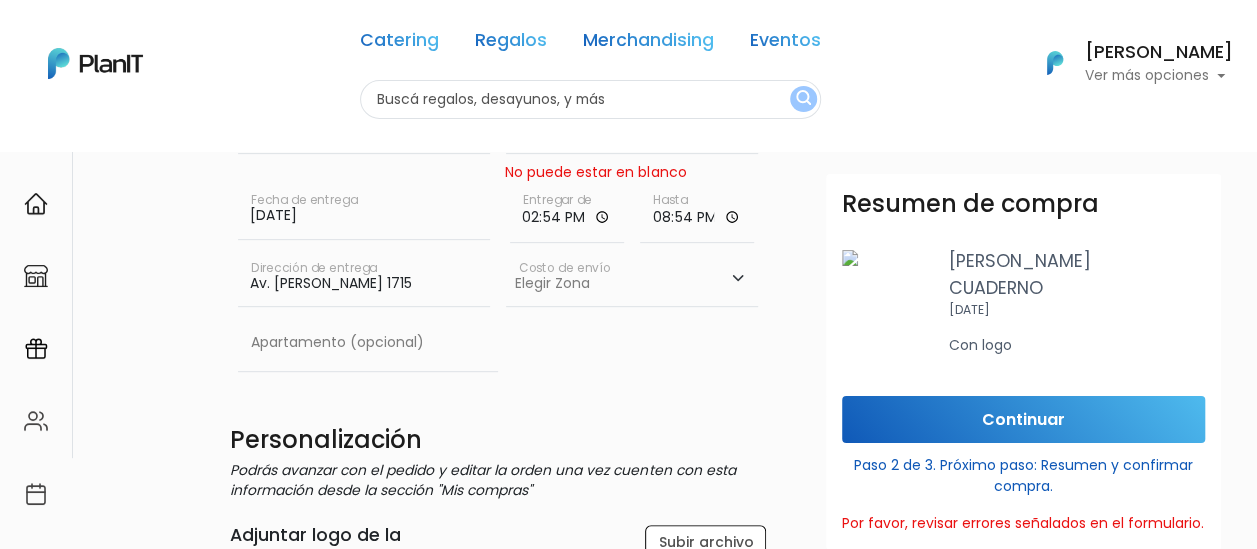 scroll, scrollTop: 249, scrollLeft: 0, axis: vertical 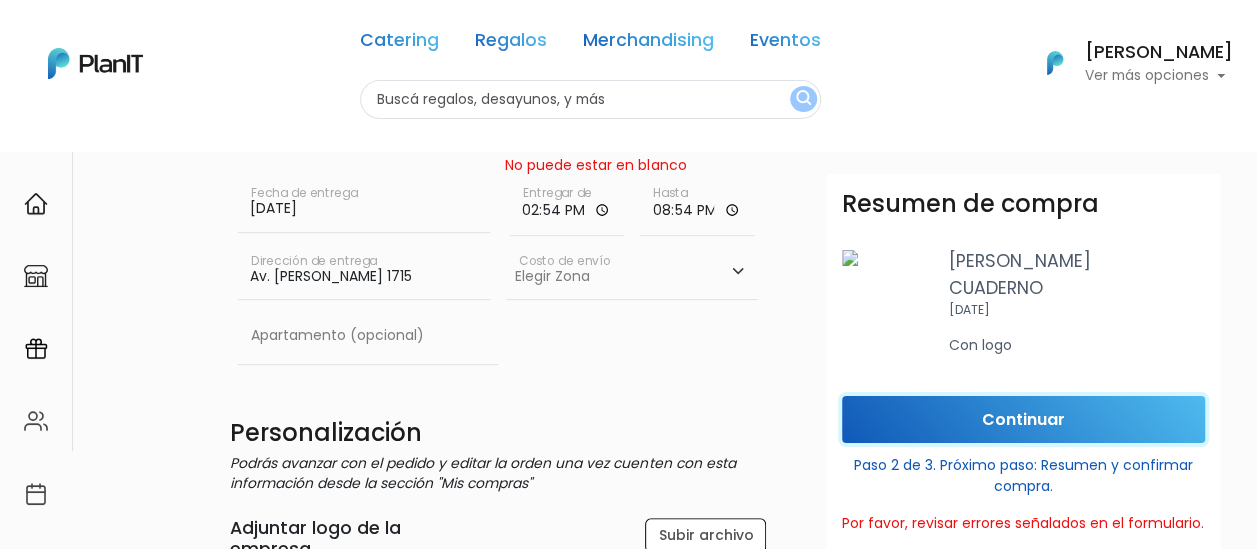click on "Continuar" at bounding box center [1023, 419] 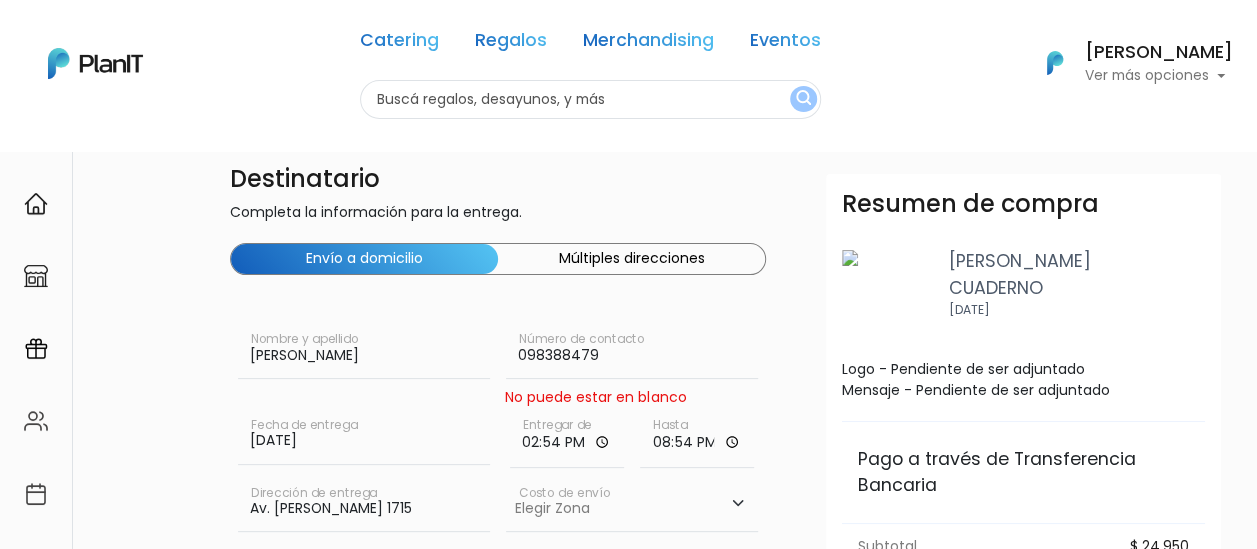 scroll, scrollTop: 0, scrollLeft: 0, axis: both 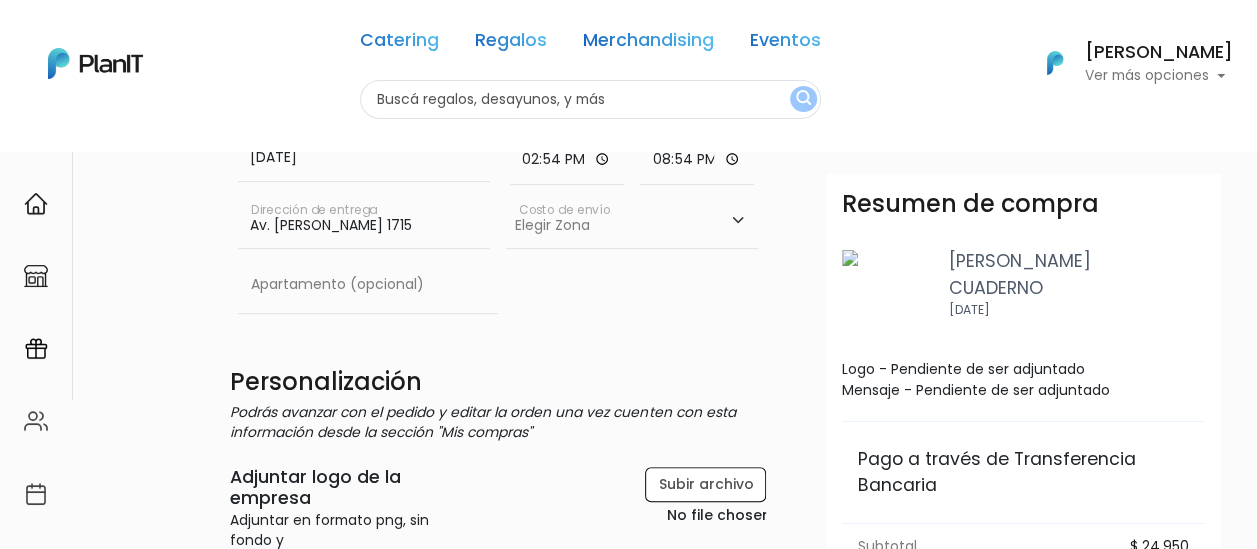 click on "Elegir Zona Zona américa- $600
Montevideo- $250" at bounding box center (632, 221) 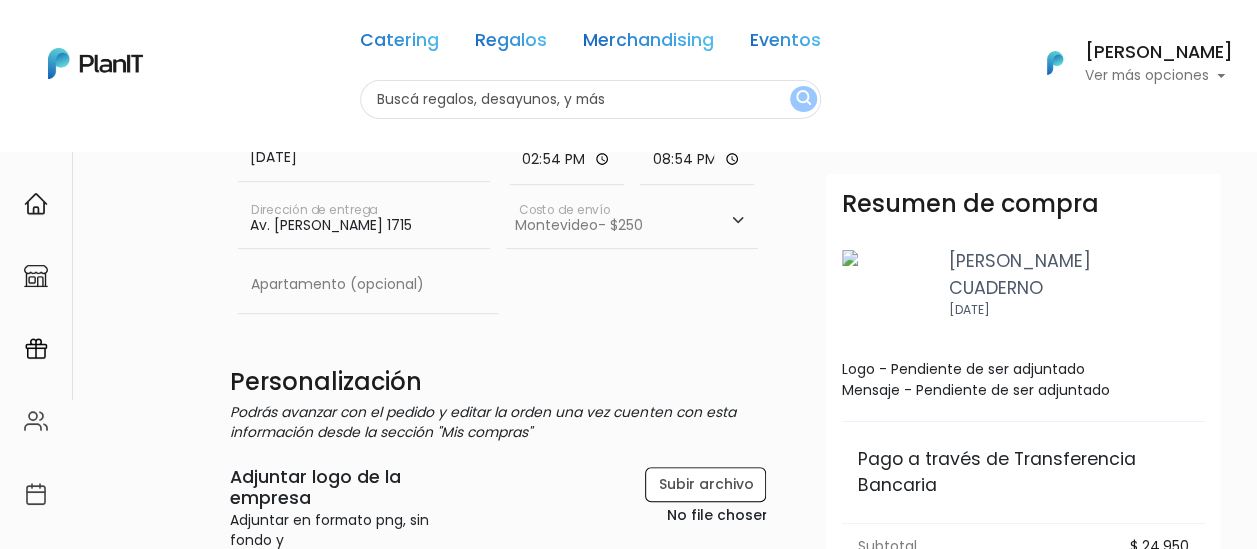 click on "Elegir Zona Zona américa- $600
Montevideo- $250" at bounding box center (632, 221) 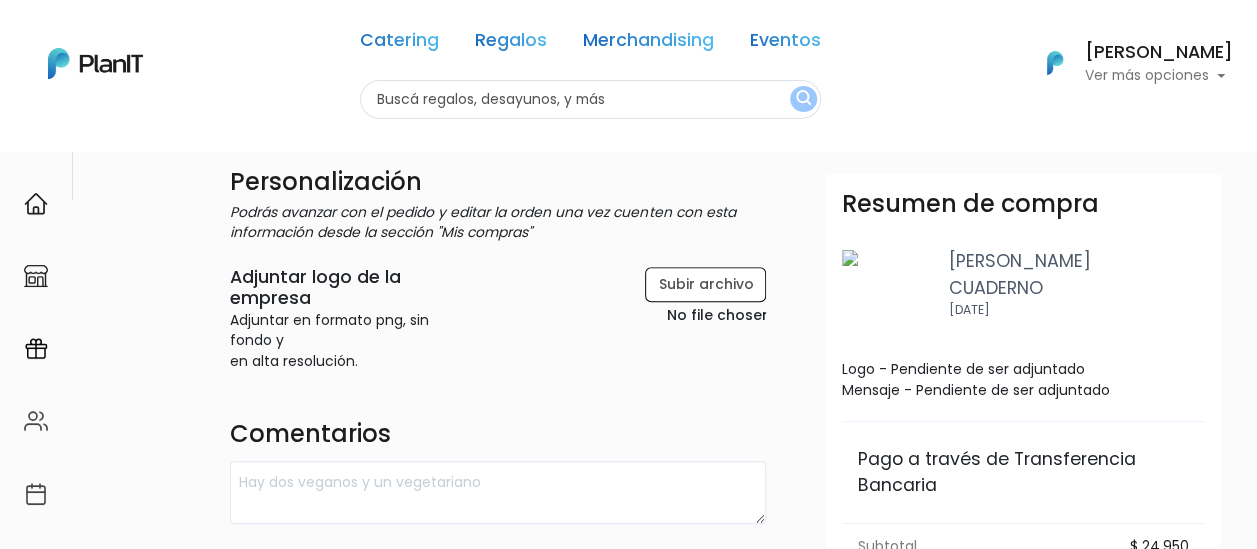 scroll, scrollTop: 600, scrollLeft: 0, axis: vertical 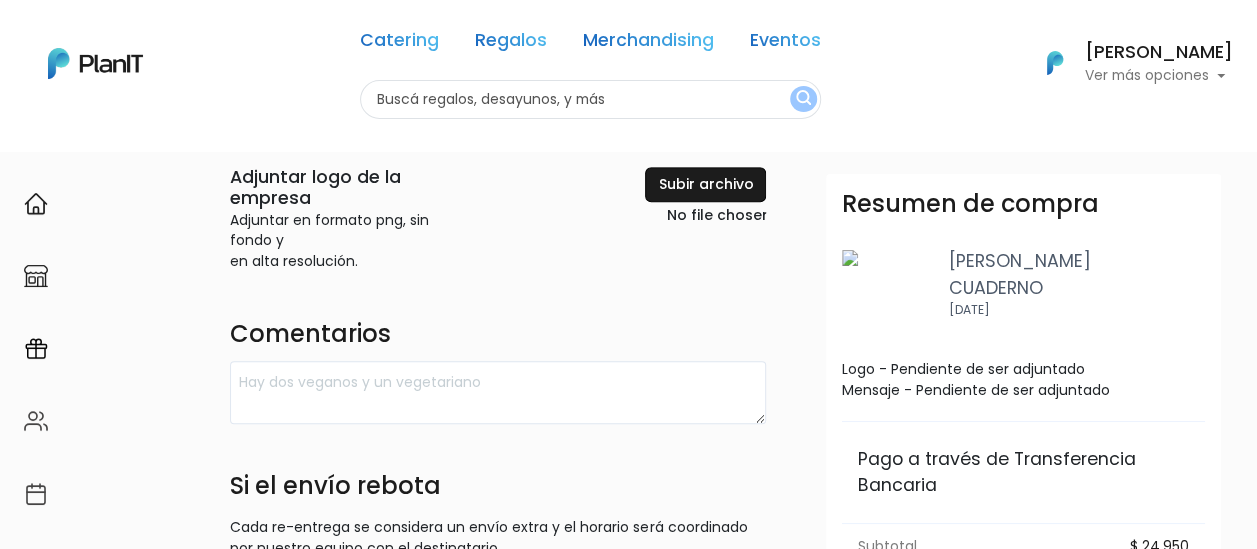 click at bounding box center [664, 198] 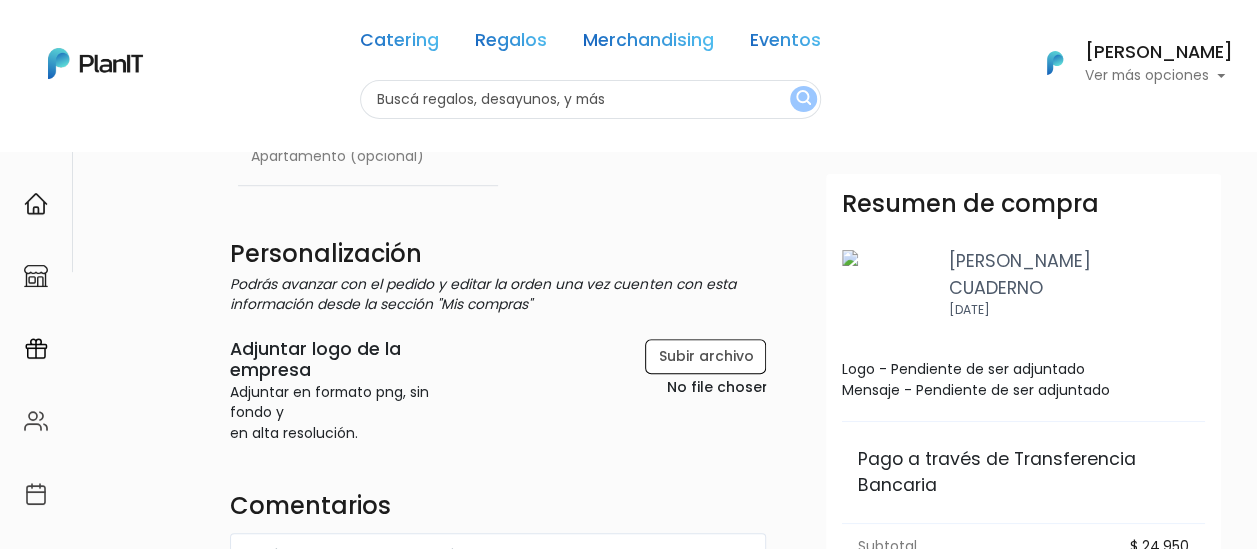 scroll, scrollTop: 700, scrollLeft: 0, axis: vertical 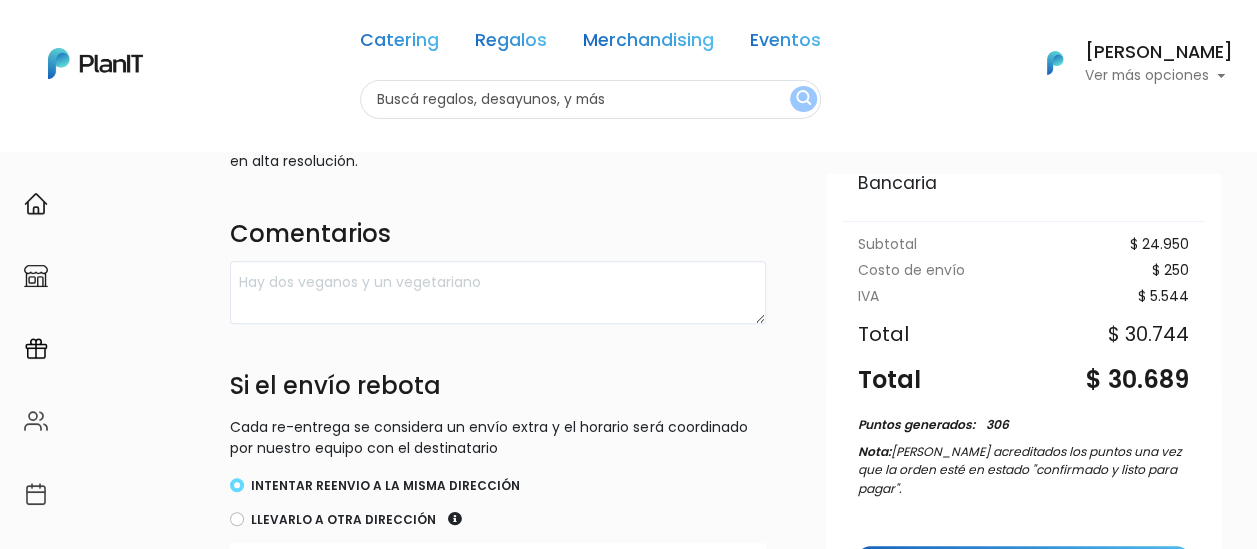 drag, startPoint x: 1112, startPoint y: 329, endPoint x: 1173, endPoint y: 328, distance: 61.008198 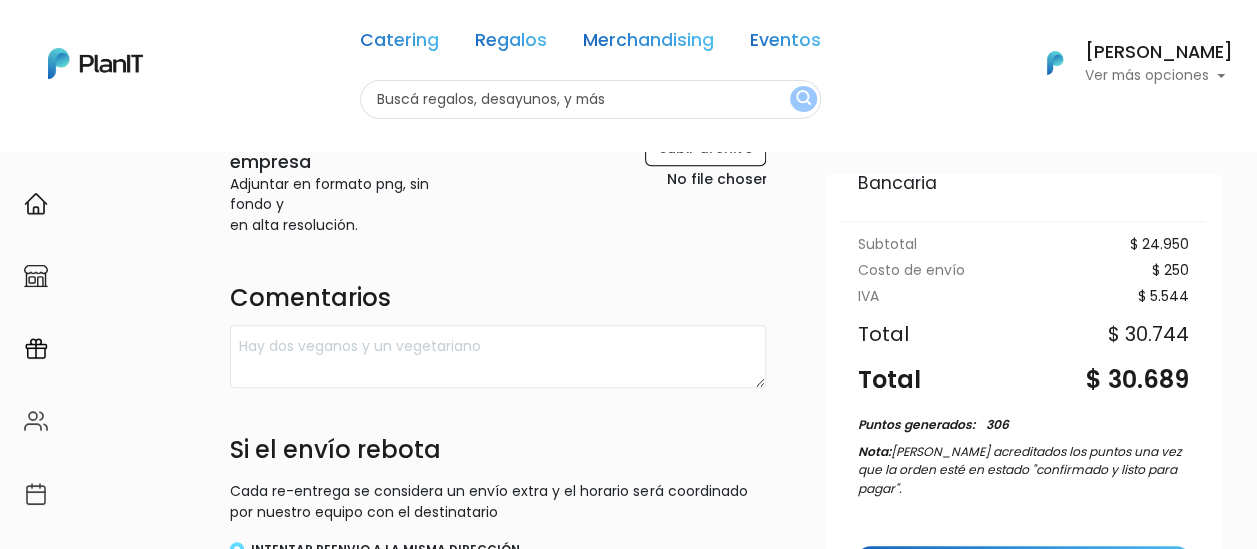 scroll, scrollTop: 600, scrollLeft: 0, axis: vertical 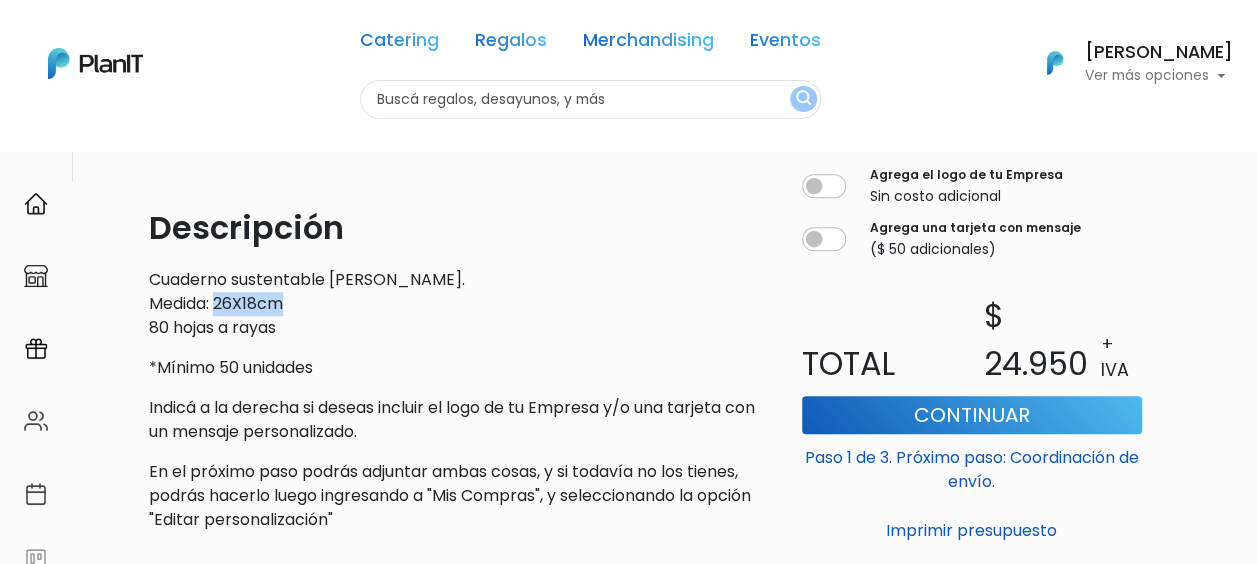 drag, startPoint x: 218, startPoint y: 300, endPoint x: 289, endPoint y: 308, distance: 71.44928 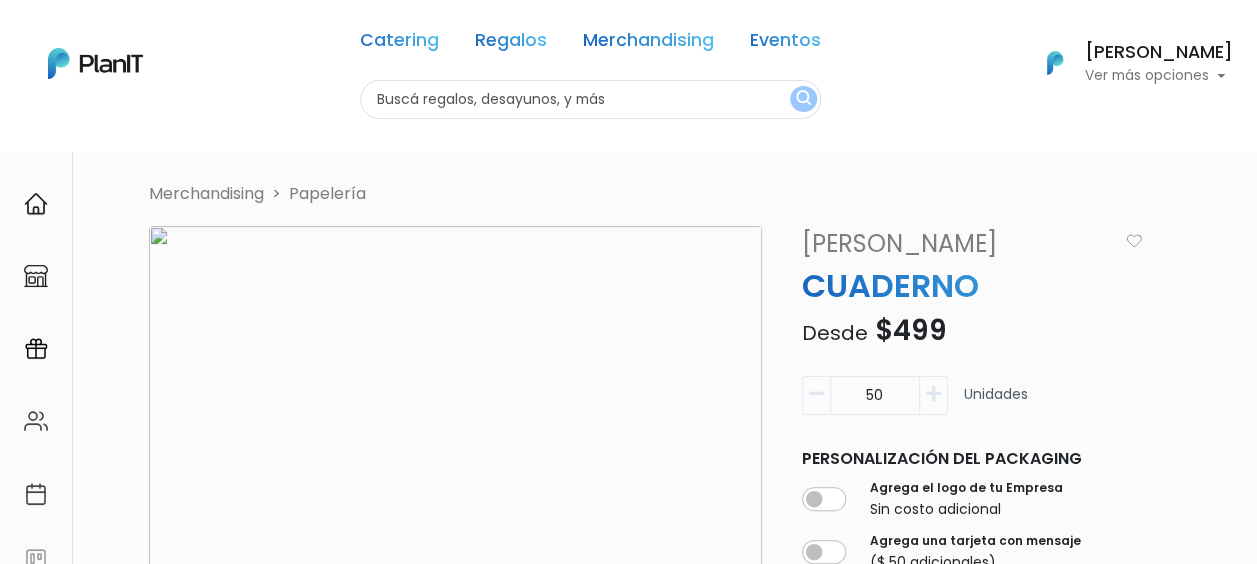 scroll, scrollTop: 0, scrollLeft: 0, axis: both 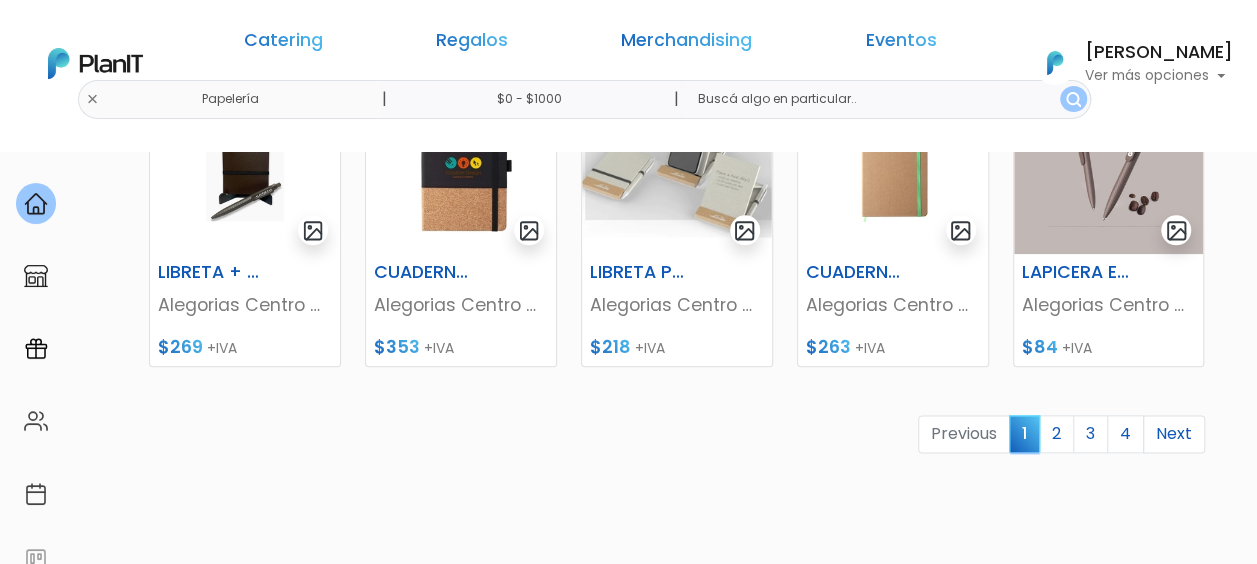 click on "¡Escríbenos!" at bounding box center [1061, 2064] 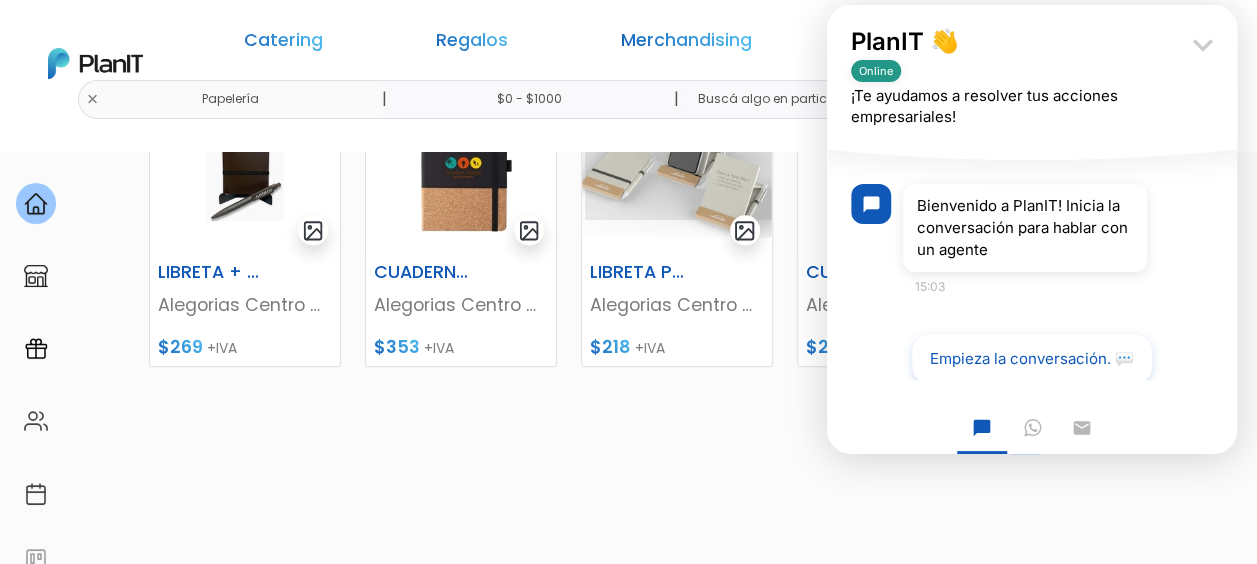 click on "keyboard_arrow_down" at bounding box center (1203, 45) 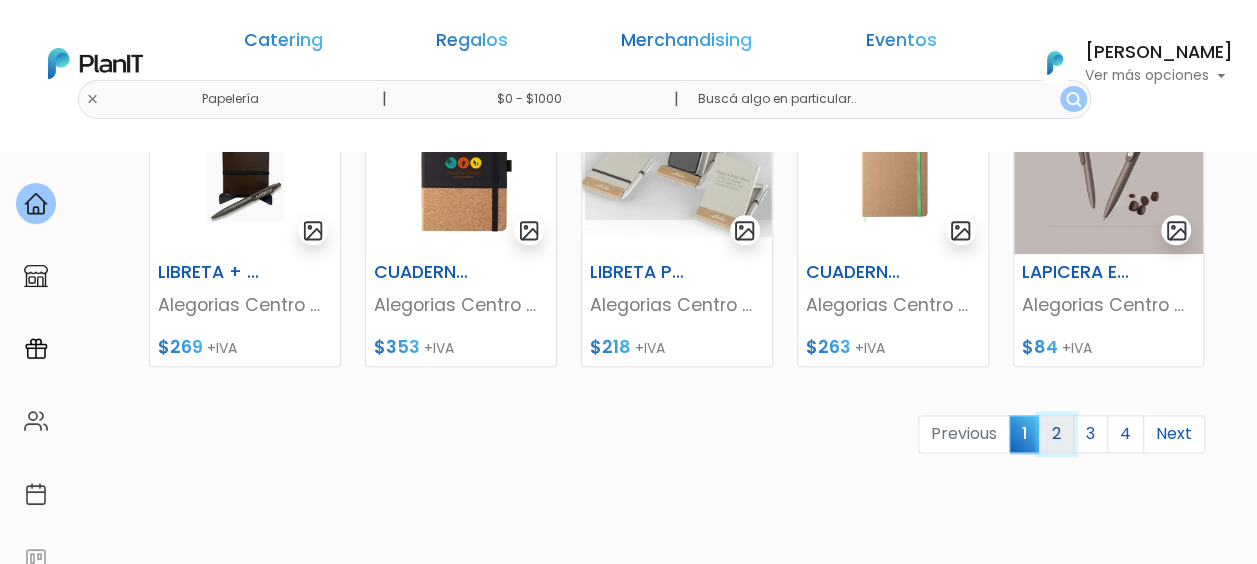 click on "2" at bounding box center [1056, 434] 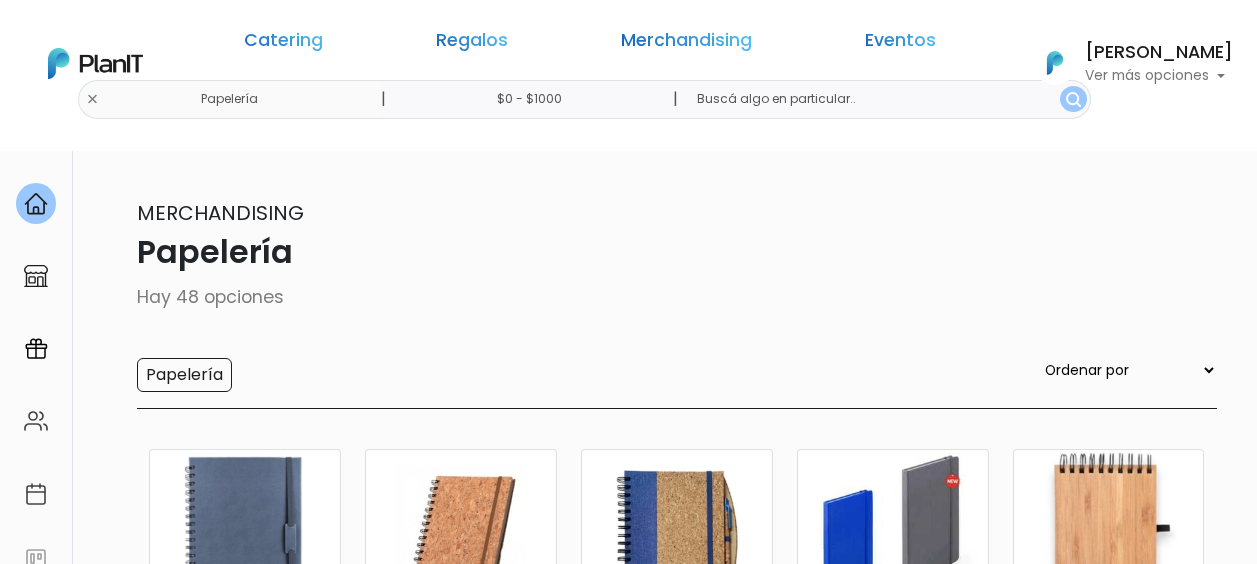 scroll, scrollTop: 96, scrollLeft: 0, axis: vertical 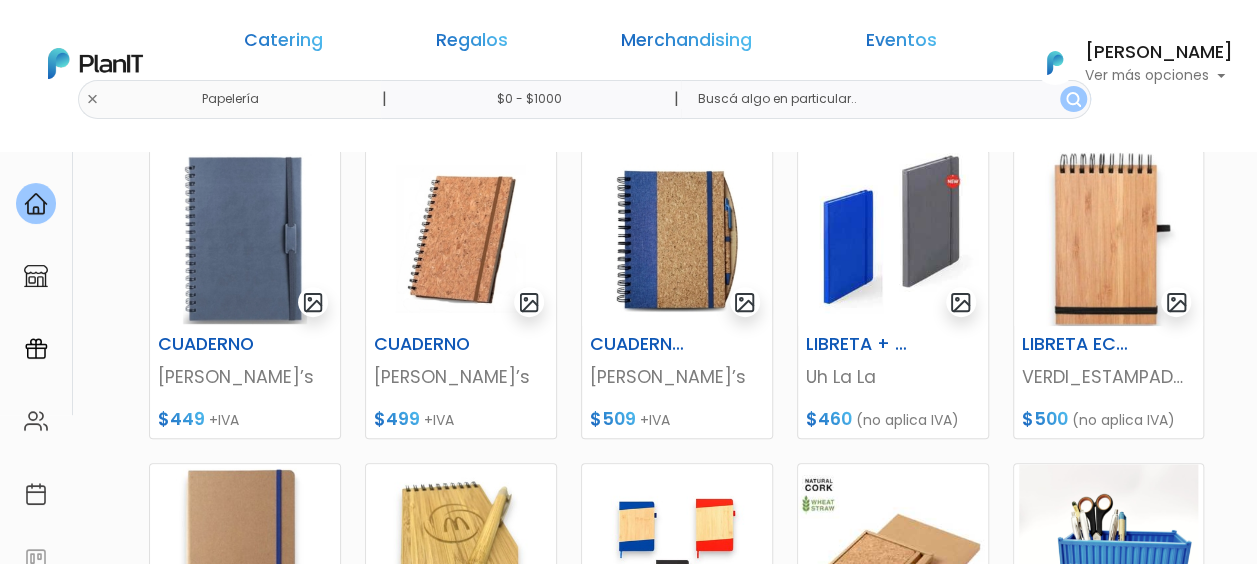 drag, startPoint x: 672, startPoint y: 329, endPoint x: 571, endPoint y: 140, distance: 214.29419 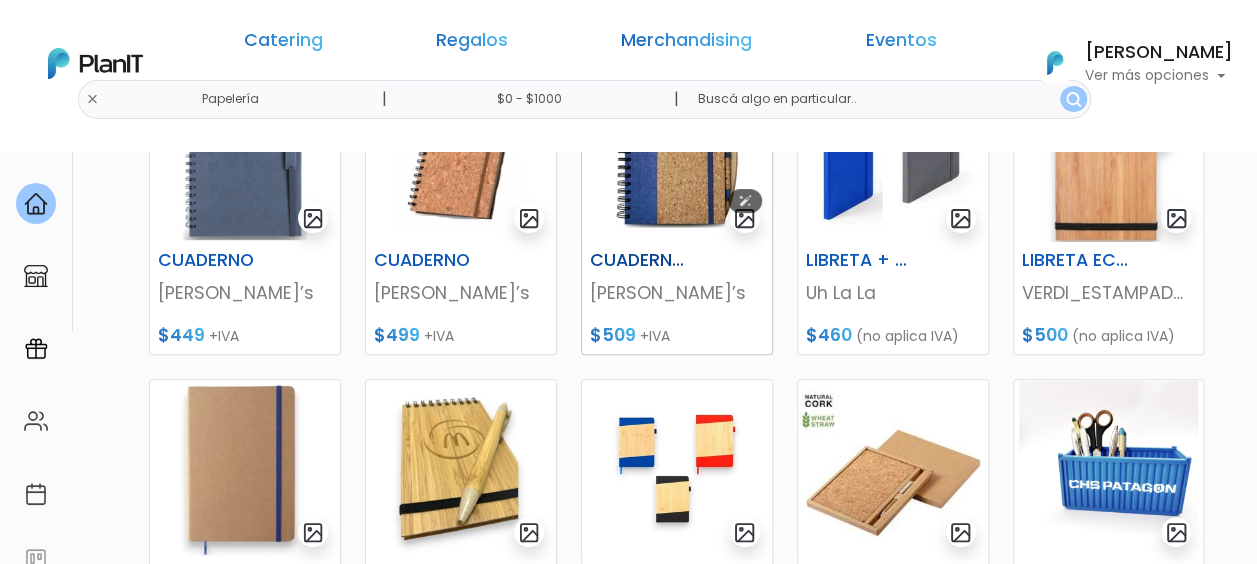 scroll, scrollTop: 300, scrollLeft: 0, axis: vertical 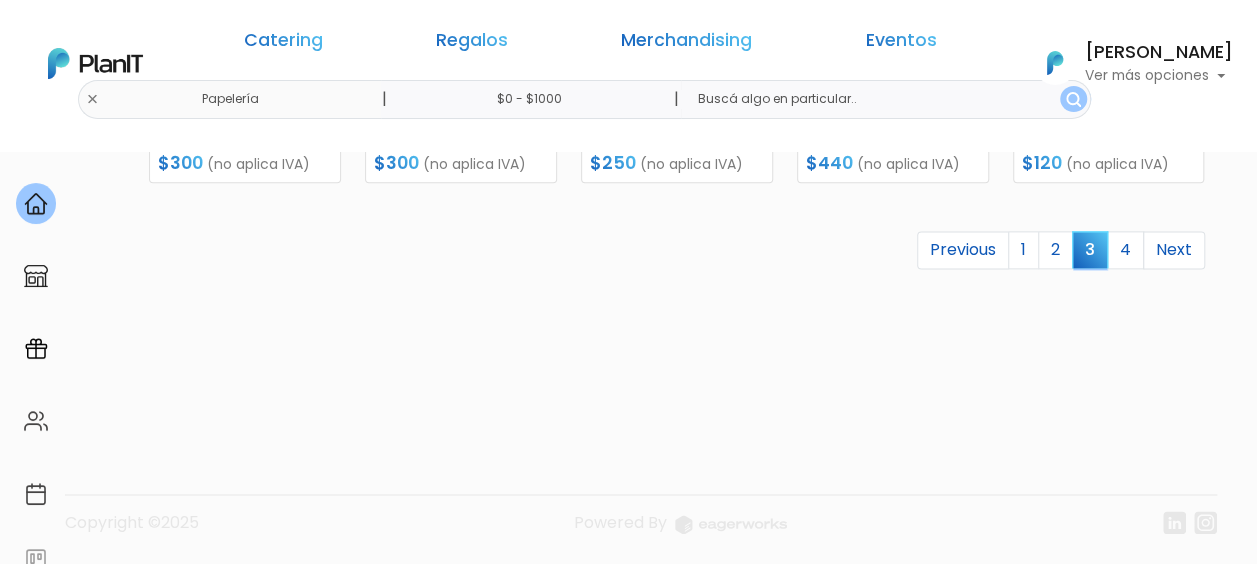 click on "keyboard_arrow_down" at bounding box center (1182, 1917) 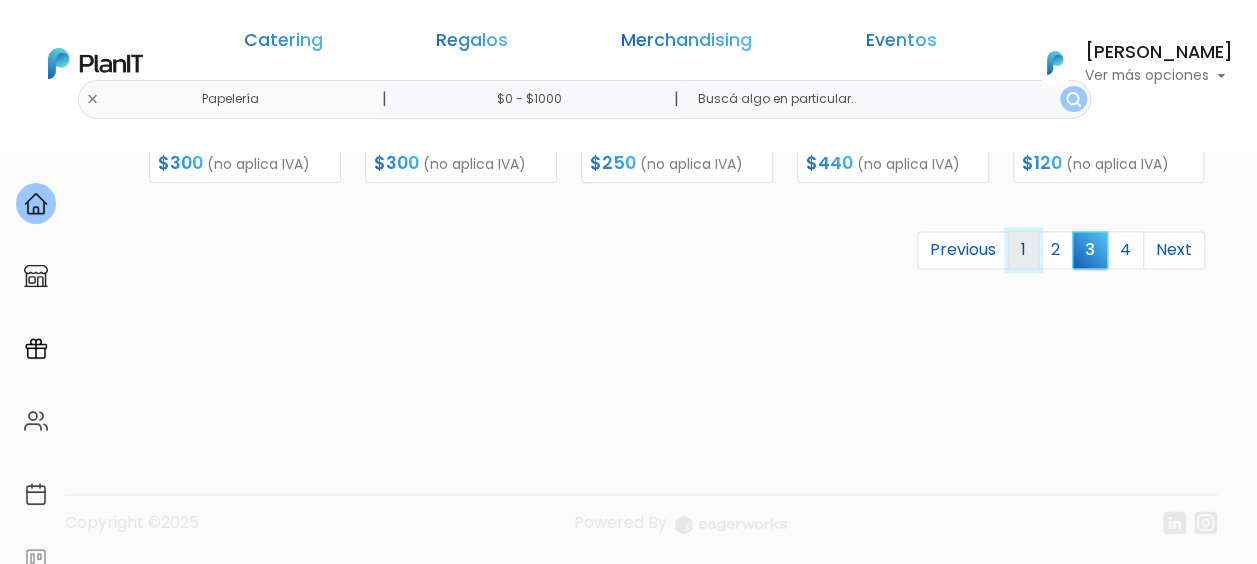 click on "1" at bounding box center [1023, 250] 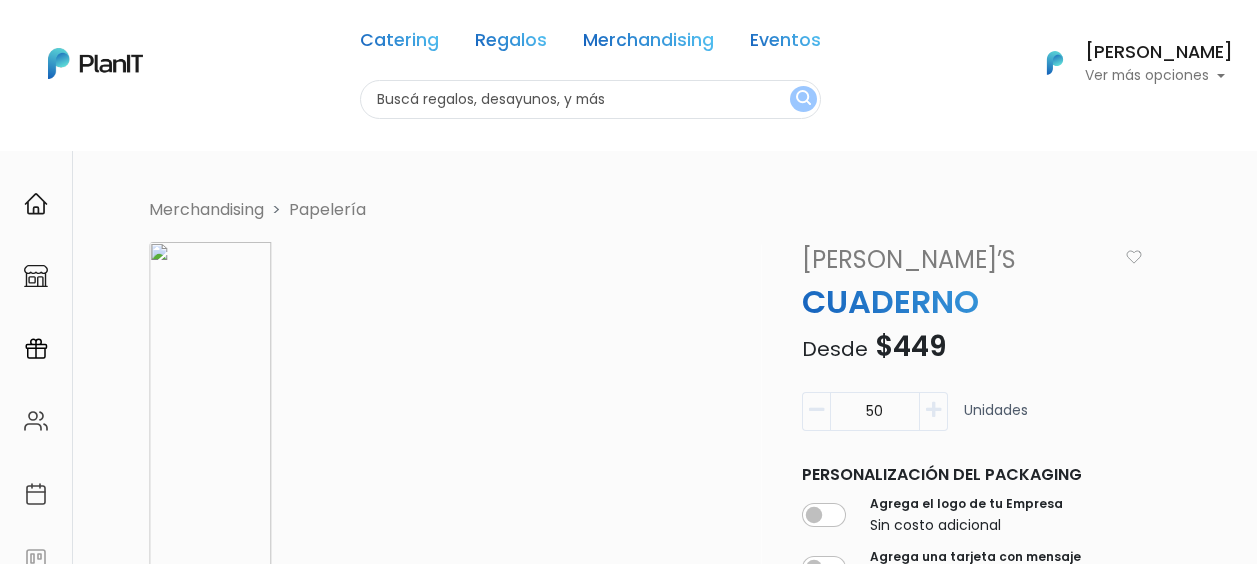 scroll, scrollTop: 0, scrollLeft: 0, axis: both 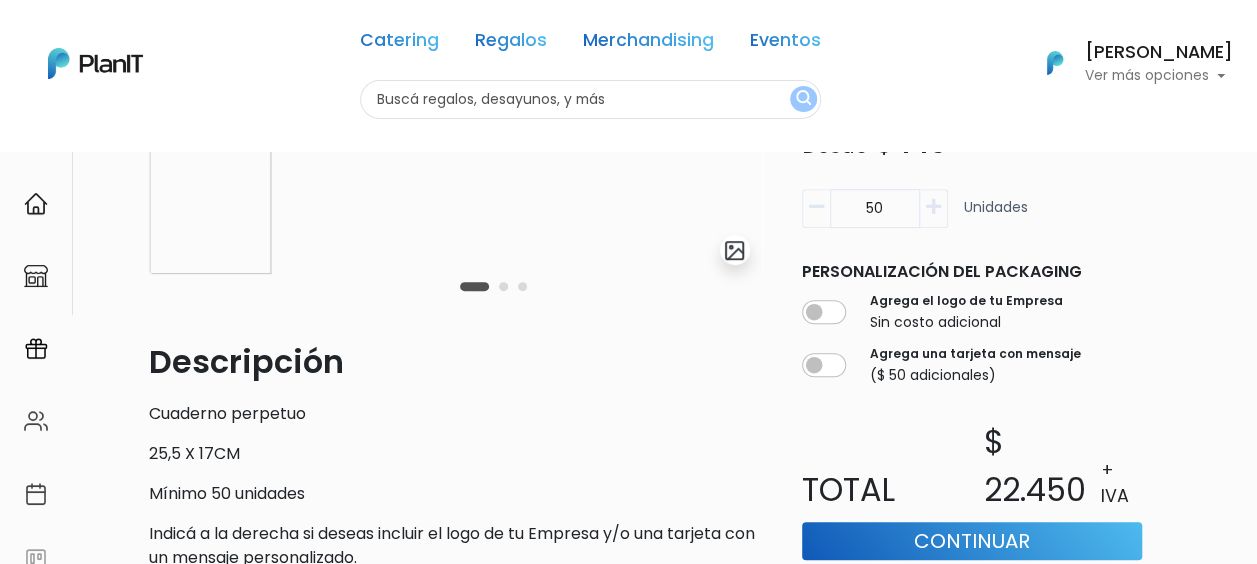 click at bounding box center (503, 286) 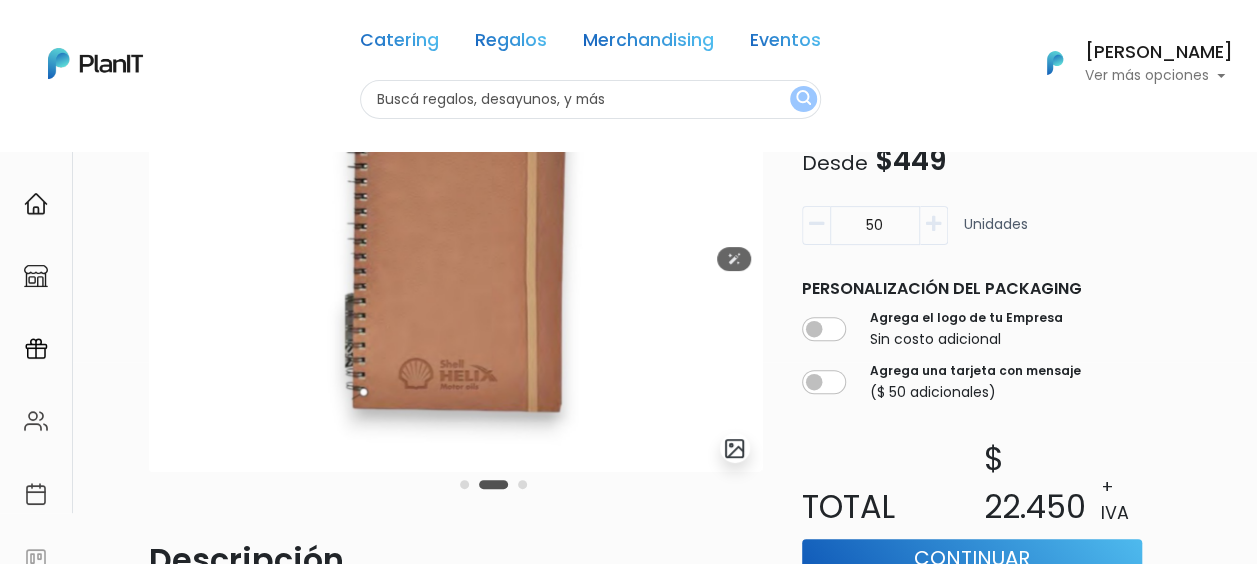 scroll, scrollTop: 500, scrollLeft: 0, axis: vertical 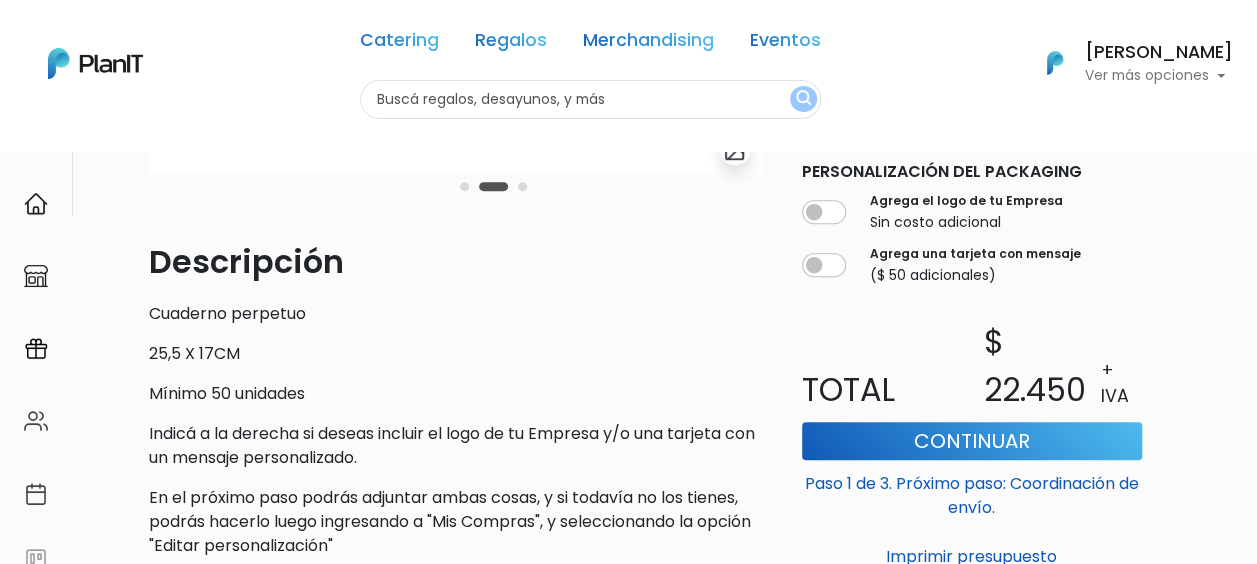 click at bounding box center (522, 186) 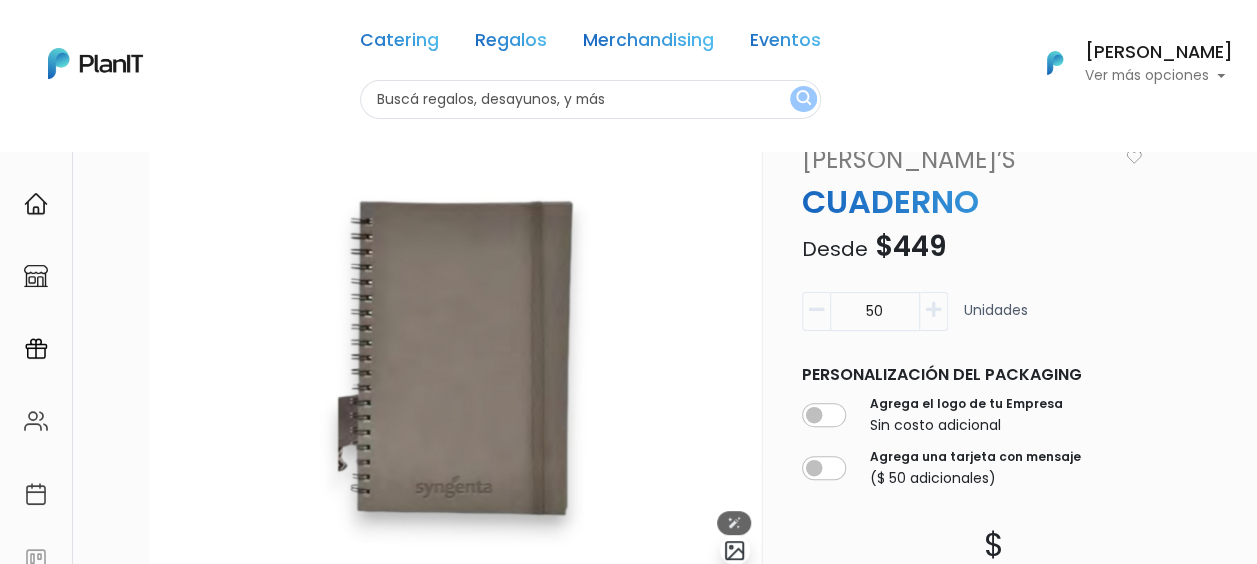 scroll, scrollTop: 200, scrollLeft: 0, axis: vertical 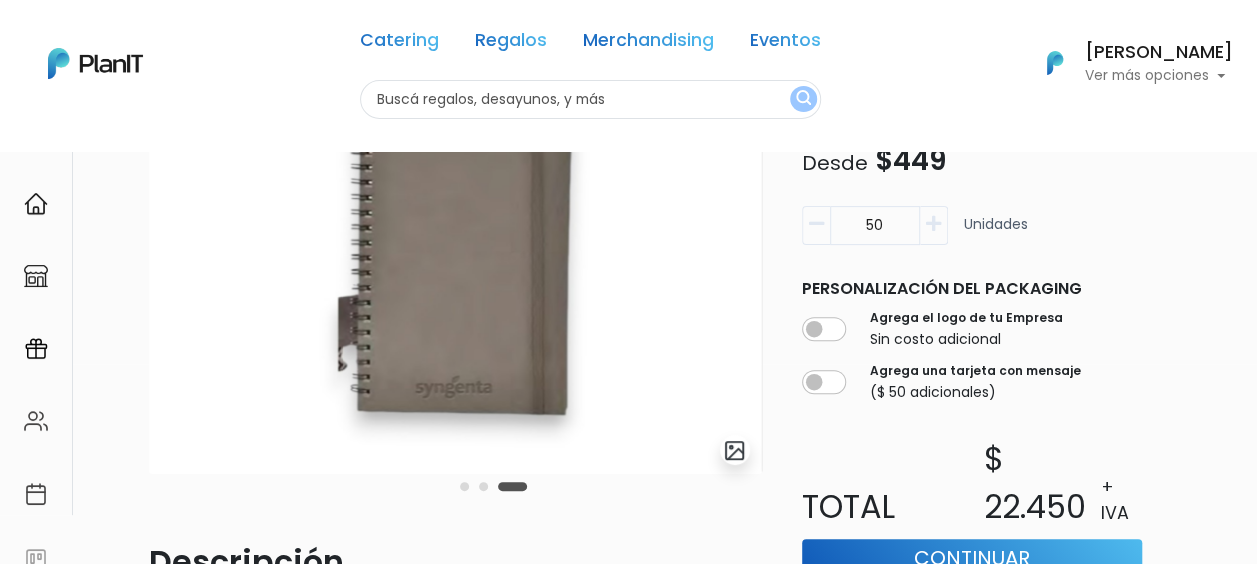 click at bounding box center (483, 486) 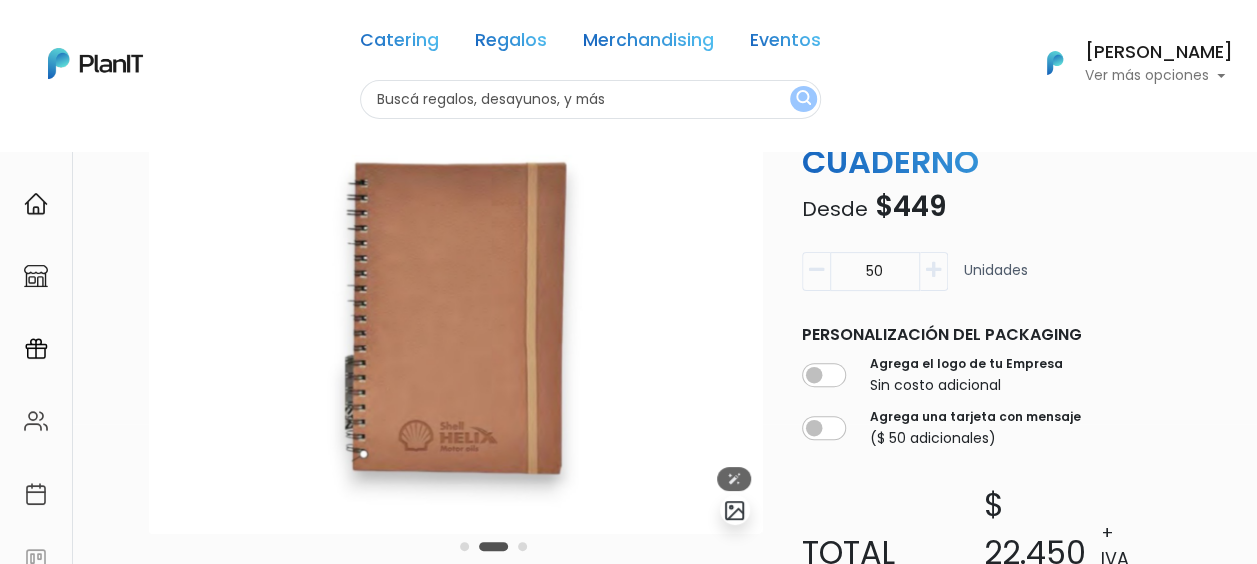 scroll, scrollTop: 100, scrollLeft: 0, axis: vertical 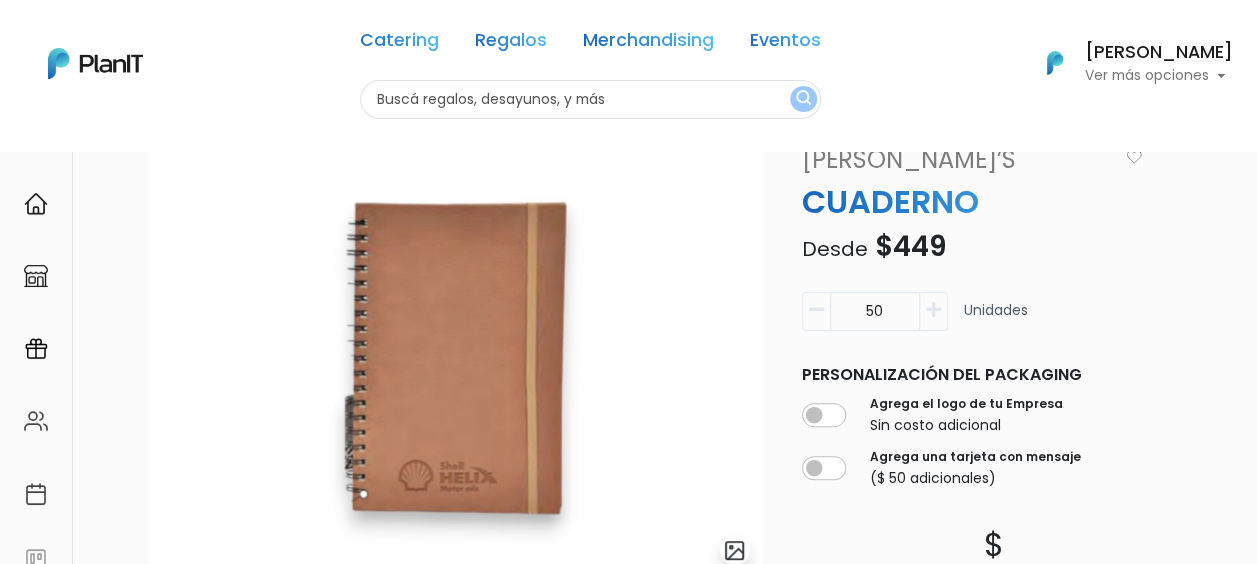 type 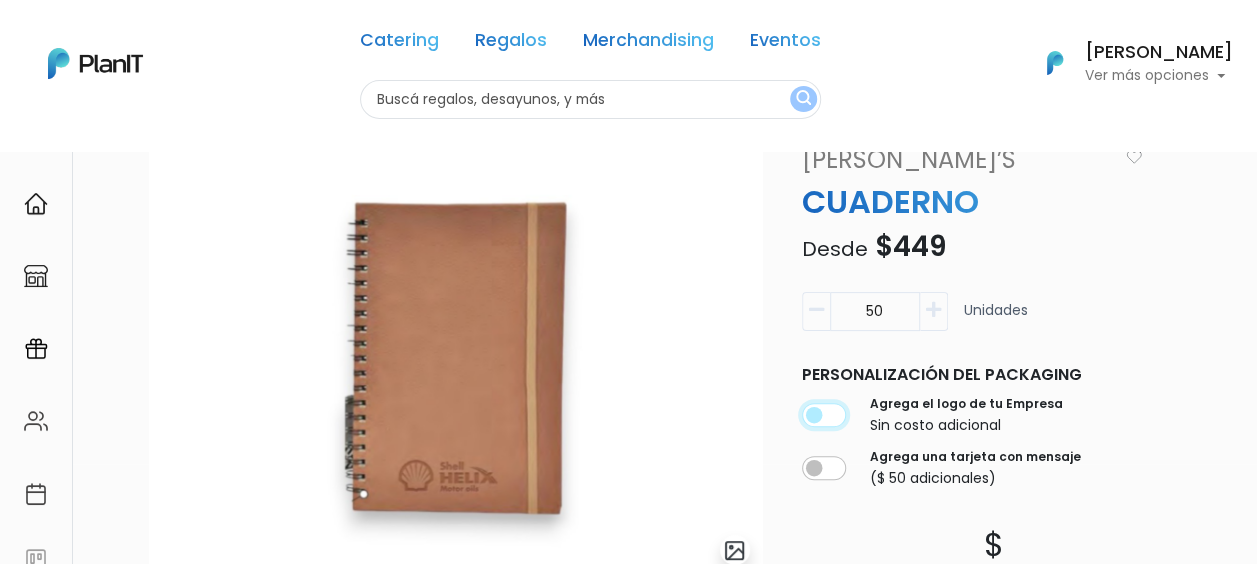 click at bounding box center [824, 415] 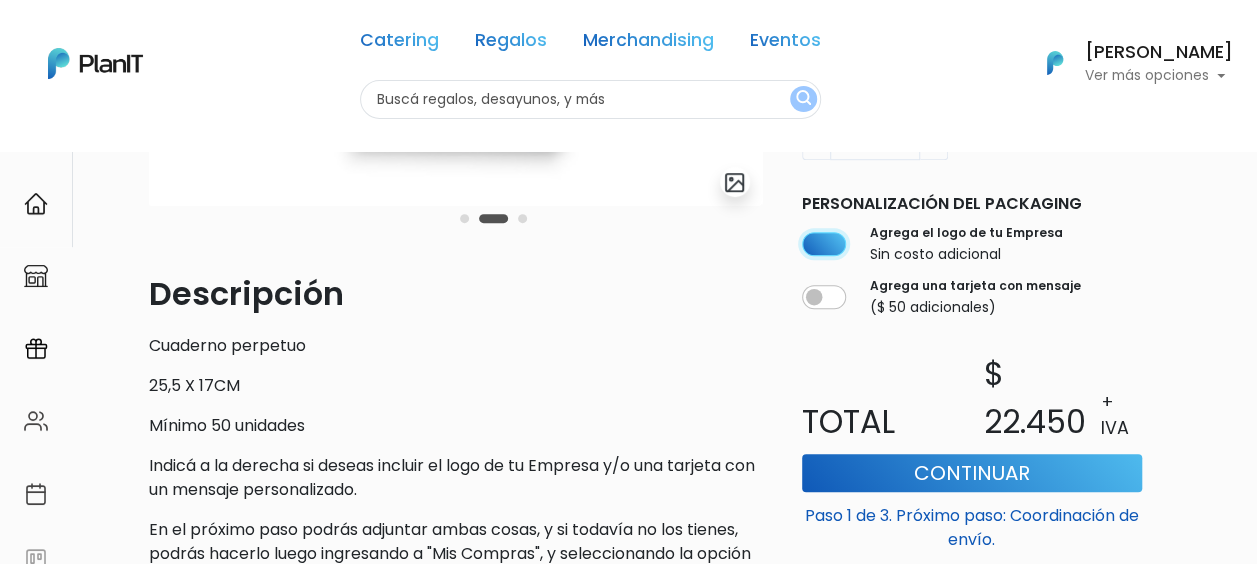 scroll, scrollTop: 500, scrollLeft: 0, axis: vertical 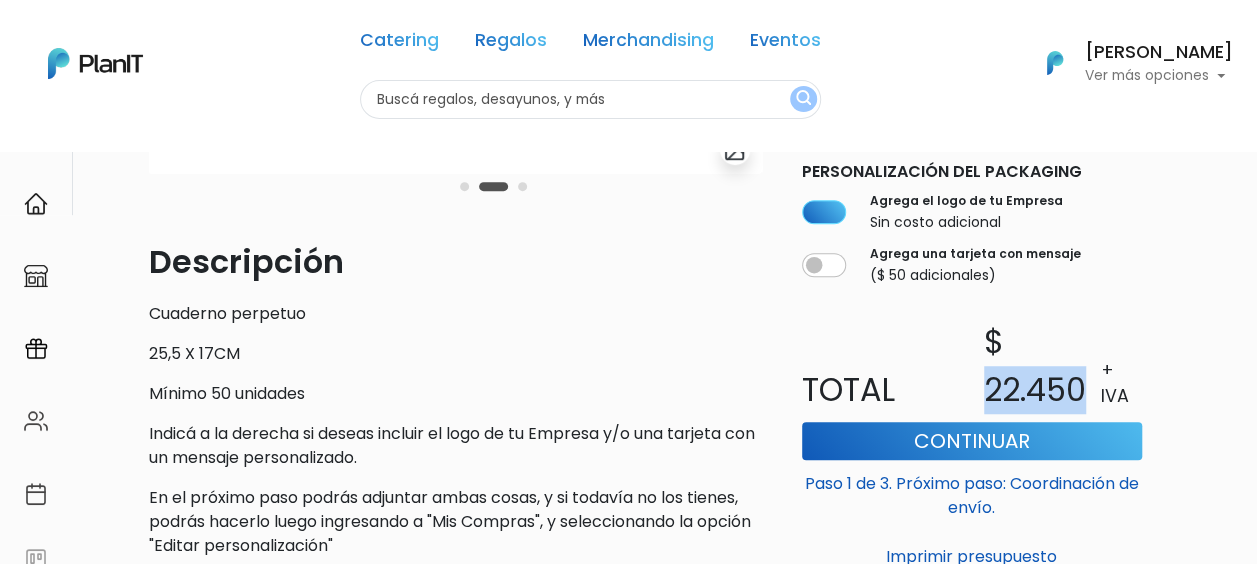 drag, startPoint x: 1008, startPoint y: 387, endPoint x: 1076, endPoint y: 398, distance: 68.88396 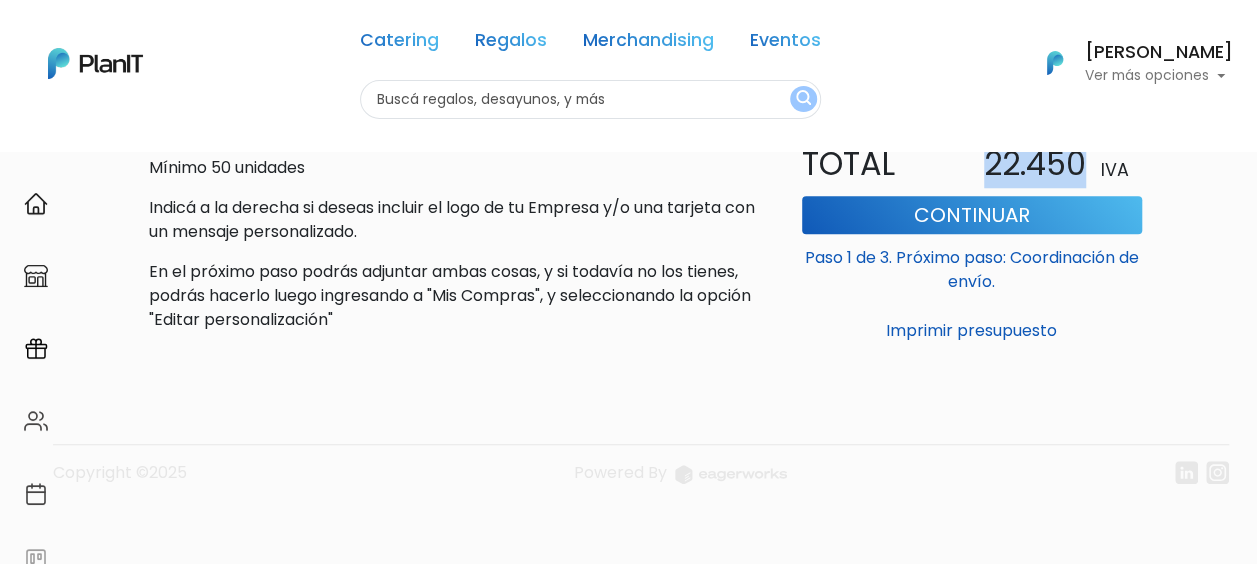scroll, scrollTop: 526, scrollLeft: 0, axis: vertical 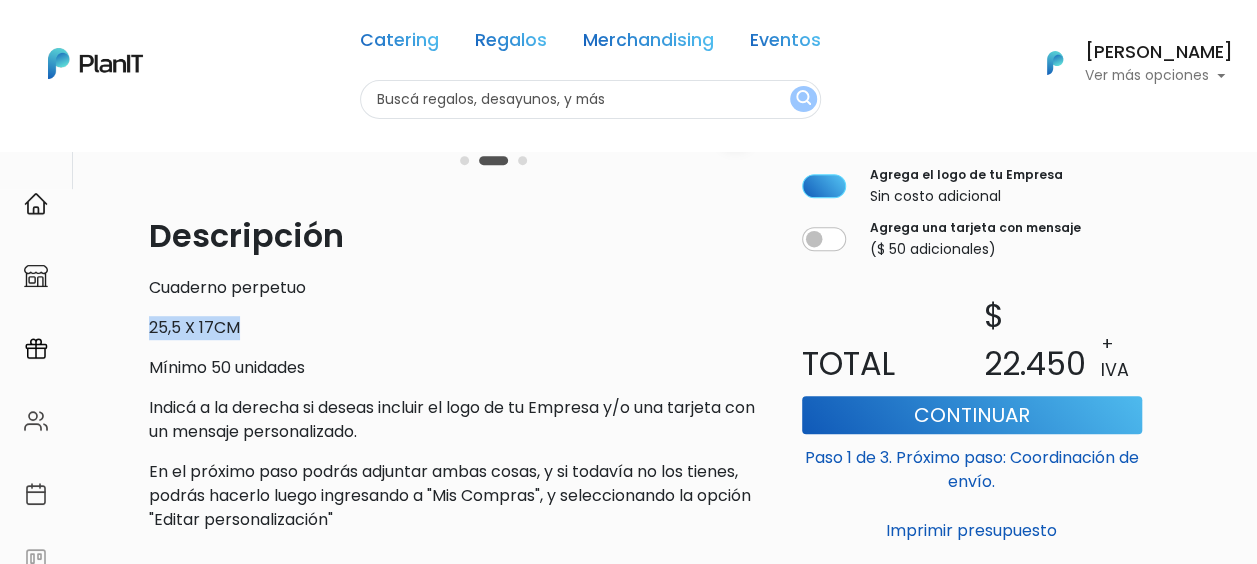 drag, startPoint x: 149, startPoint y: 320, endPoint x: 239, endPoint y: 326, distance: 90.199776 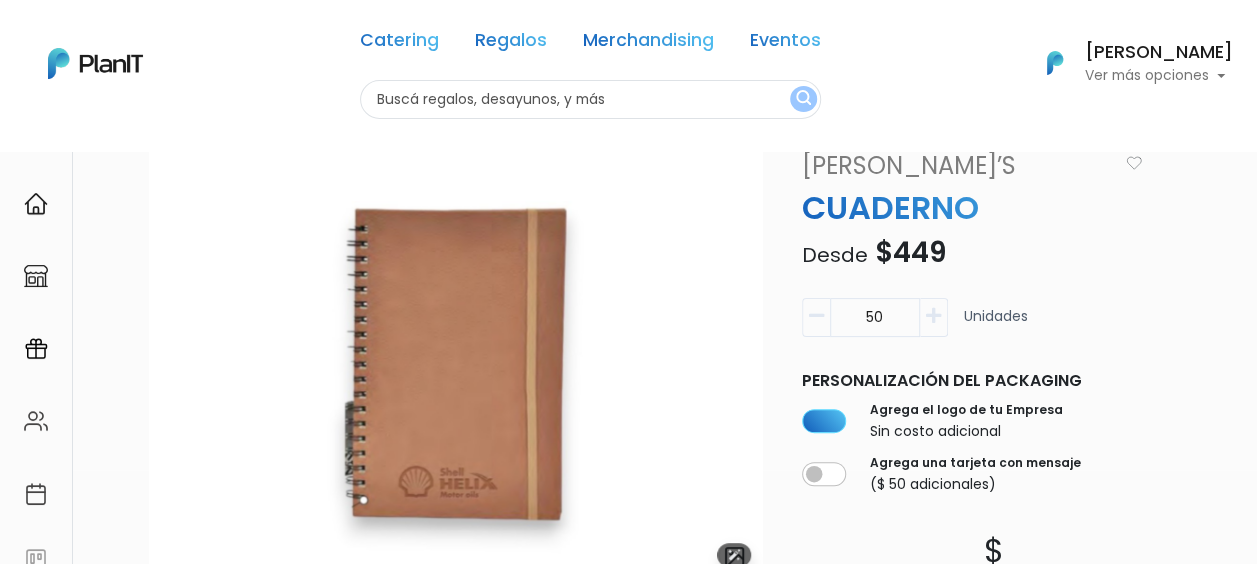 scroll, scrollTop: 126, scrollLeft: 0, axis: vertical 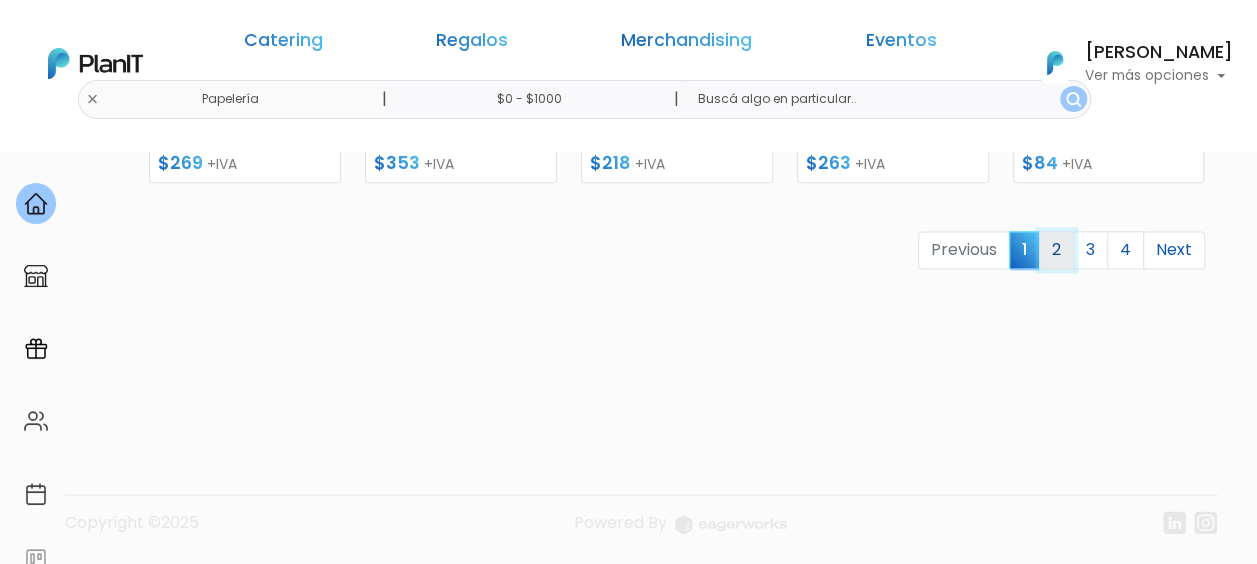 click on "2" at bounding box center (1056, 250) 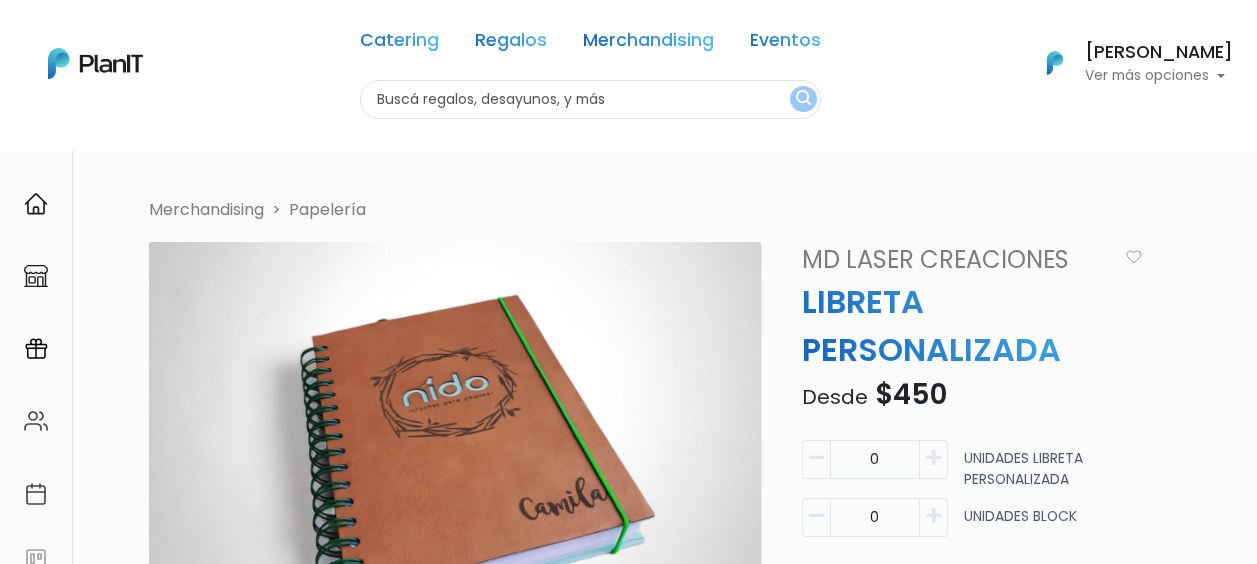 scroll, scrollTop: 0, scrollLeft: 0, axis: both 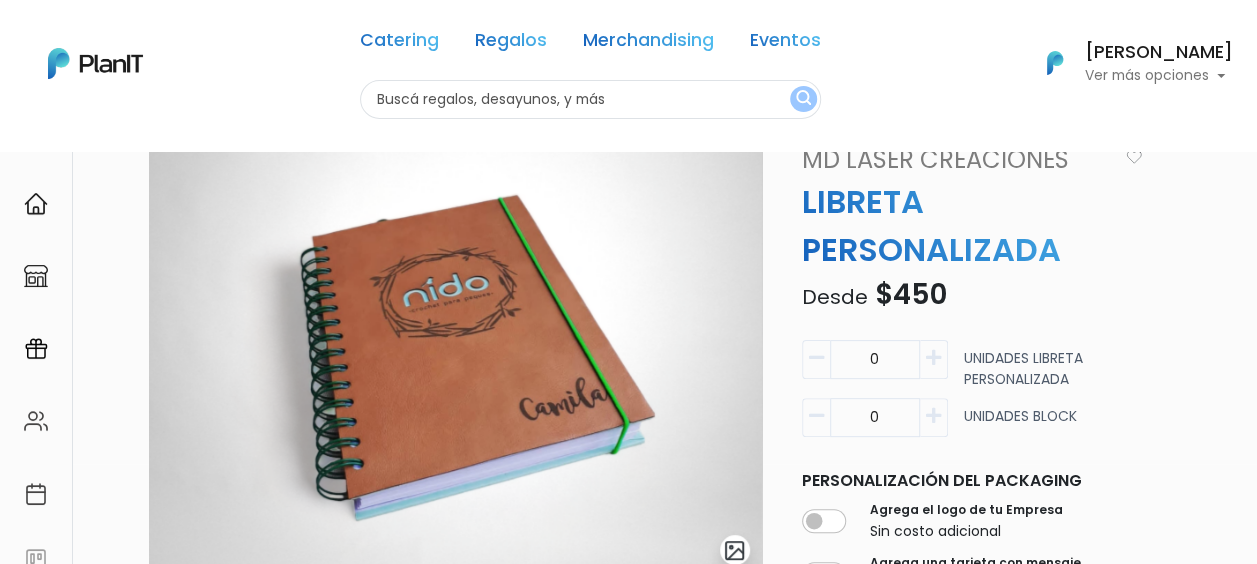 click on "0" at bounding box center [875, 359] 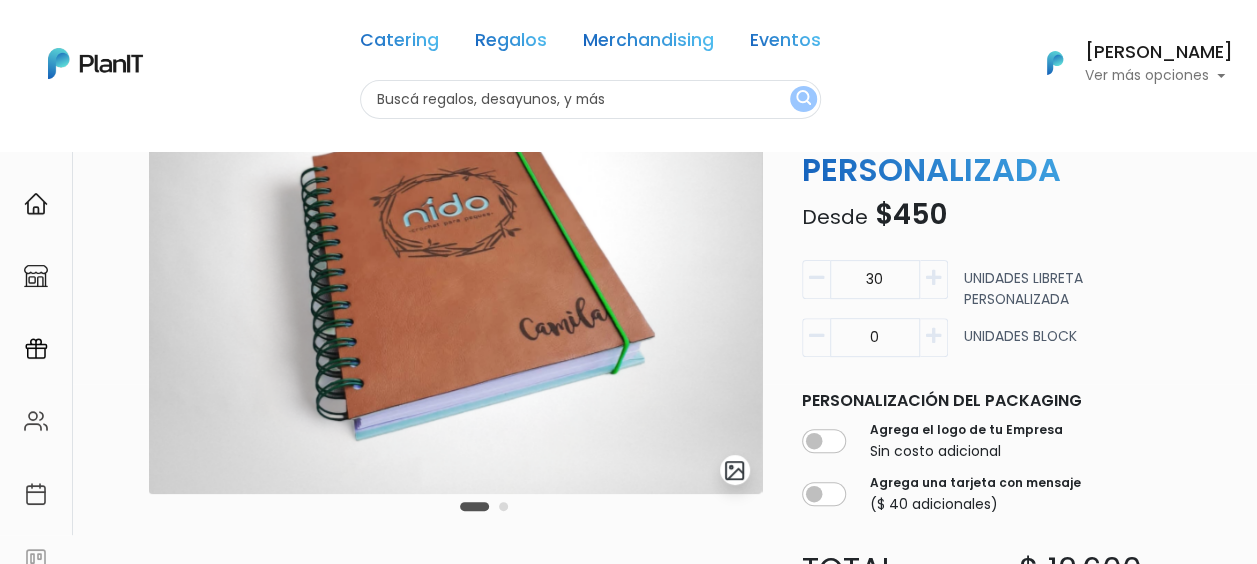 scroll, scrollTop: 300, scrollLeft: 0, axis: vertical 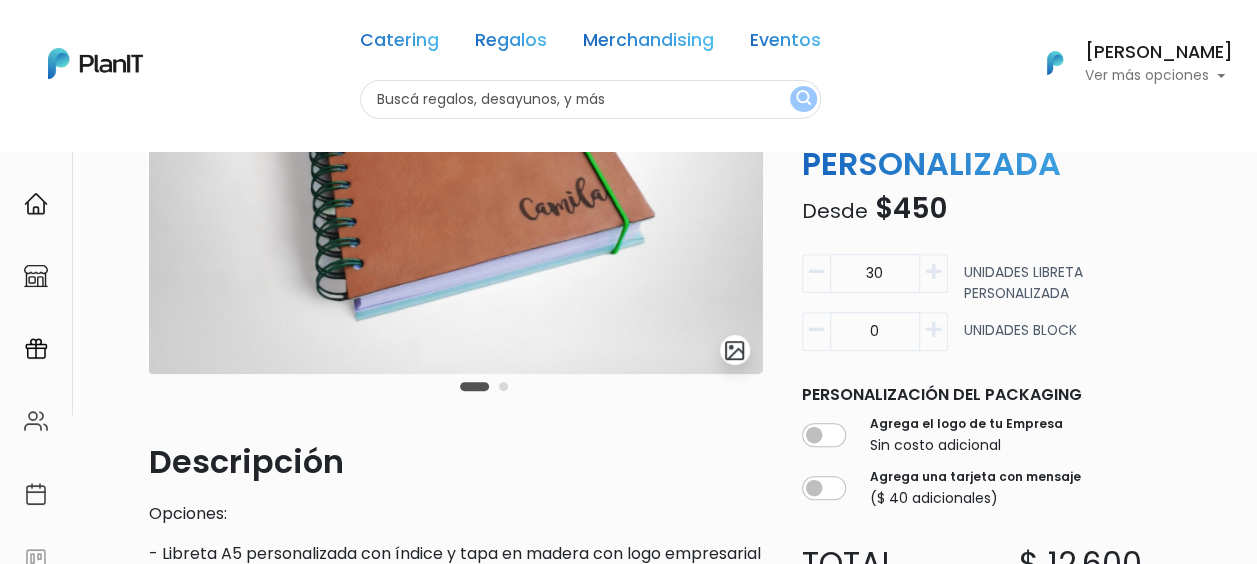type on "30" 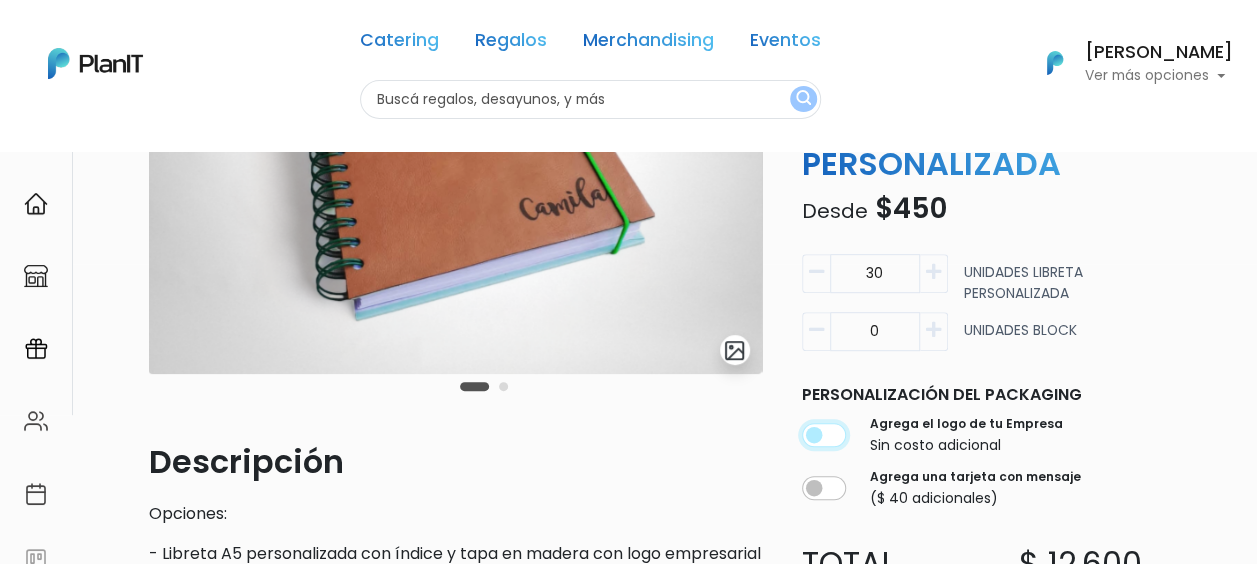 click at bounding box center (824, 435) 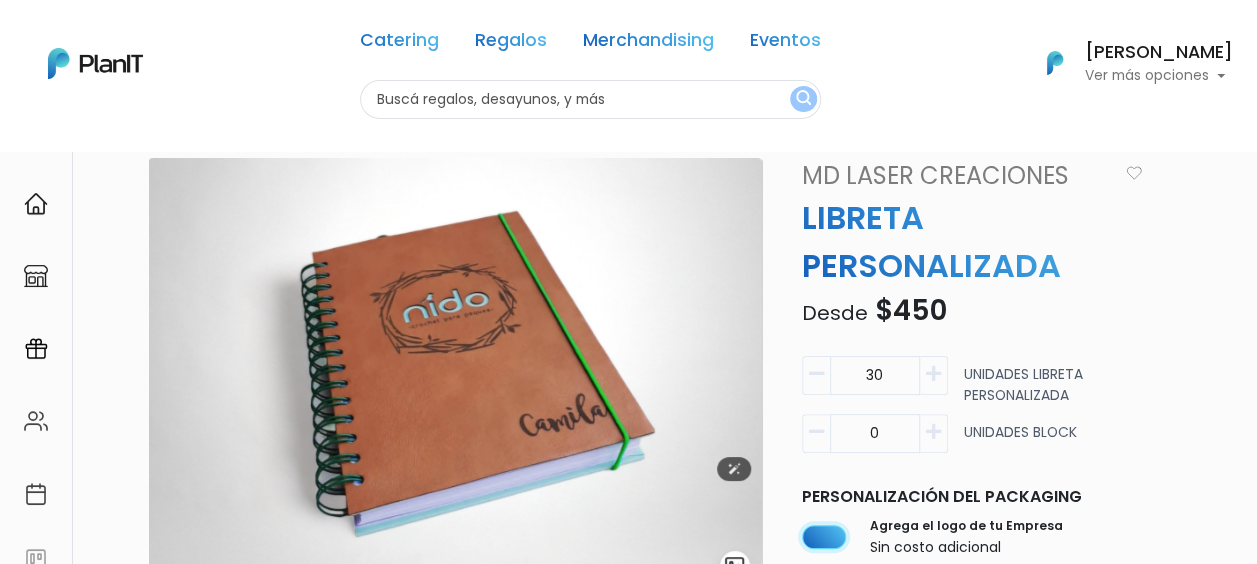 scroll, scrollTop: 200, scrollLeft: 0, axis: vertical 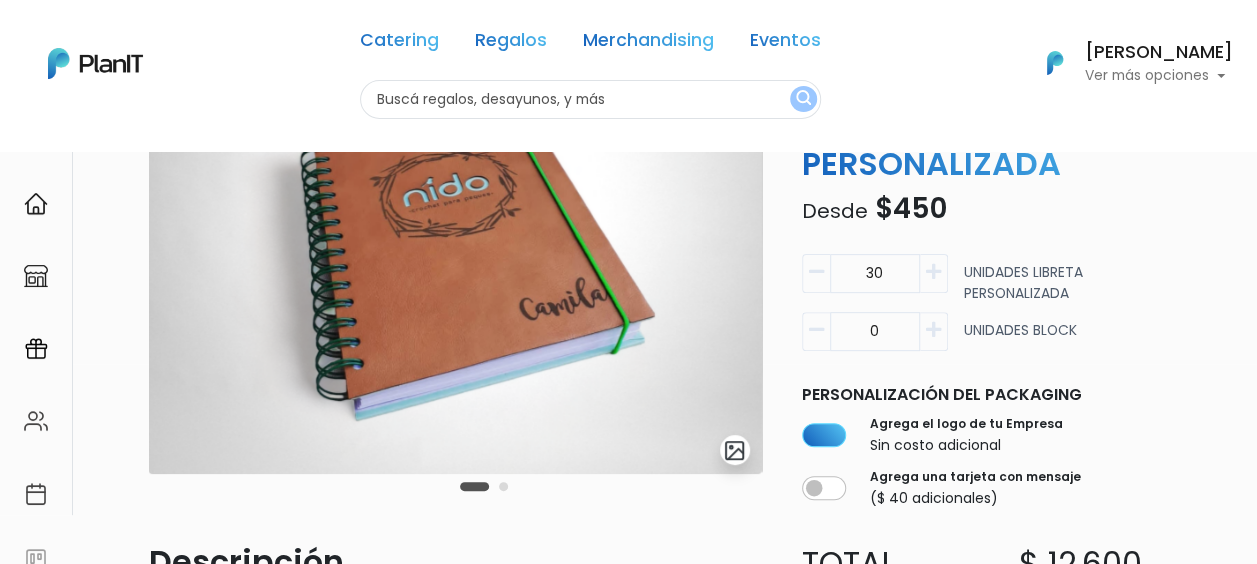 click at bounding box center [503, 486] 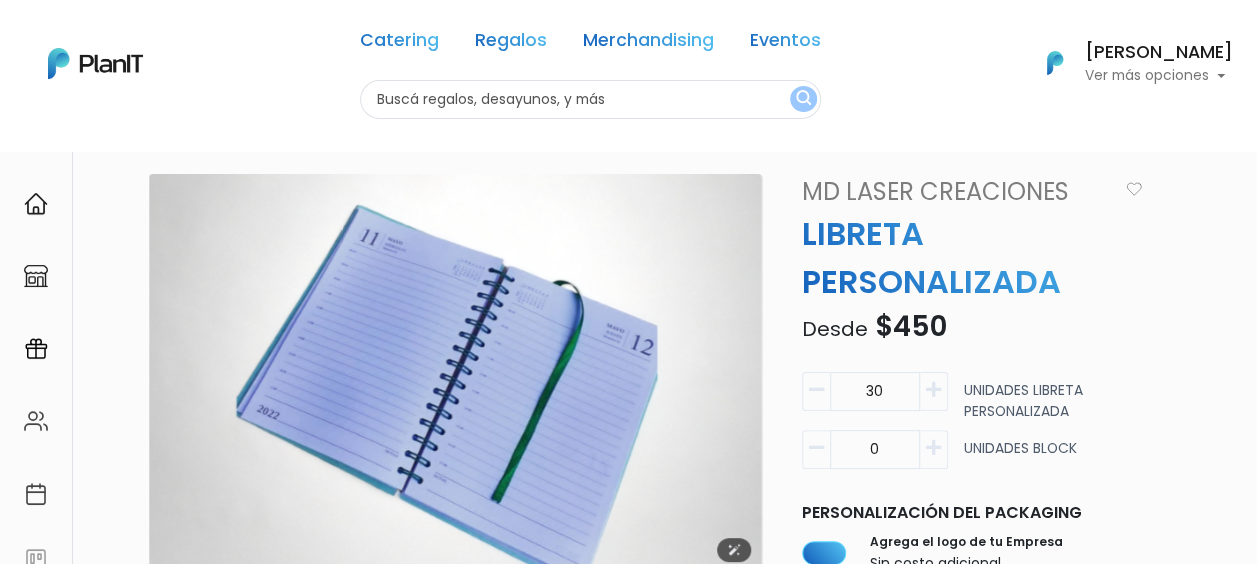 scroll, scrollTop: 100, scrollLeft: 0, axis: vertical 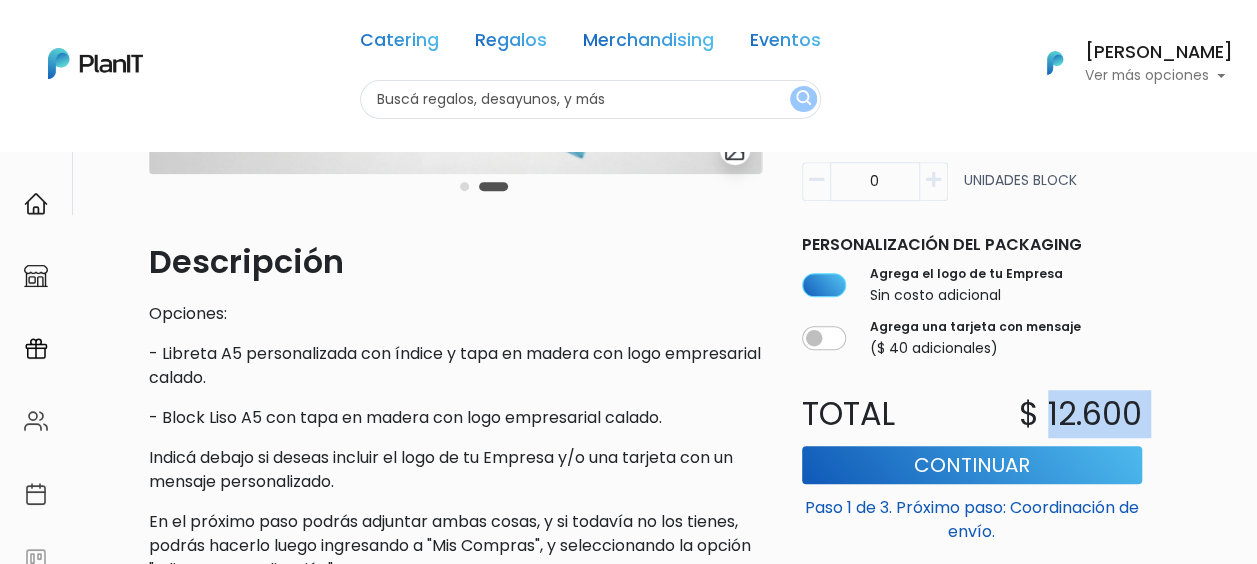 drag, startPoint x: 1046, startPoint y: 419, endPoint x: 1164, endPoint y: 398, distance: 119.85408 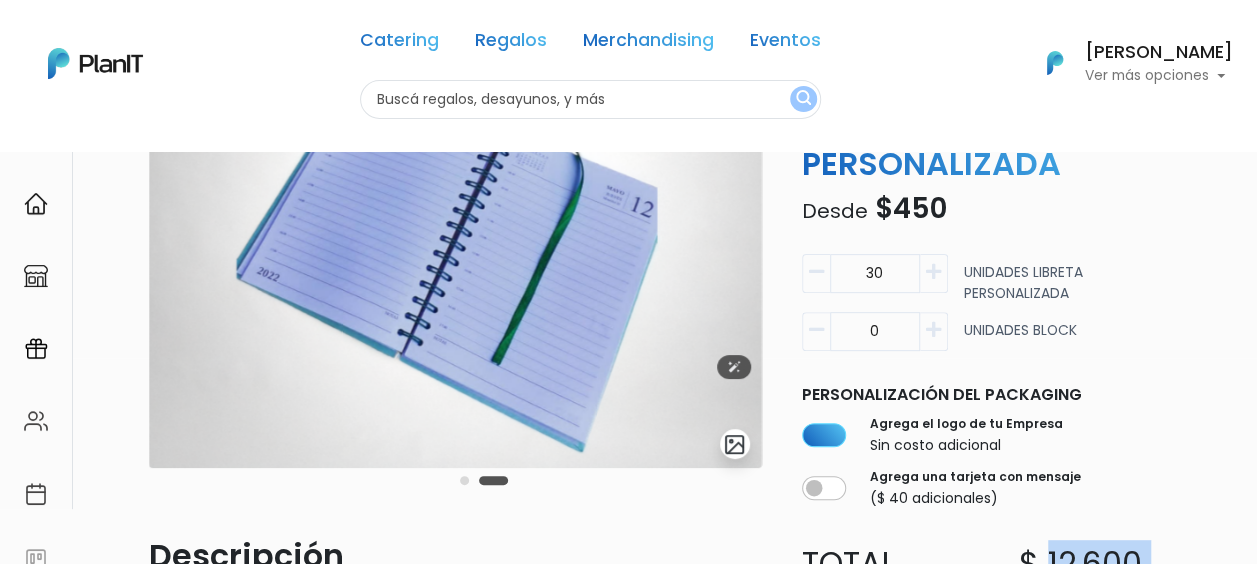 scroll, scrollTop: 300, scrollLeft: 0, axis: vertical 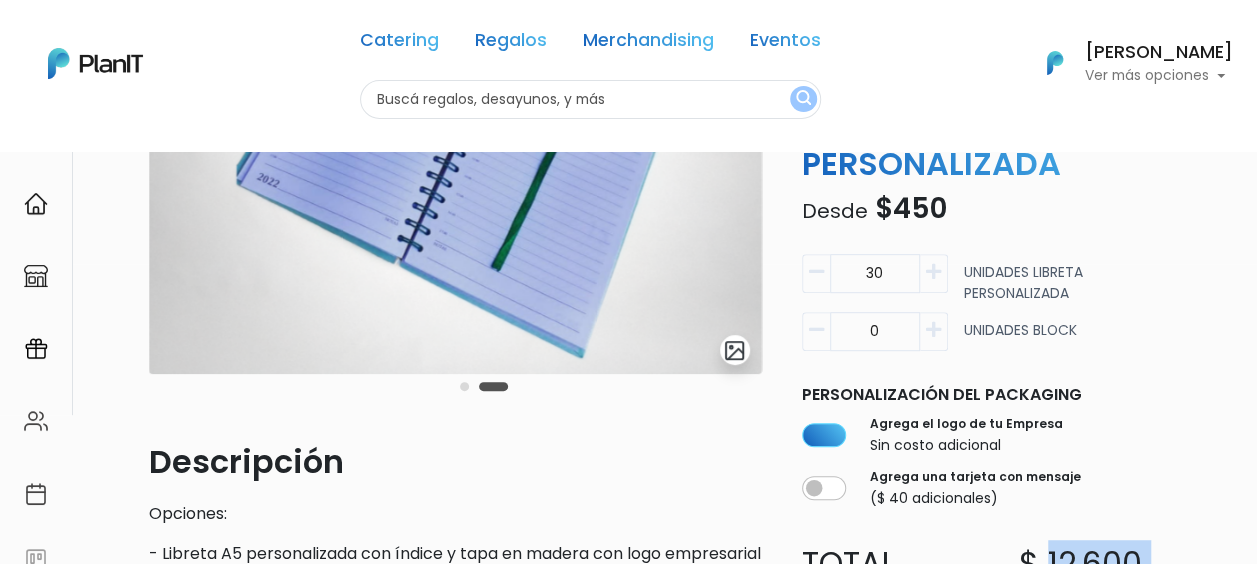 click at bounding box center (464, 386) 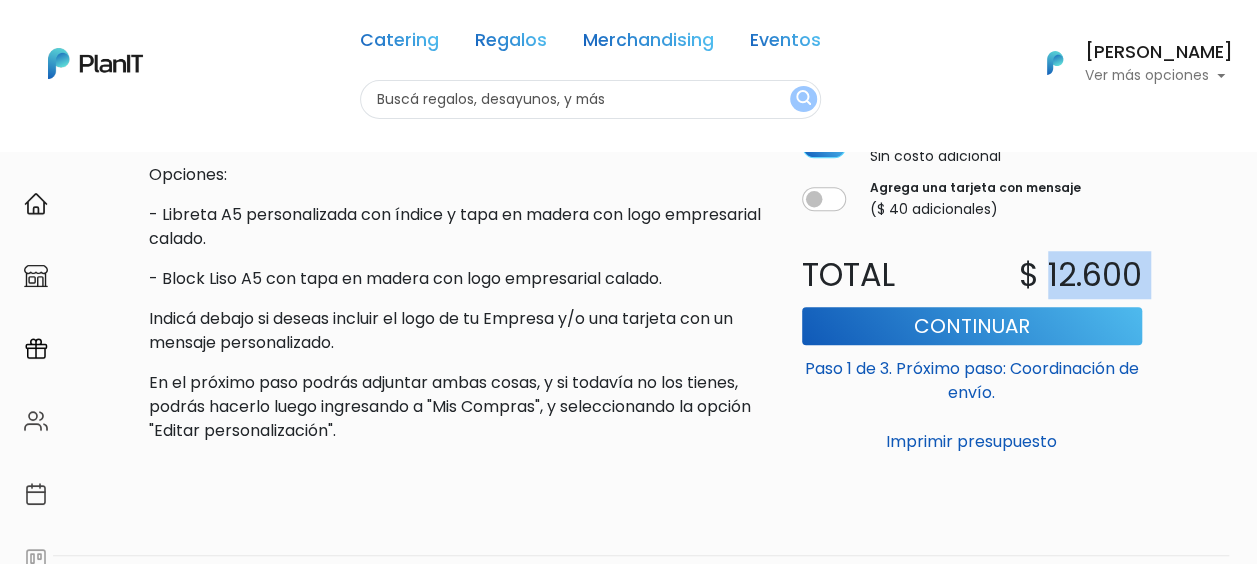 scroll, scrollTop: 550, scrollLeft: 0, axis: vertical 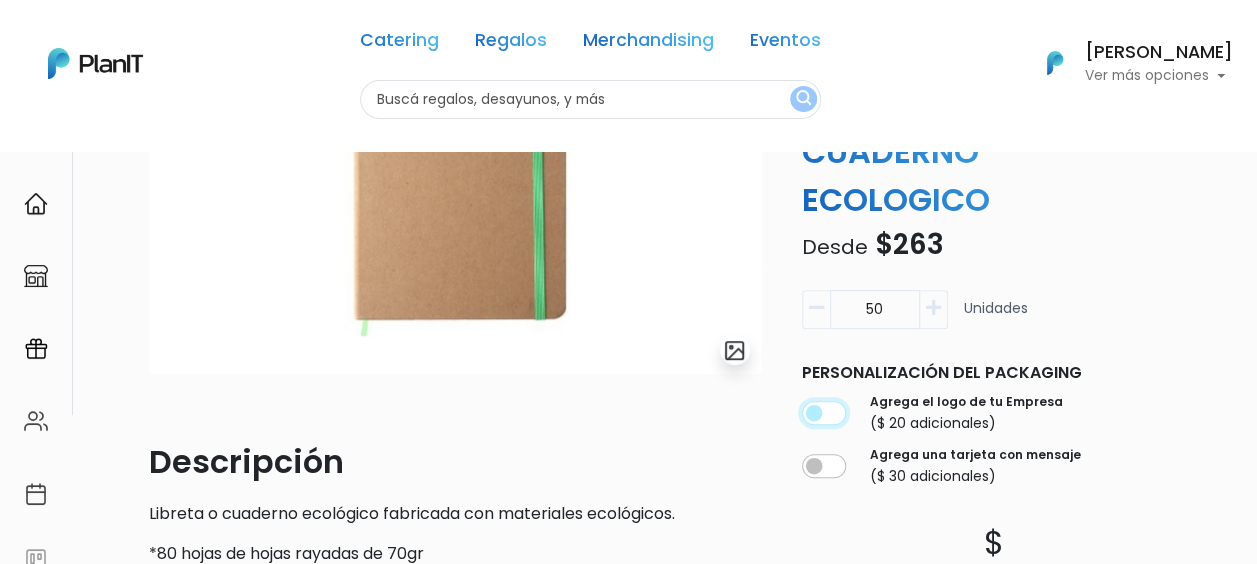 click at bounding box center (824, 414) 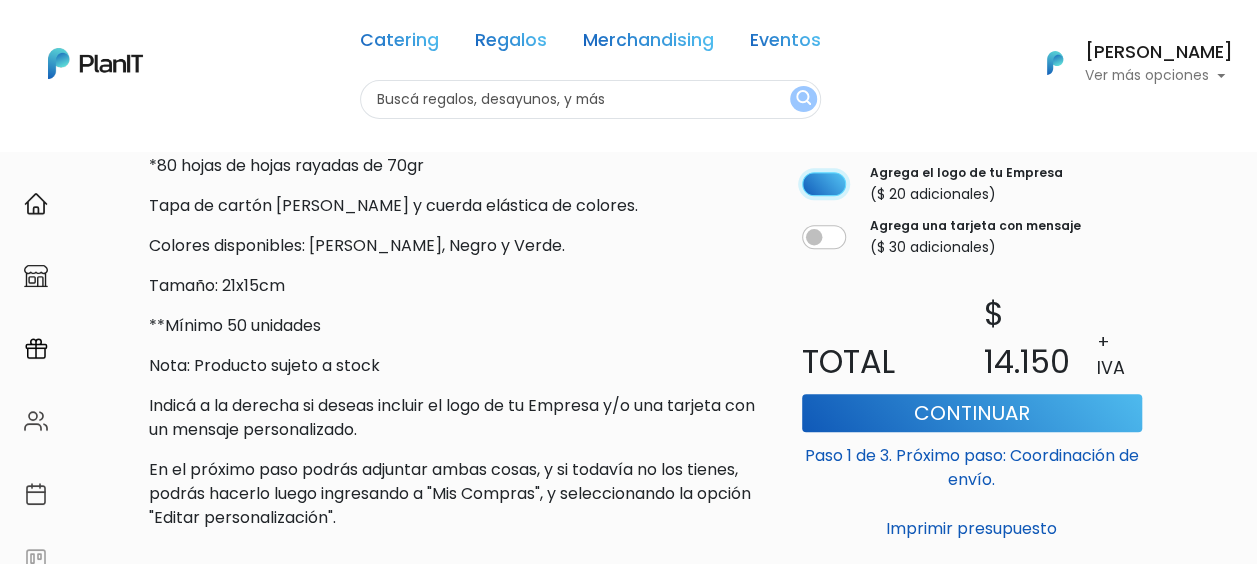 scroll, scrollTop: 800, scrollLeft: 0, axis: vertical 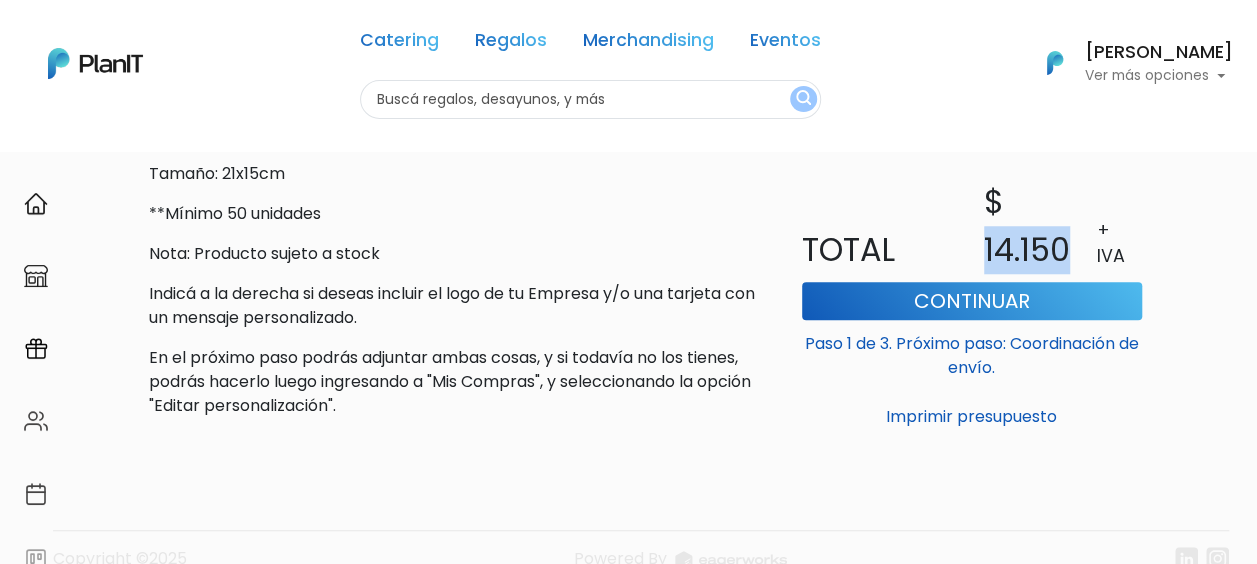 drag, startPoint x: 984, startPoint y: 248, endPoint x: 1076, endPoint y: 248, distance: 92 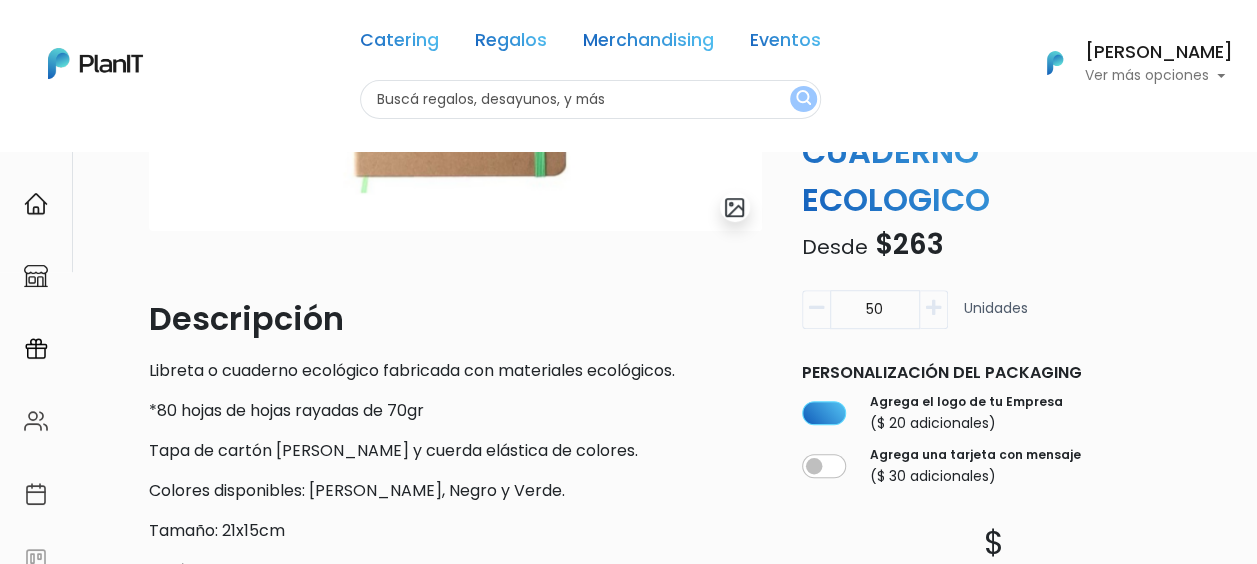 scroll, scrollTop: 486, scrollLeft: 0, axis: vertical 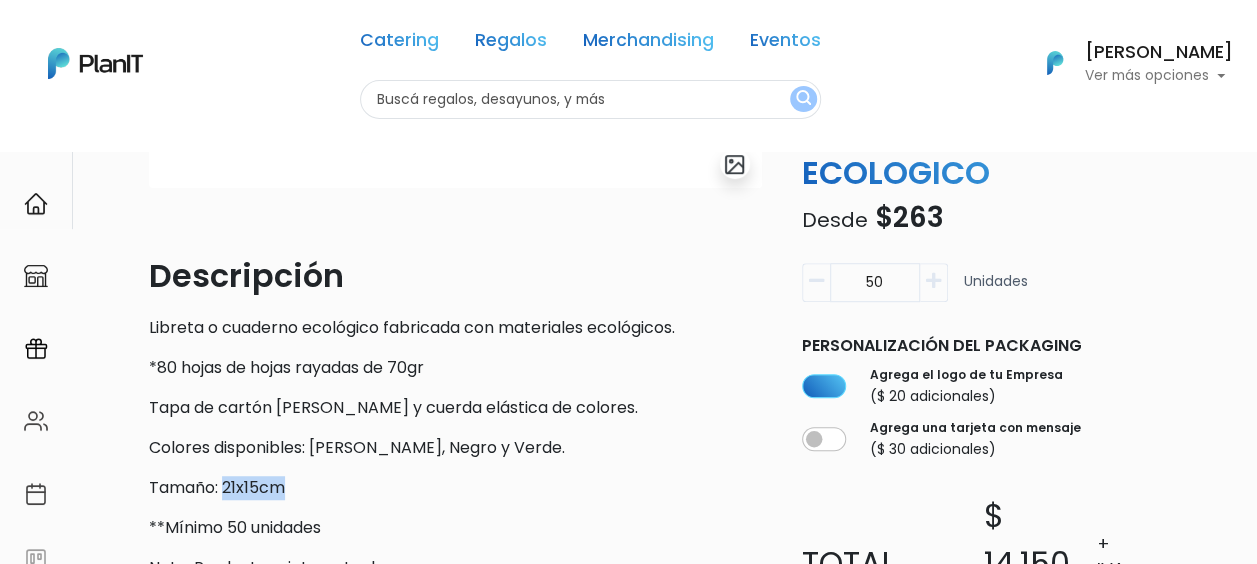 drag, startPoint x: 228, startPoint y: 484, endPoint x: 283, endPoint y: 494, distance: 55.9017 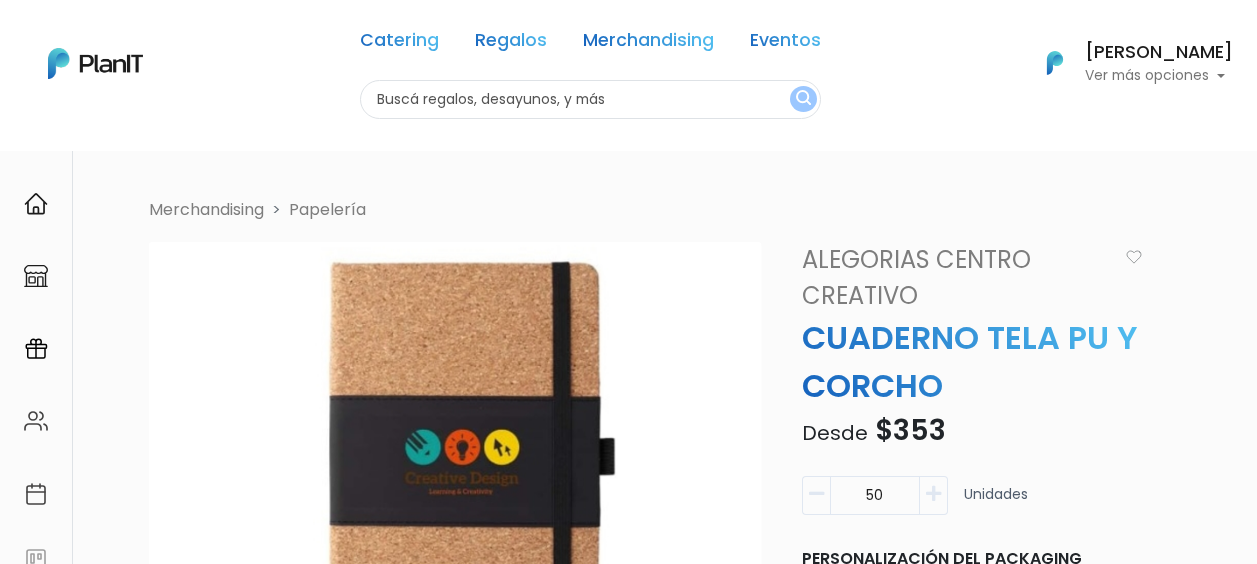 scroll, scrollTop: 0, scrollLeft: 0, axis: both 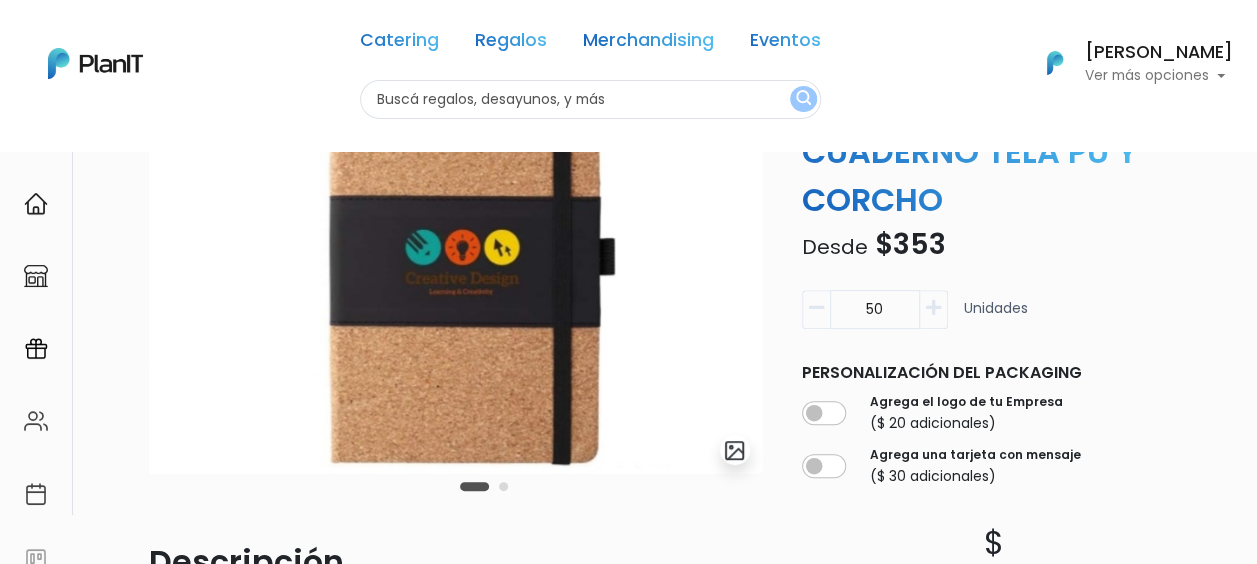 click at bounding box center [503, 486] 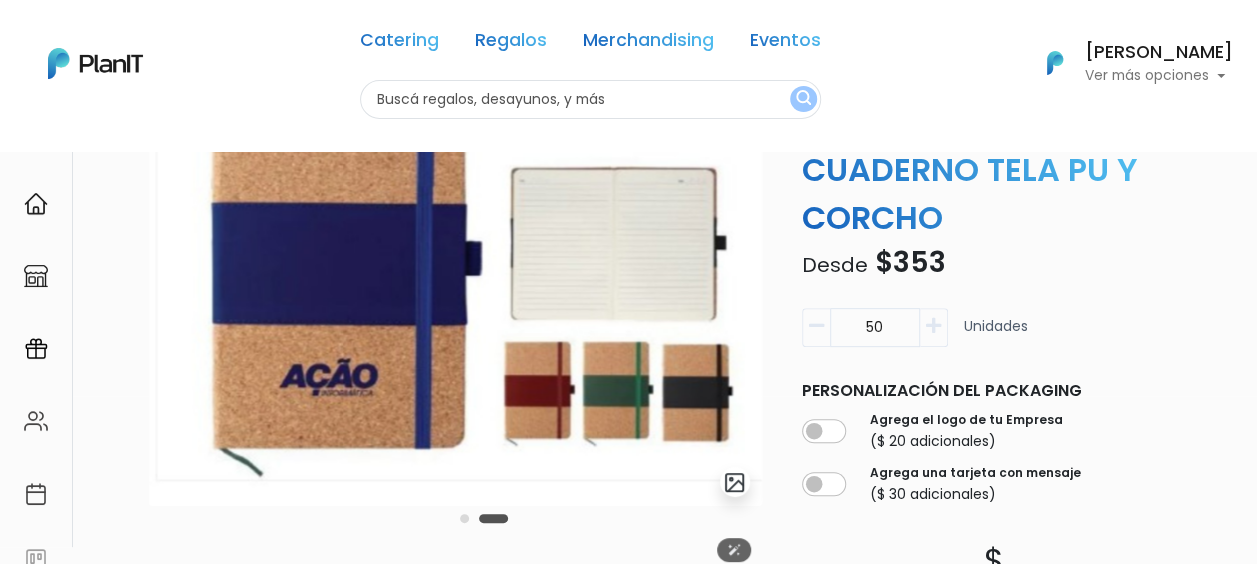 scroll, scrollTop: 200, scrollLeft: 0, axis: vertical 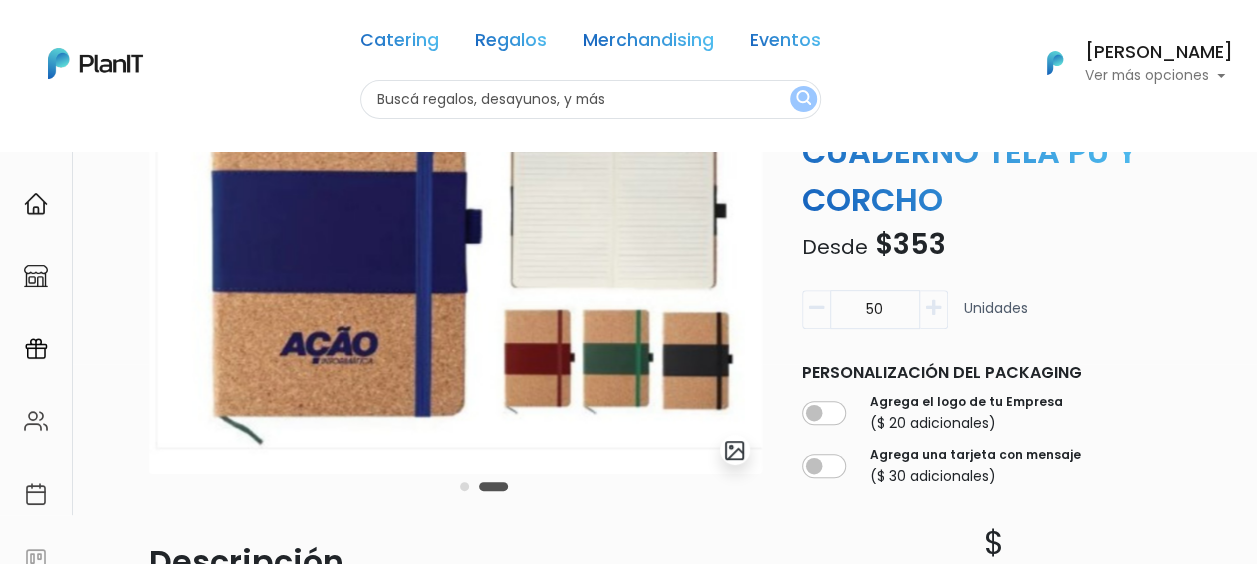 click at bounding box center [484, 486] 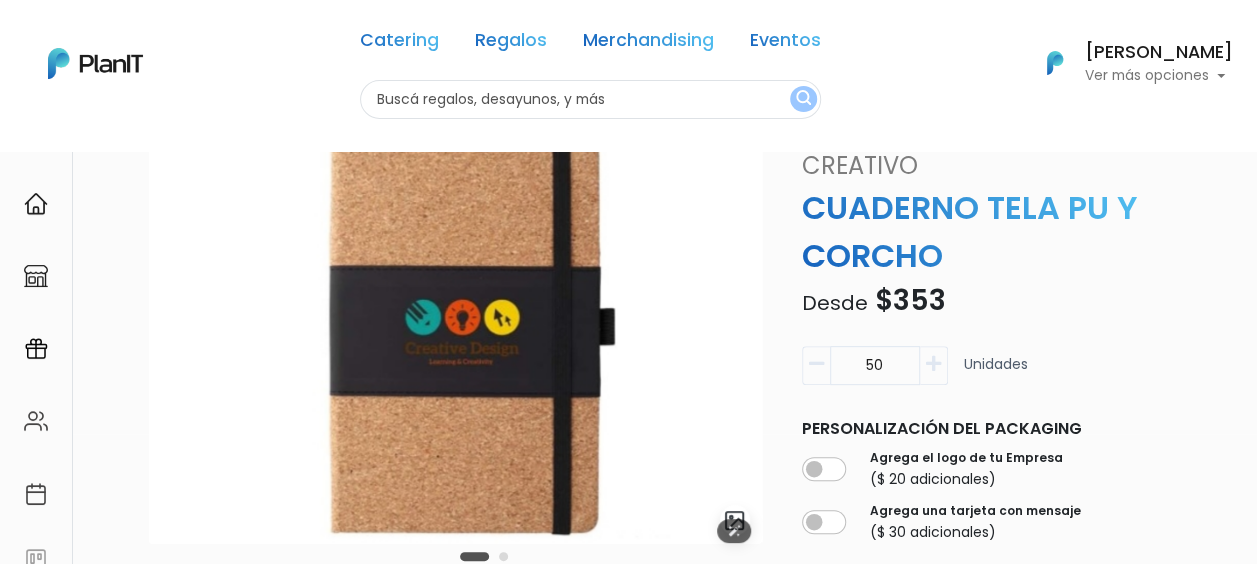 scroll, scrollTop: 100, scrollLeft: 0, axis: vertical 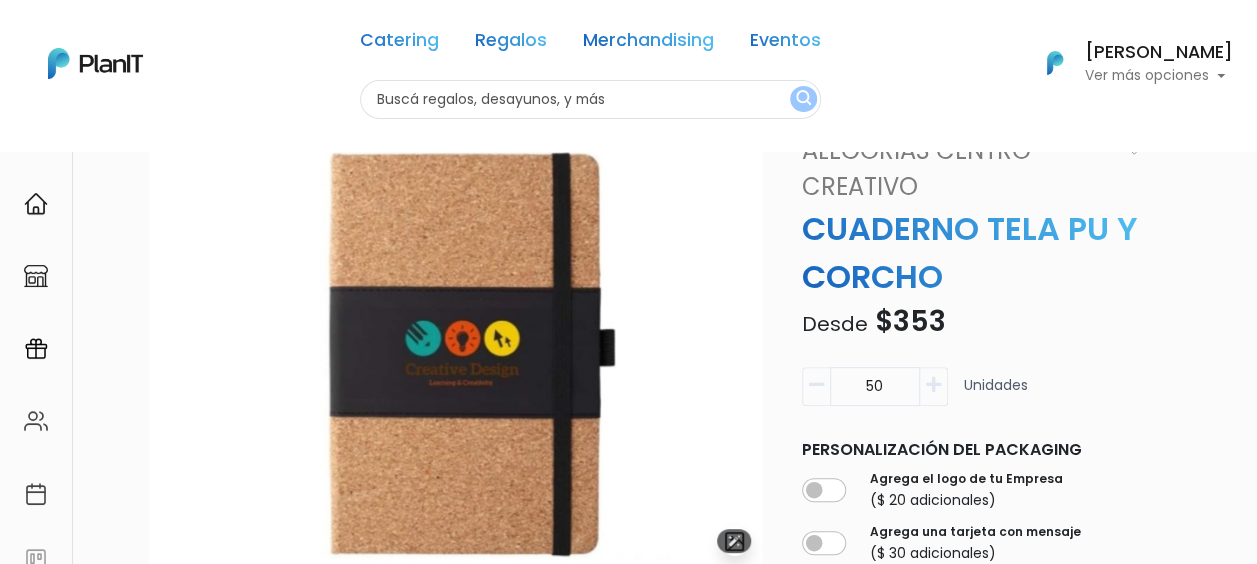 type 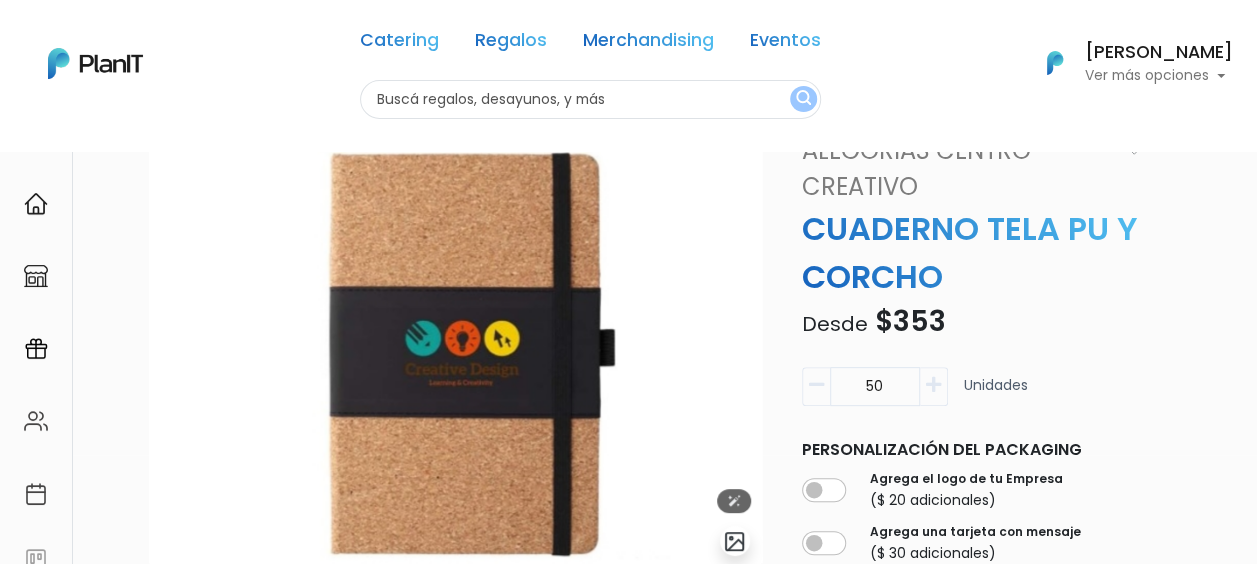 scroll, scrollTop: 209, scrollLeft: 0, axis: vertical 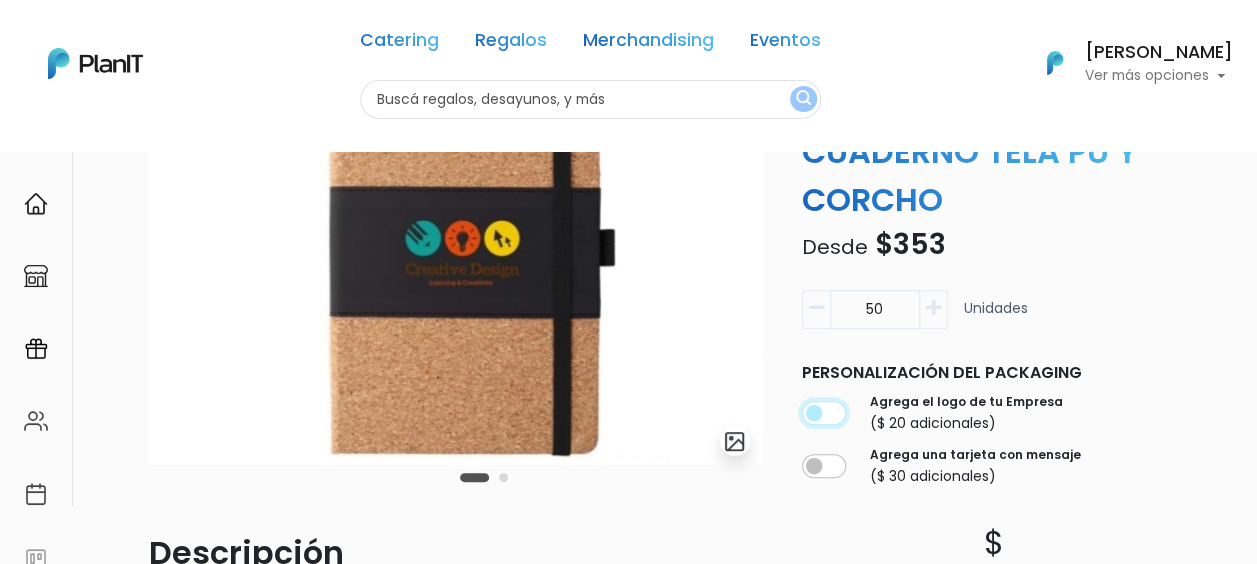 click at bounding box center [824, 414] 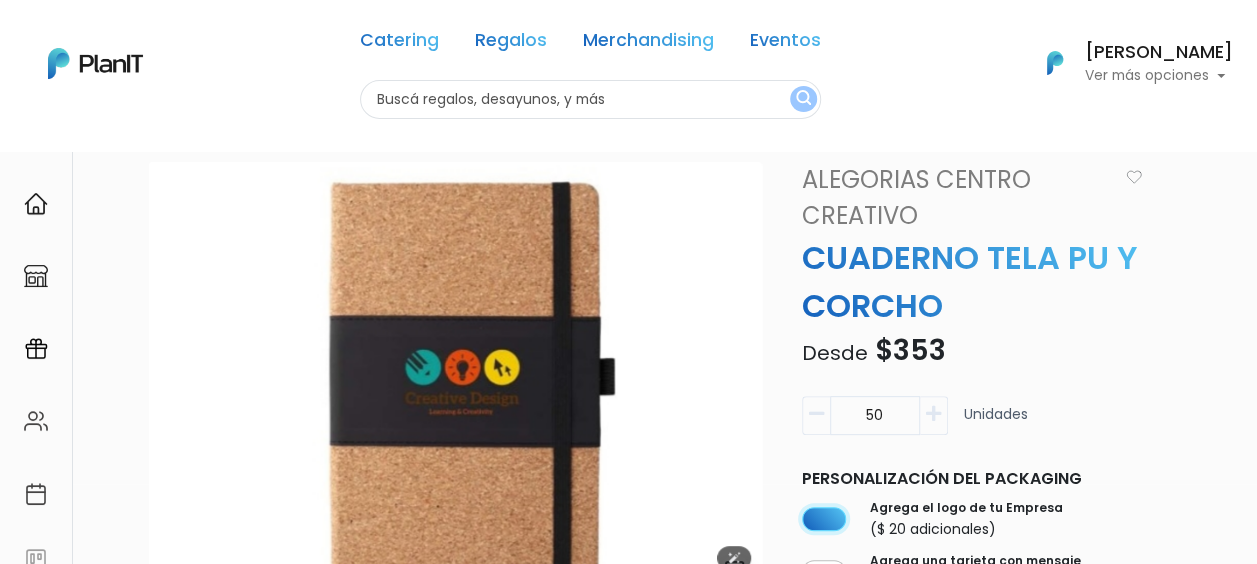 scroll, scrollTop: 109, scrollLeft: 0, axis: vertical 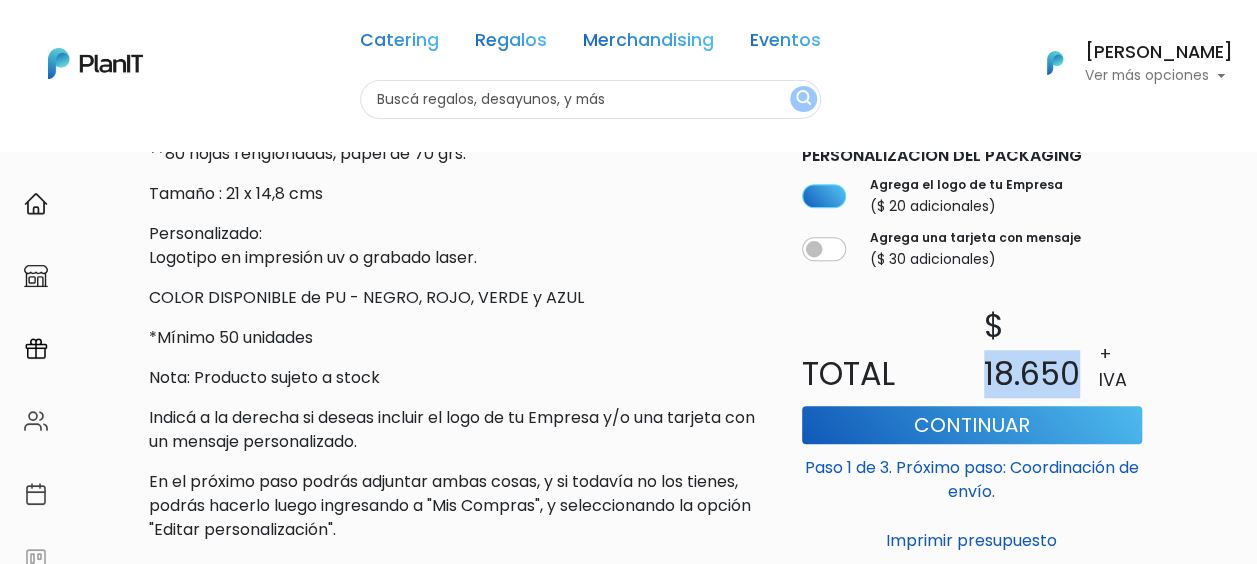 drag, startPoint x: 987, startPoint y: 372, endPoint x: 1074, endPoint y: 377, distance: 87.14356 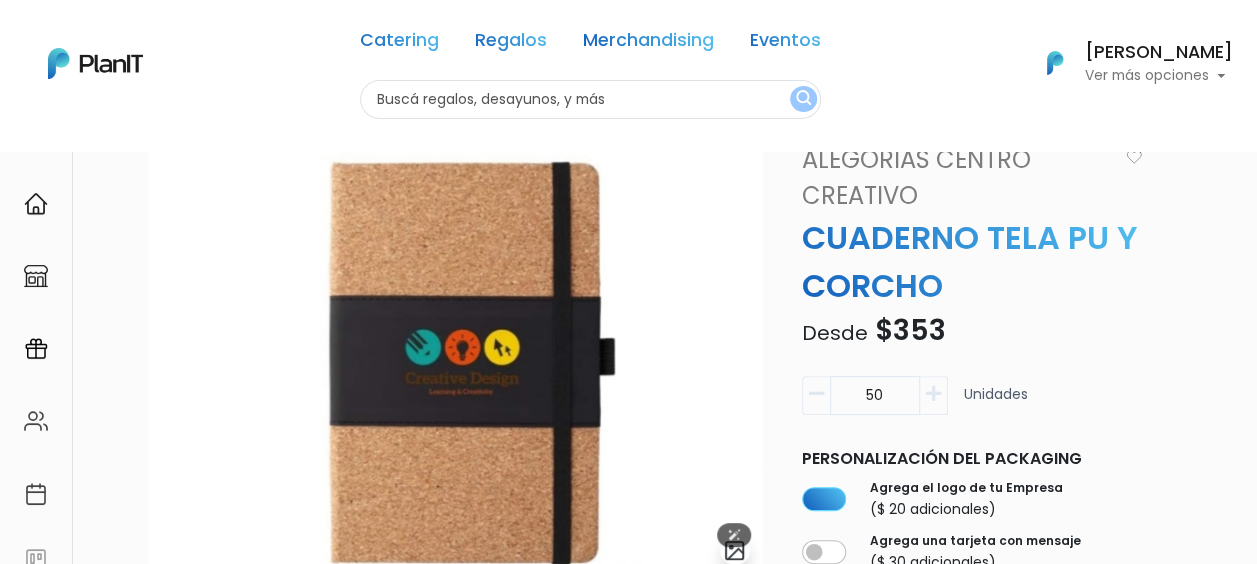 scroll, scrollTop: 300, scrollLeft: 0, axis: vertical 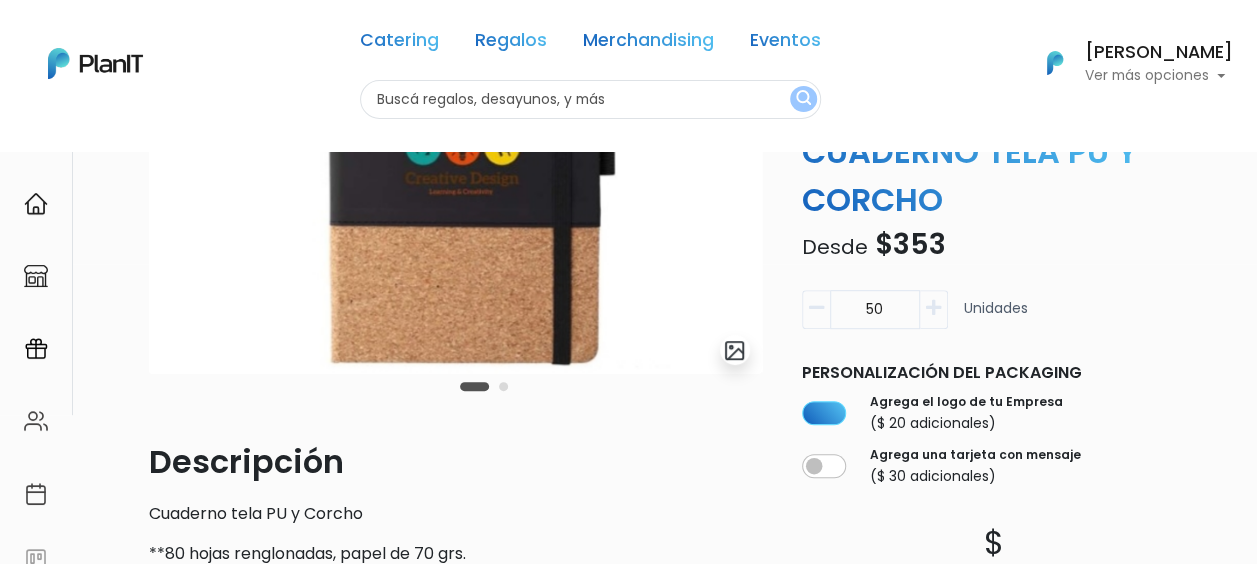 click at bounding box center (503, 386) 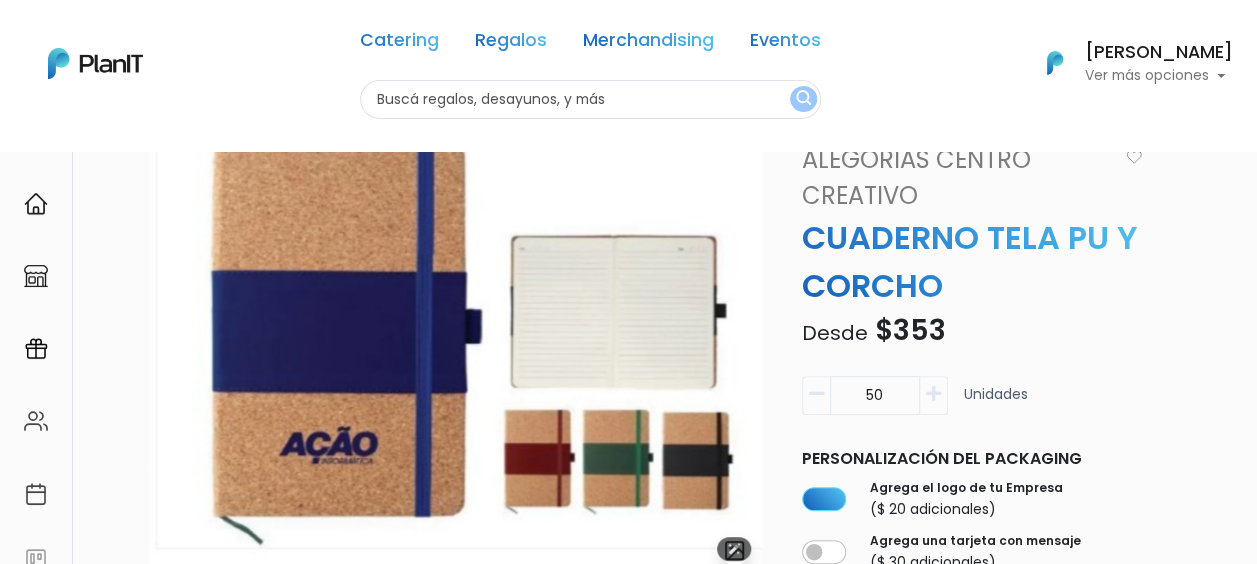 scroll, scrollTop: 200, scrollLeft: 0, axis: vertical 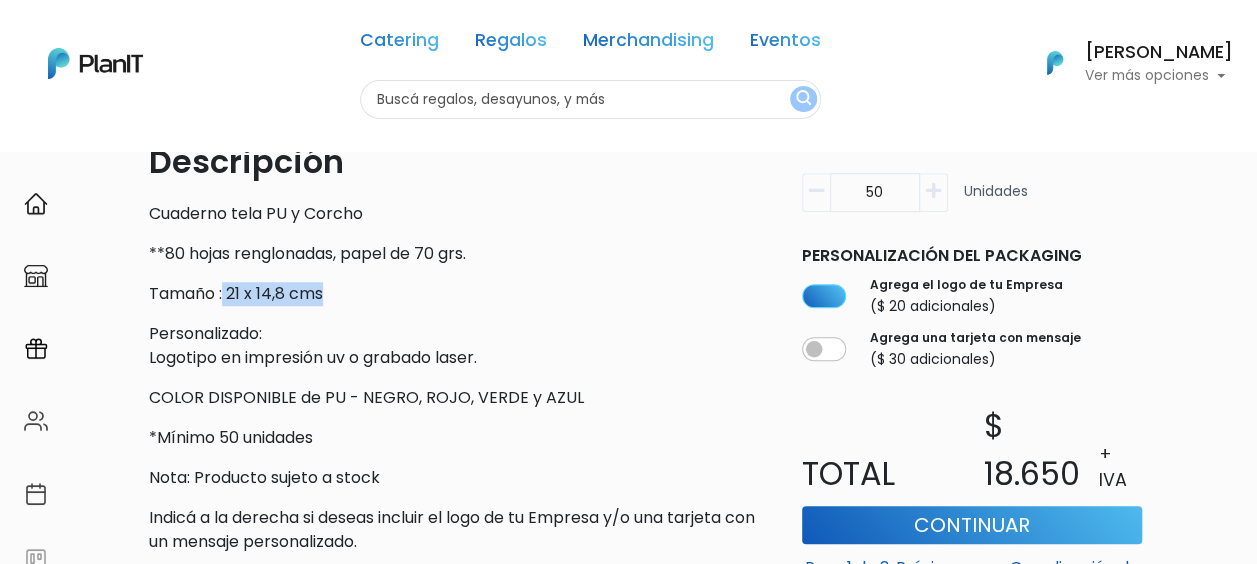 drag, startPoint x: 224, startPoint y: 294, endPoint x: 322, endPoint y: 303, distance: 98.4124 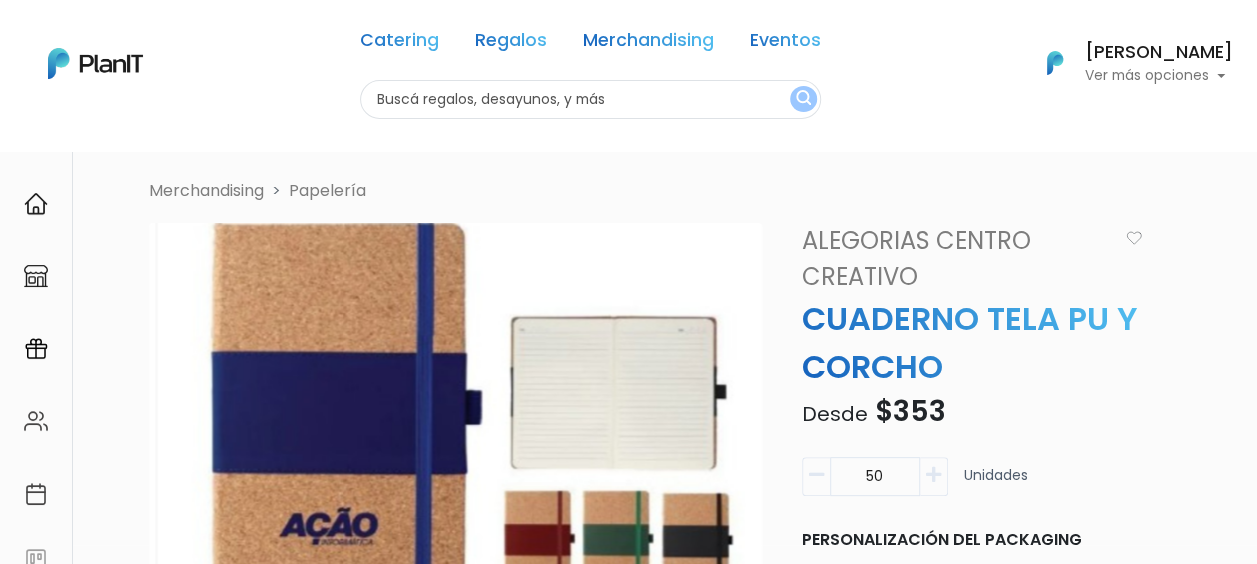 scroll, scrollTop: 0, scrollLeft: 0, axis: both 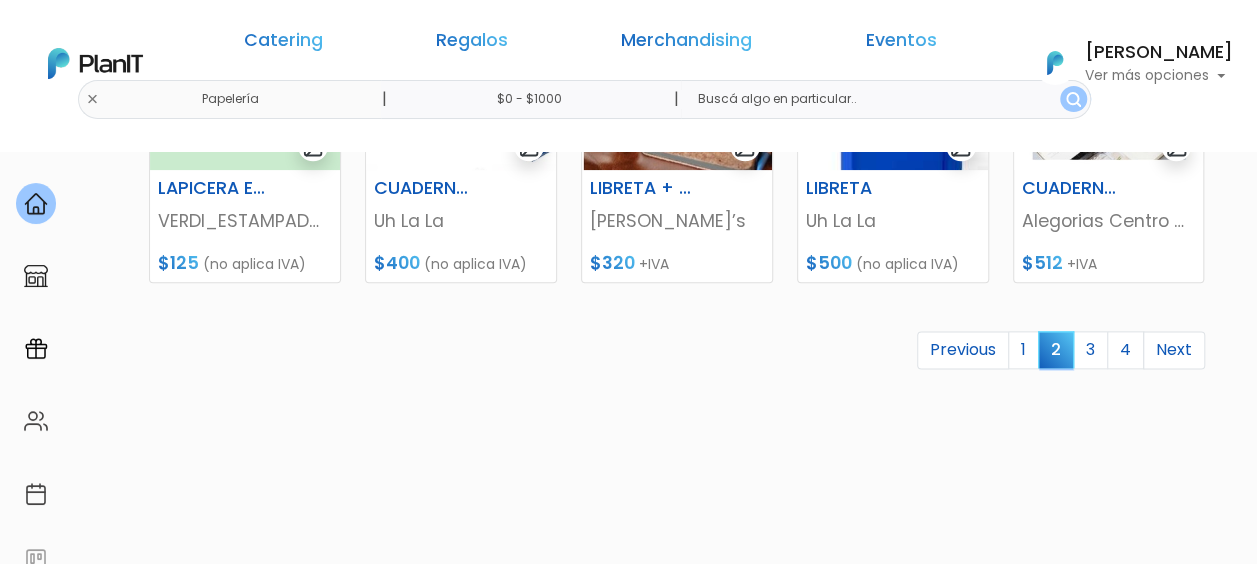 click on "keyboard_arrow_down" at bounding box center [1182, 1917] 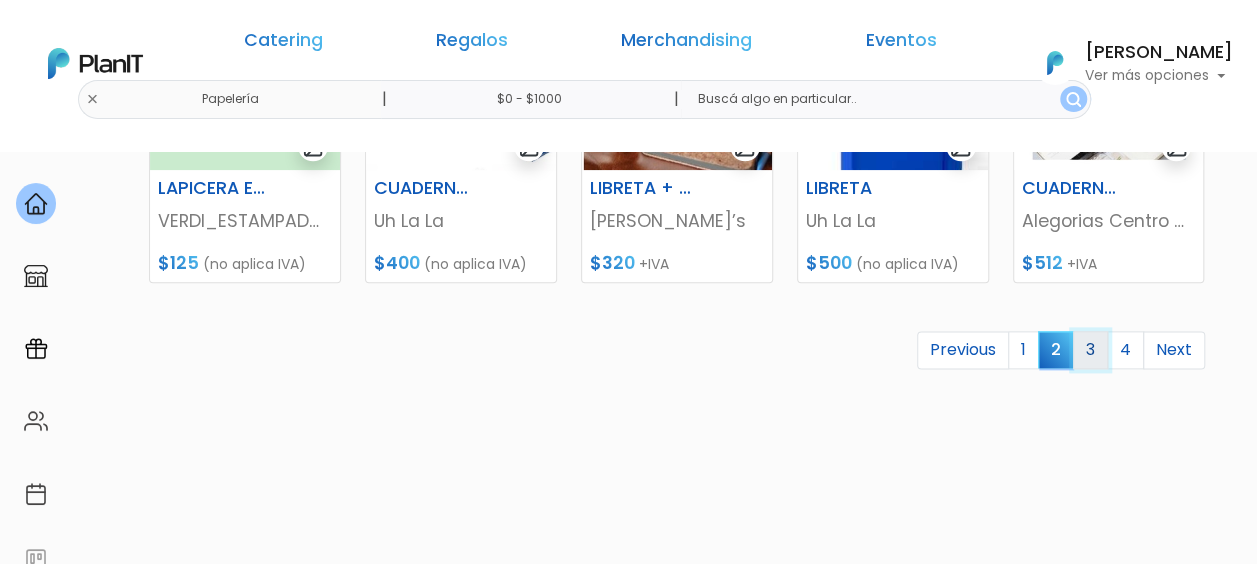 click on "3" at bounding box center (1090, 350) 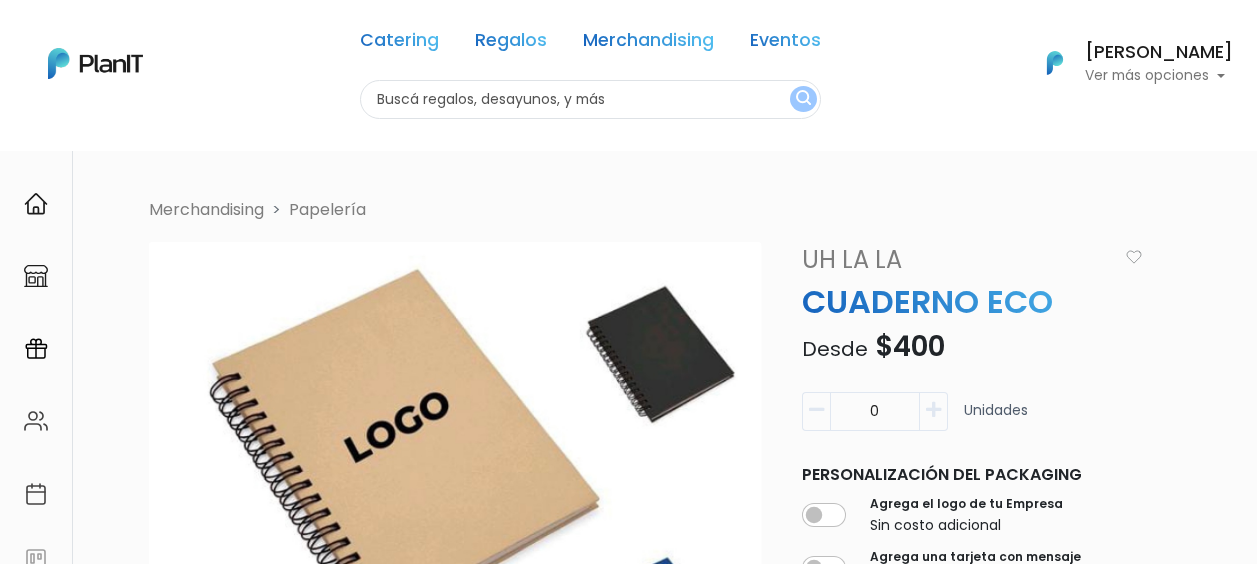 scroll, scrollTop: 0, scrollLeft: 0, axis: both 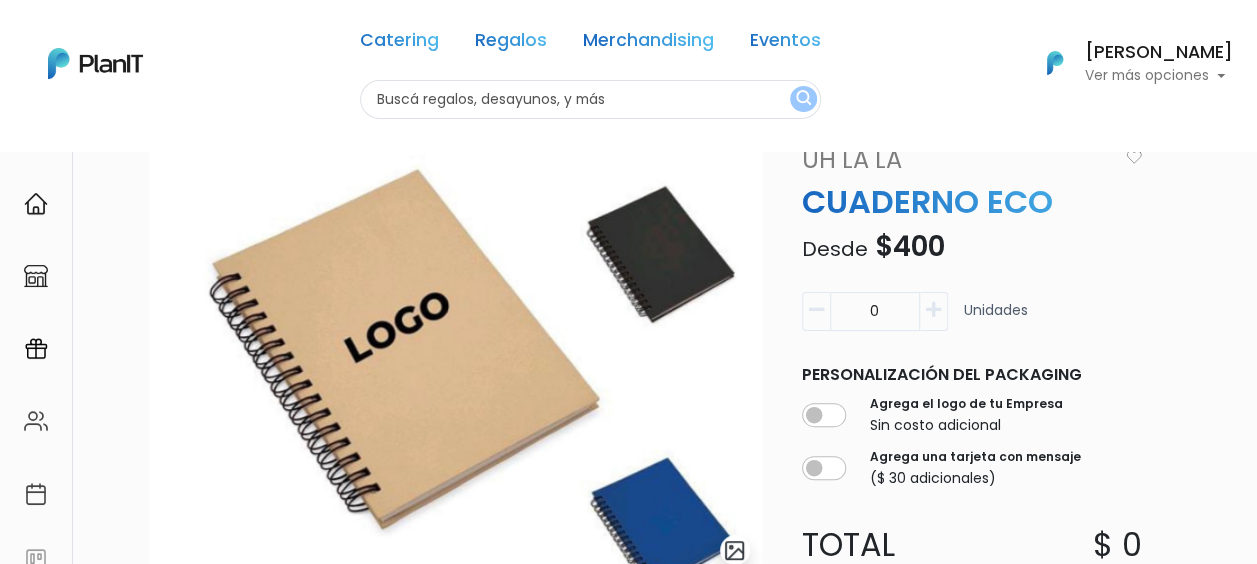 click on "0" at bounding box center [875, 311] 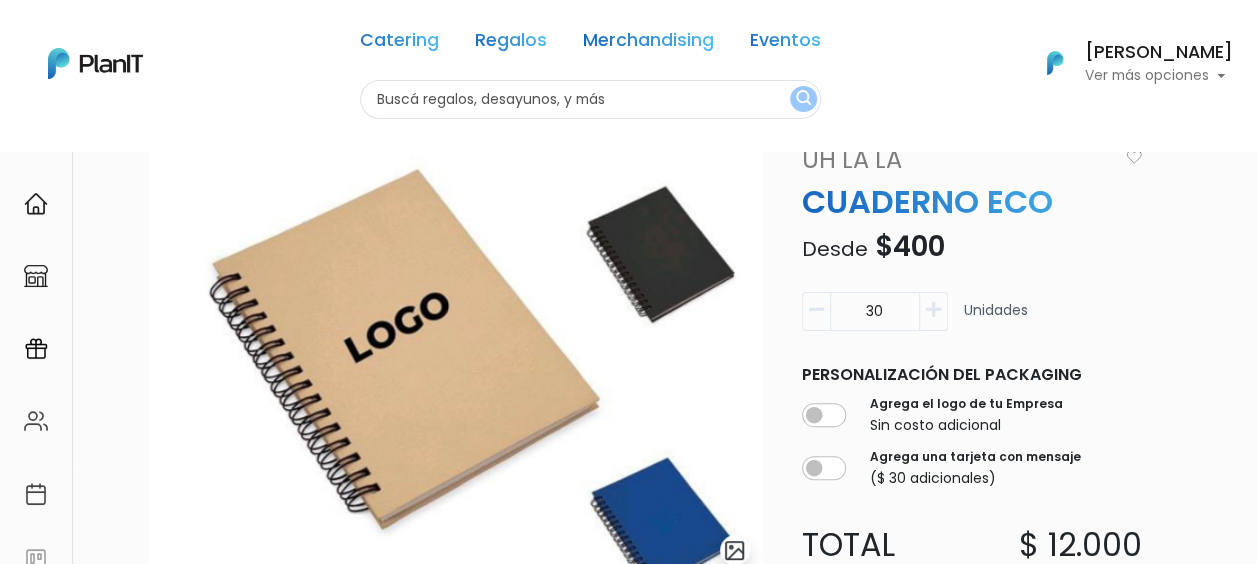 scroll, scrollTop: 200, scrollLeft: 0, axis: vertical 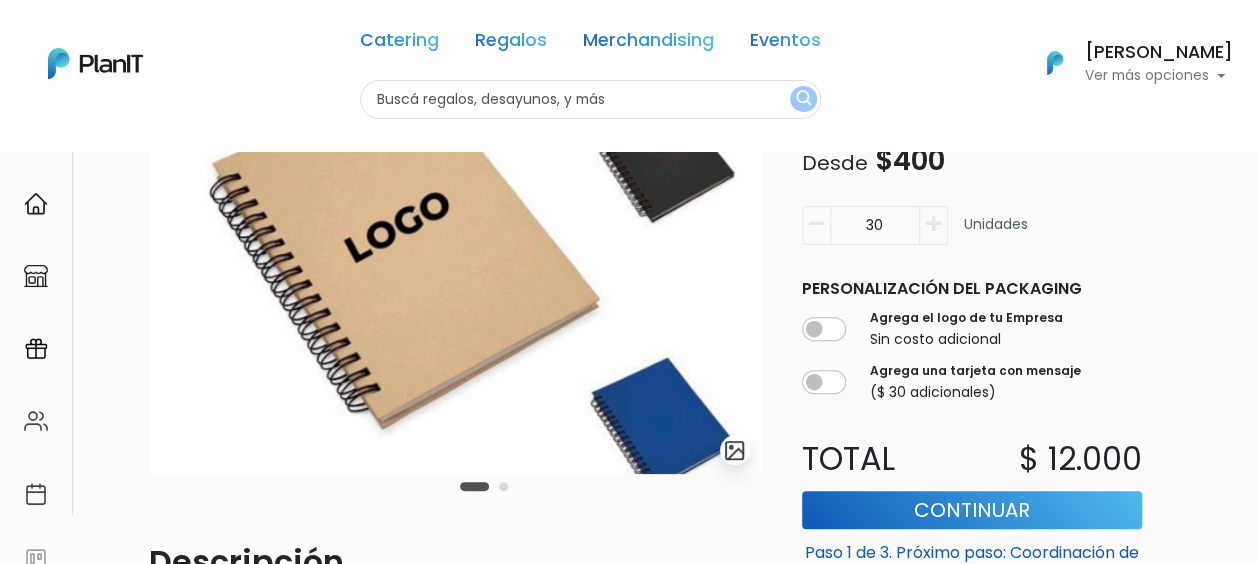 type on "30" 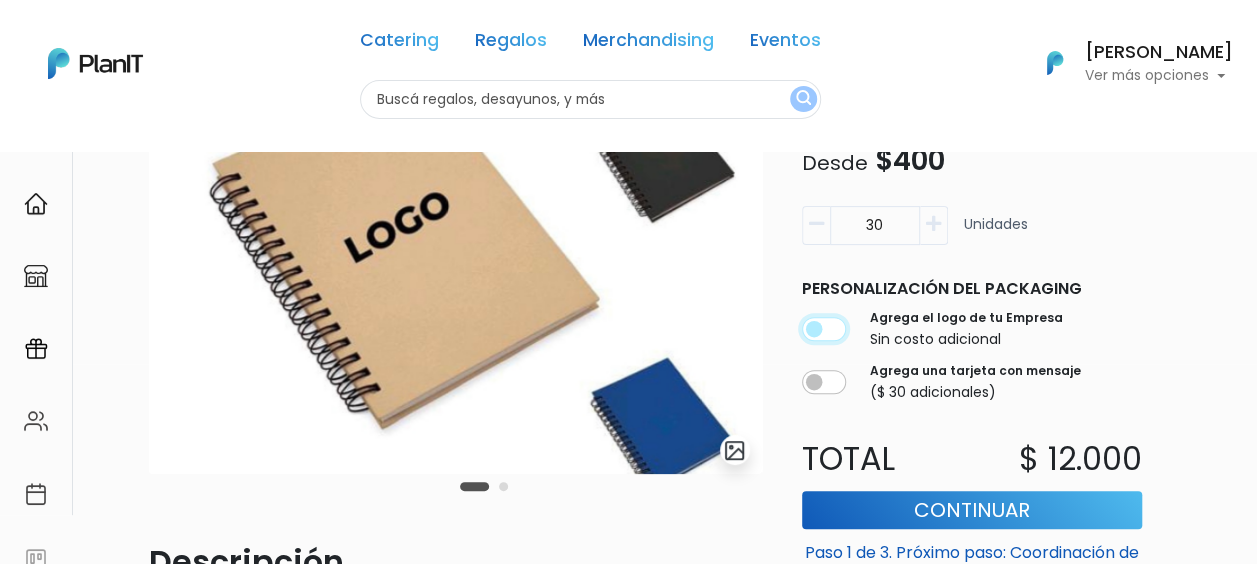 click at bounding box center [824, 330] 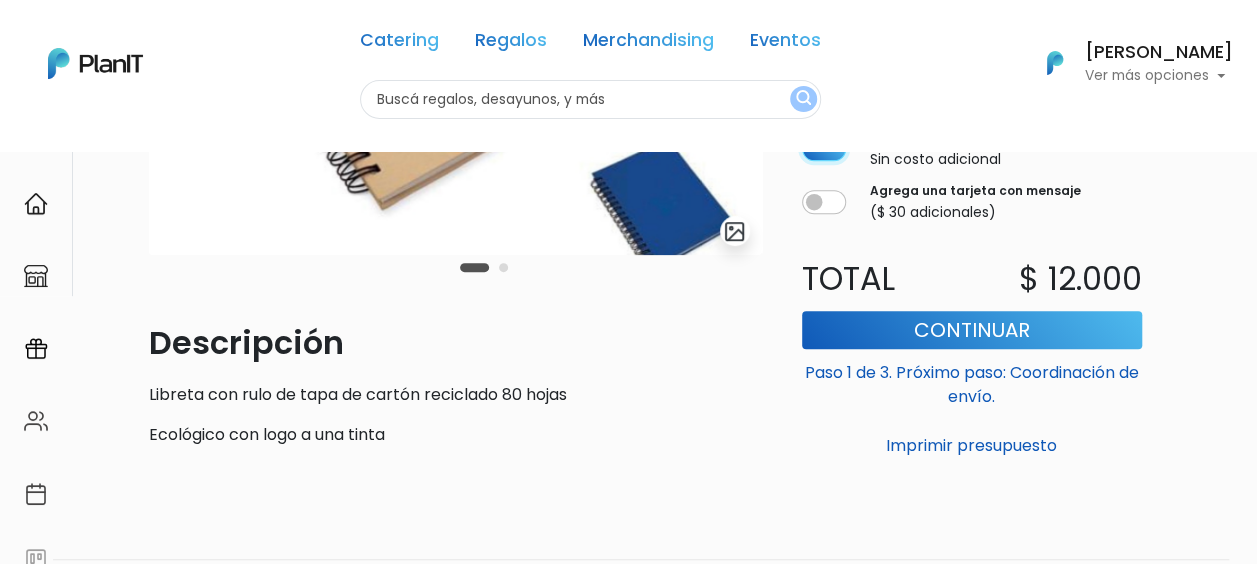 scroll, scrollTop: 134, scrollLeft: 0, axis: vertical 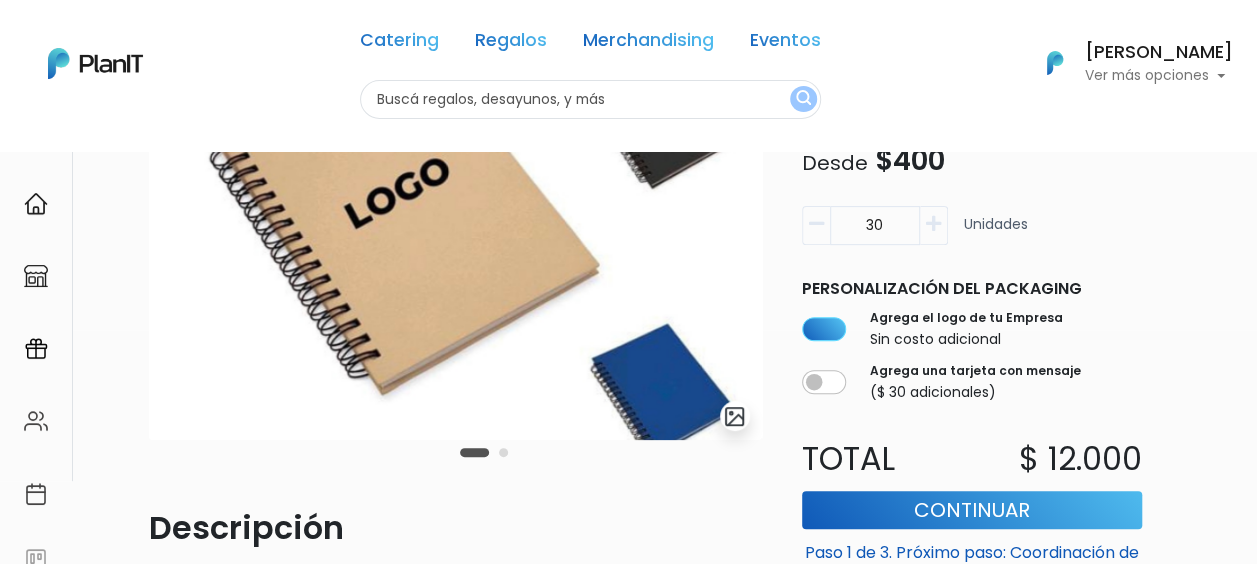 click at bounding box center (484, 452) 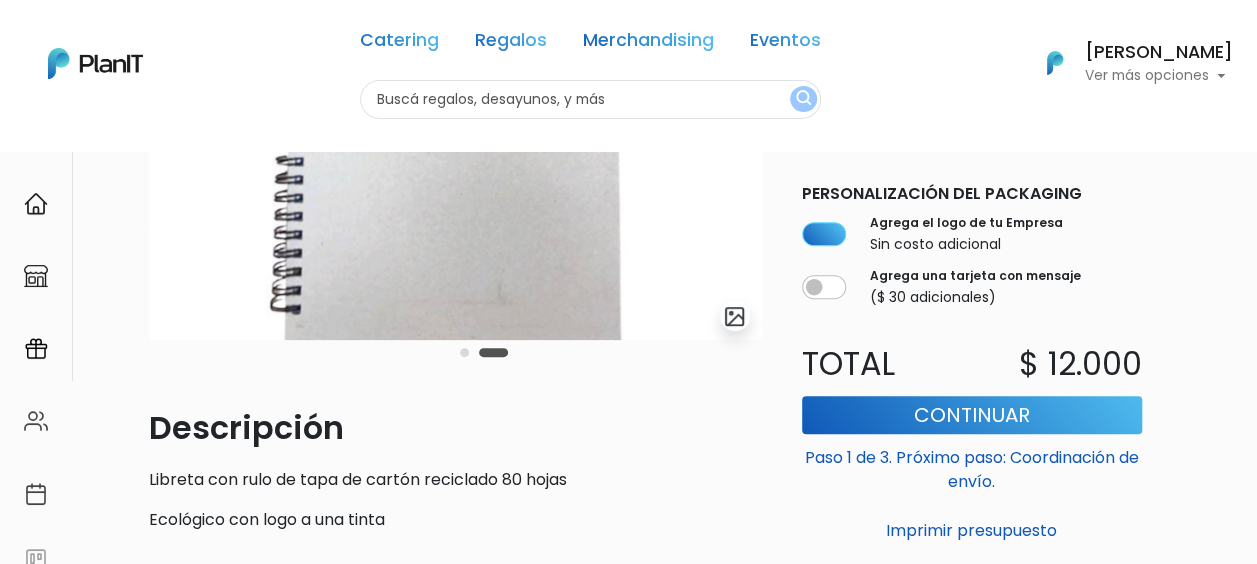 scroll, scrollTop: 434, scrollLeft: 0, axis: vertical 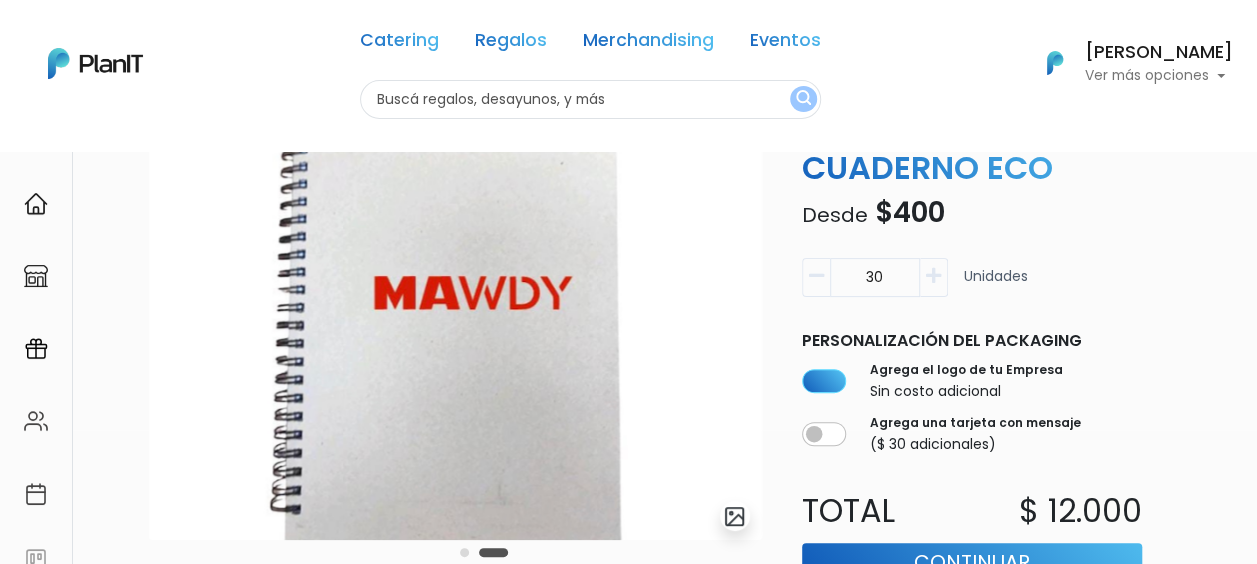 click at bounding box center [484, 552] 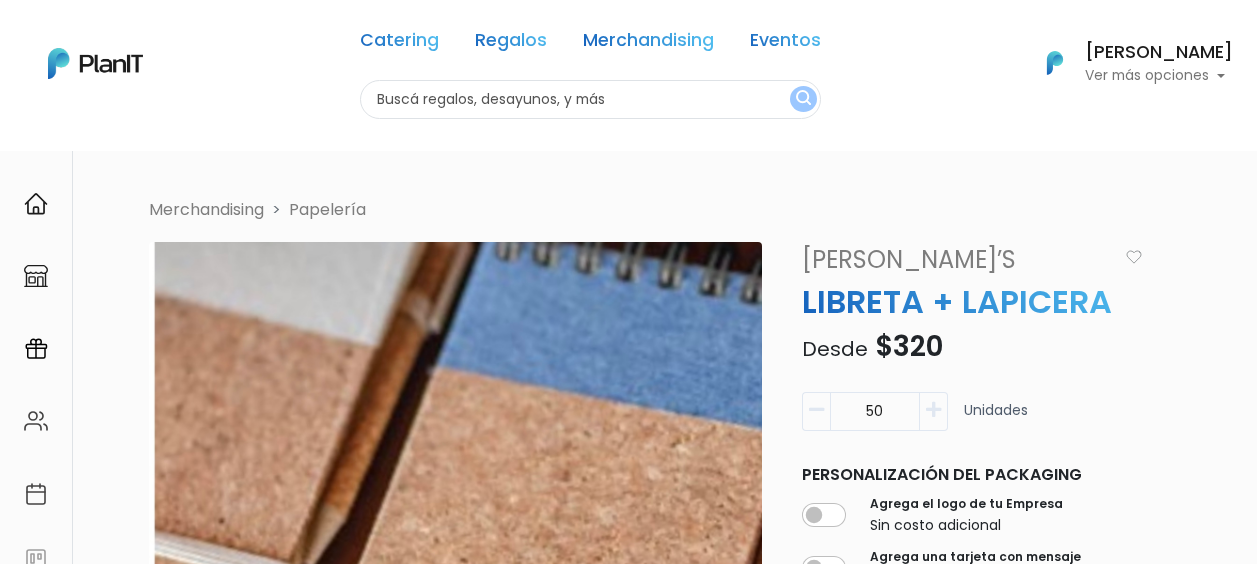 scroll, scrollTop: 0, scrollLeft: 0, axis: both 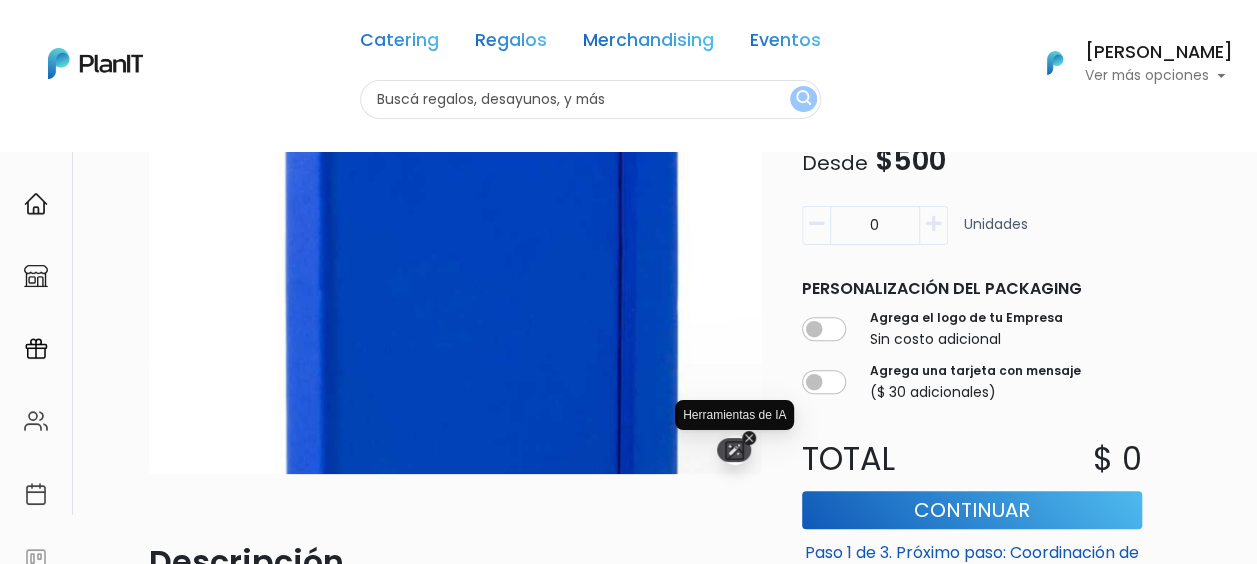 click at bounding box center [734, 450] 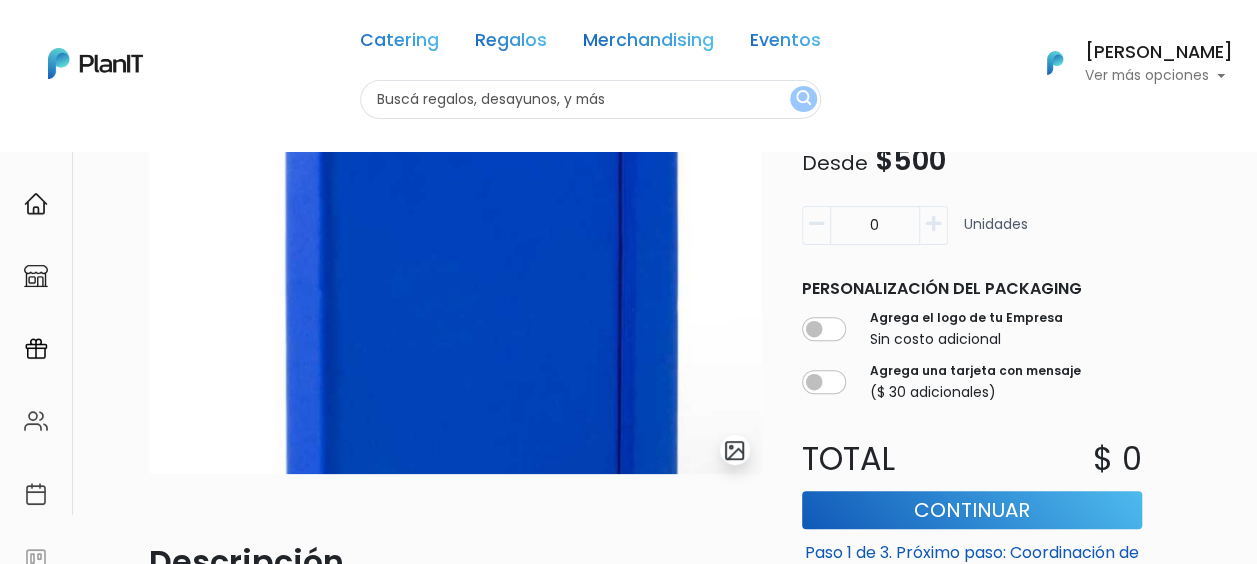 click at bounding box center [735, 450] 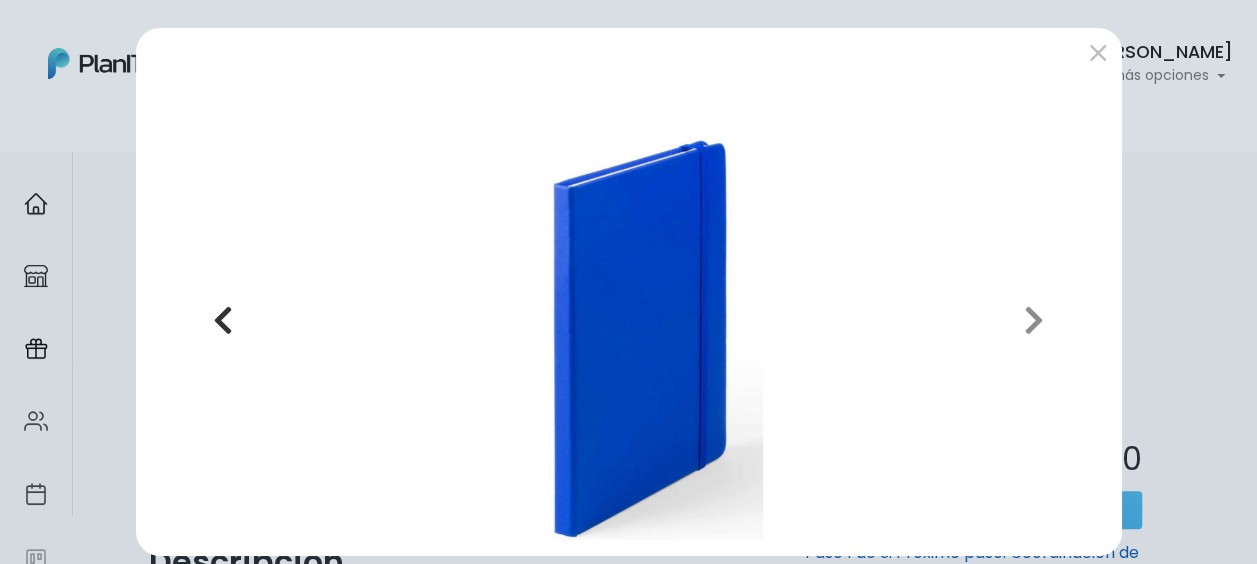 click on "Previous" at bounding box center [223, 320] 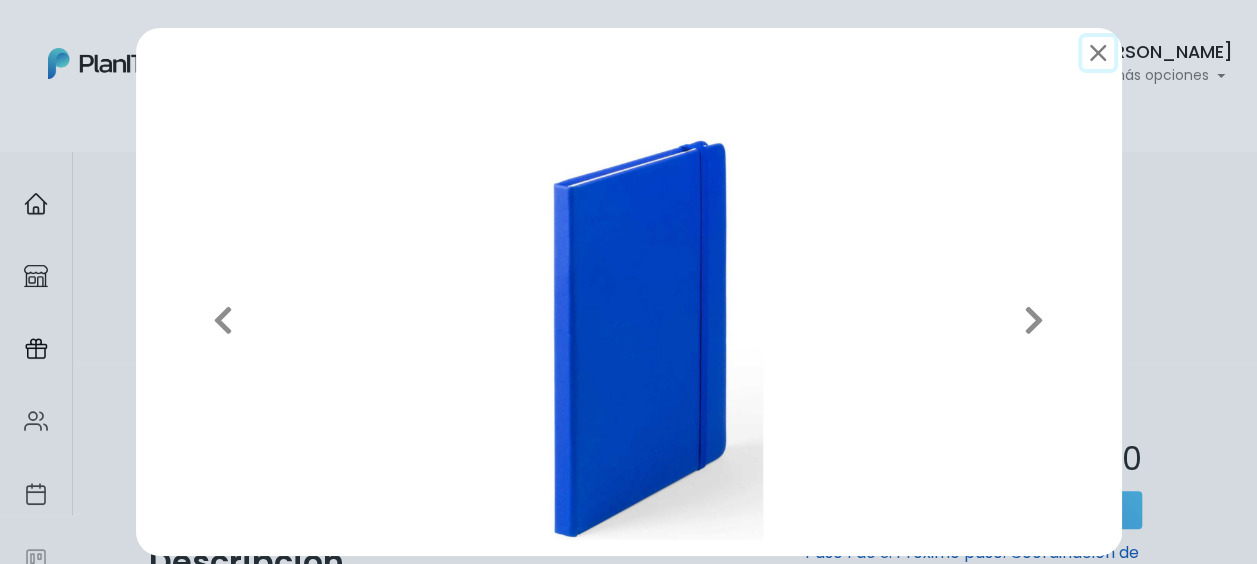 click at bounding box center [1098, 53] 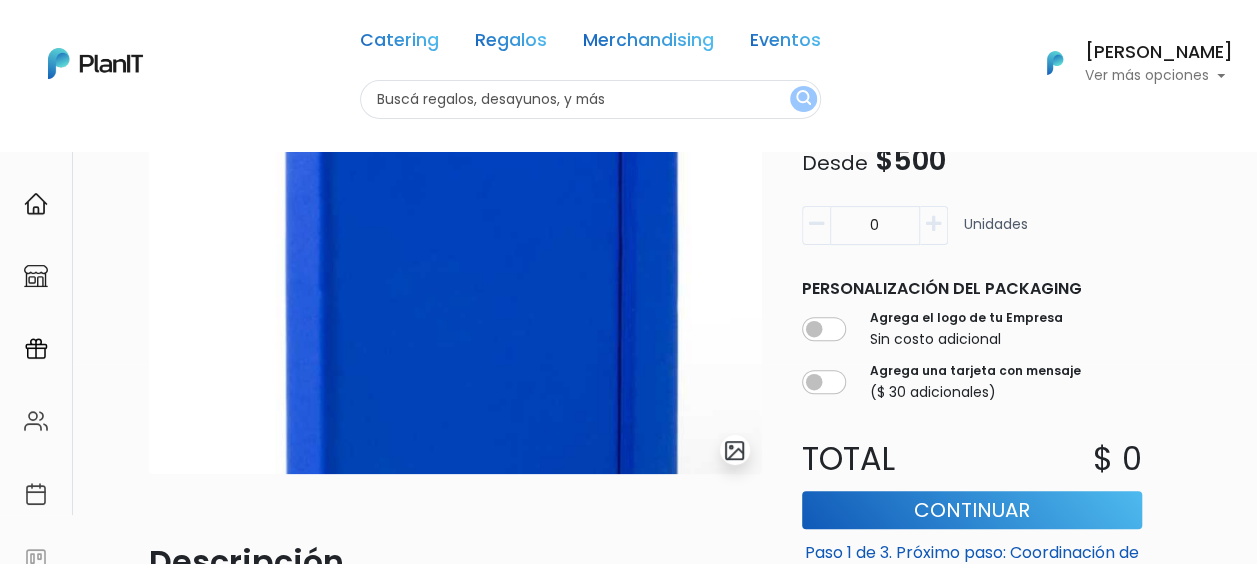 drag, startPoint x: 867, startPoint y: 228, endPoint x: 863, endPoint y: 264, distance: 36.221542 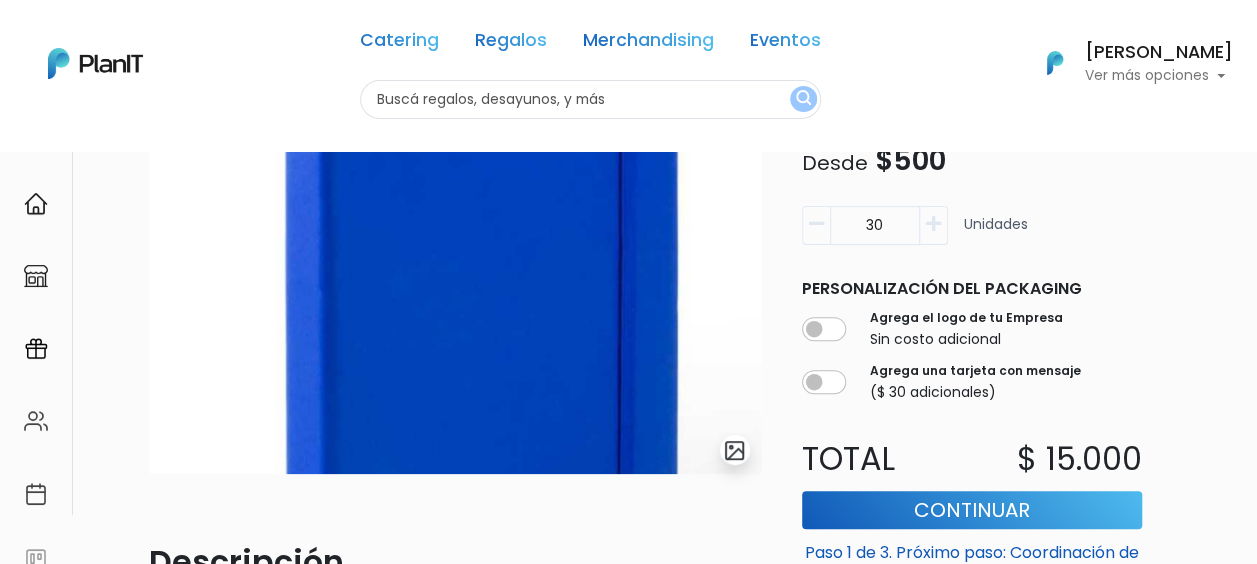 type on "30" 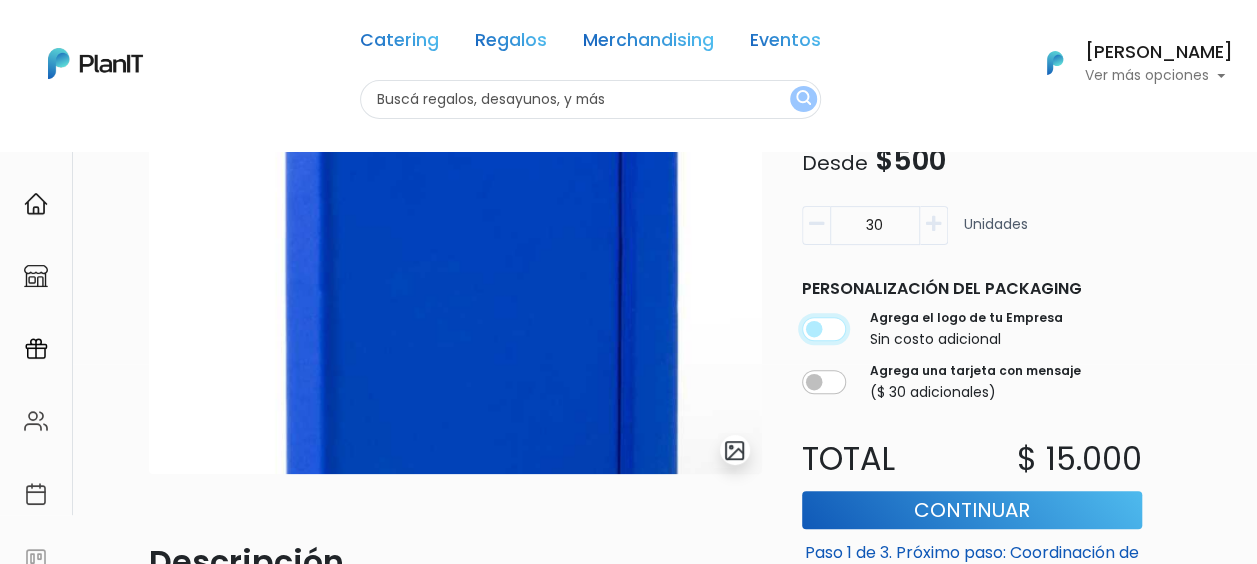 click at bounding box center [824, 330] 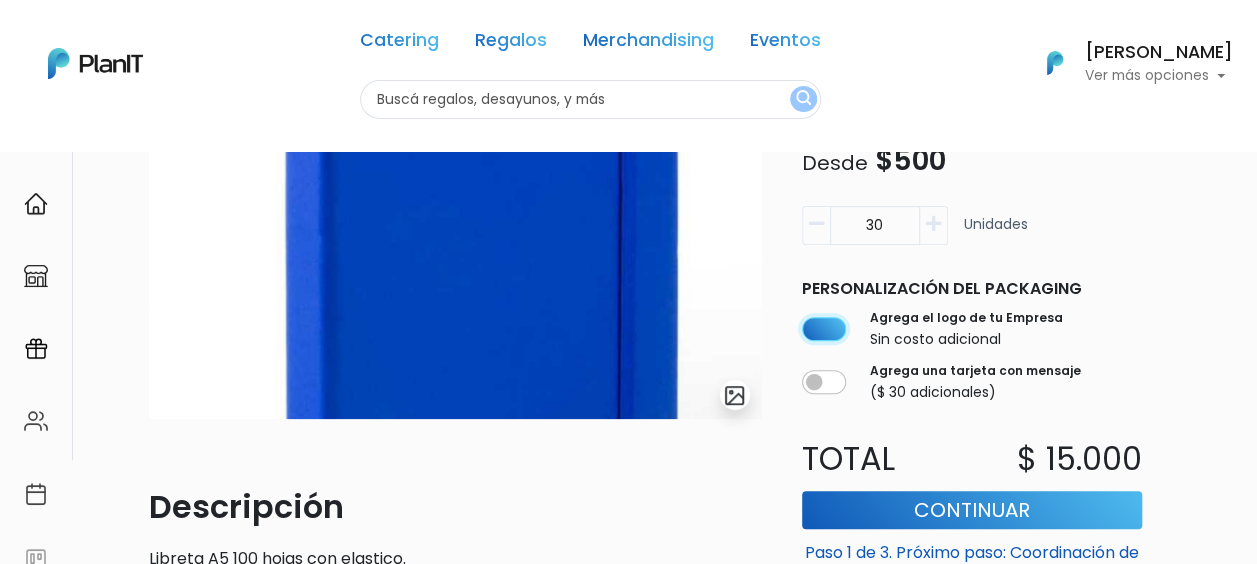 scroll, scrollTop: 300, scrollLeft: 0, axis: vertical 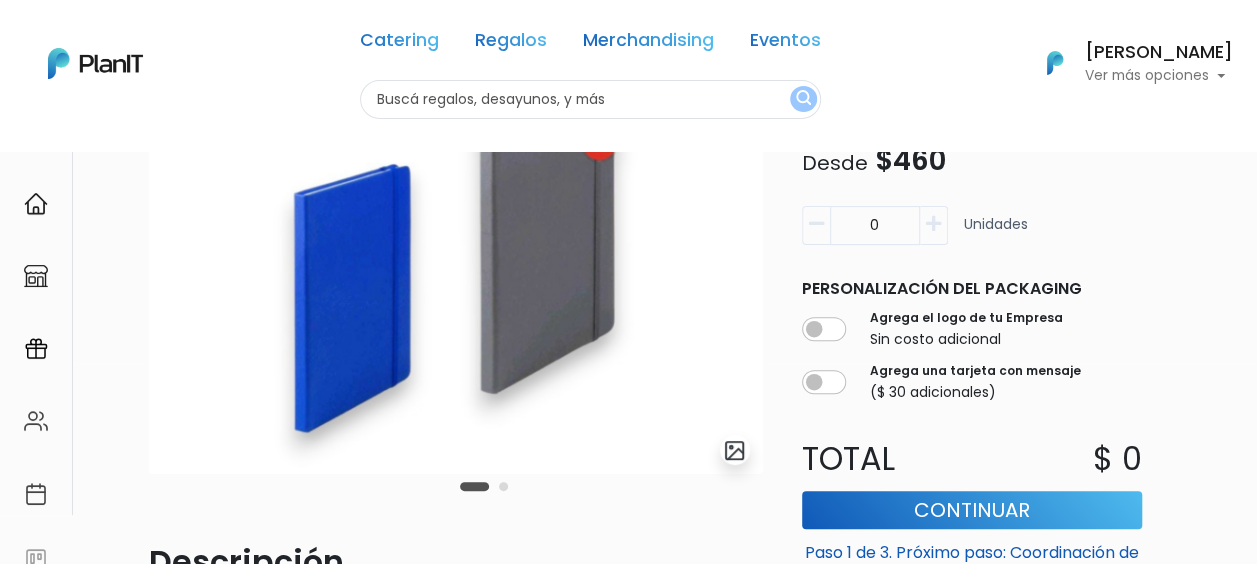 click at bounding box center (503, 486) 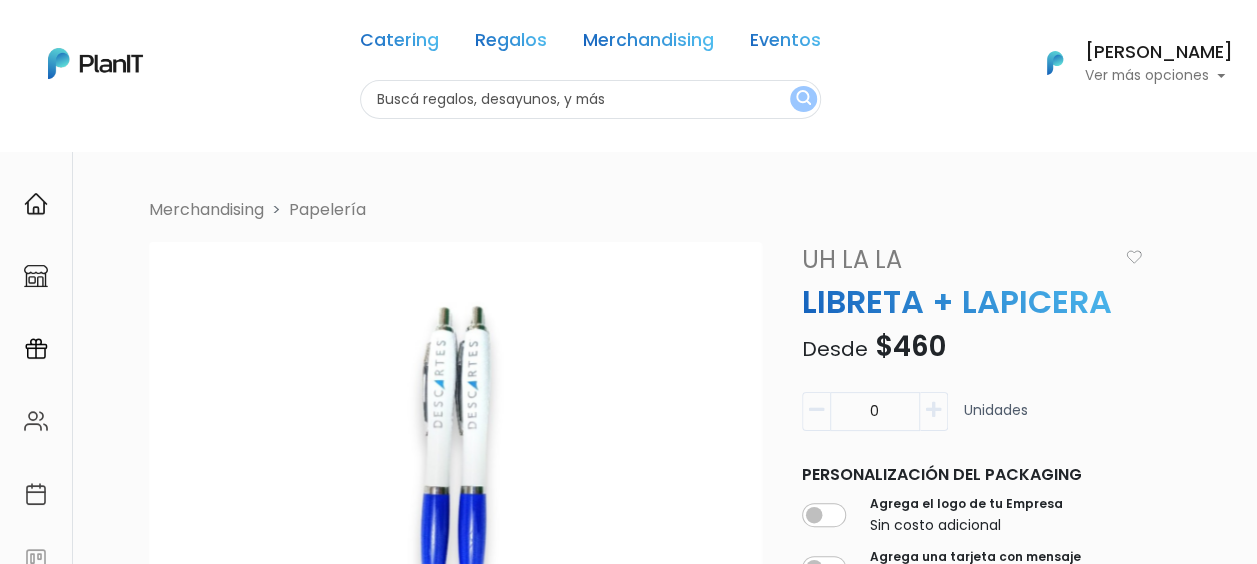 scroll, scrollTop: 100, scrollLeft: 0, axis: vertical 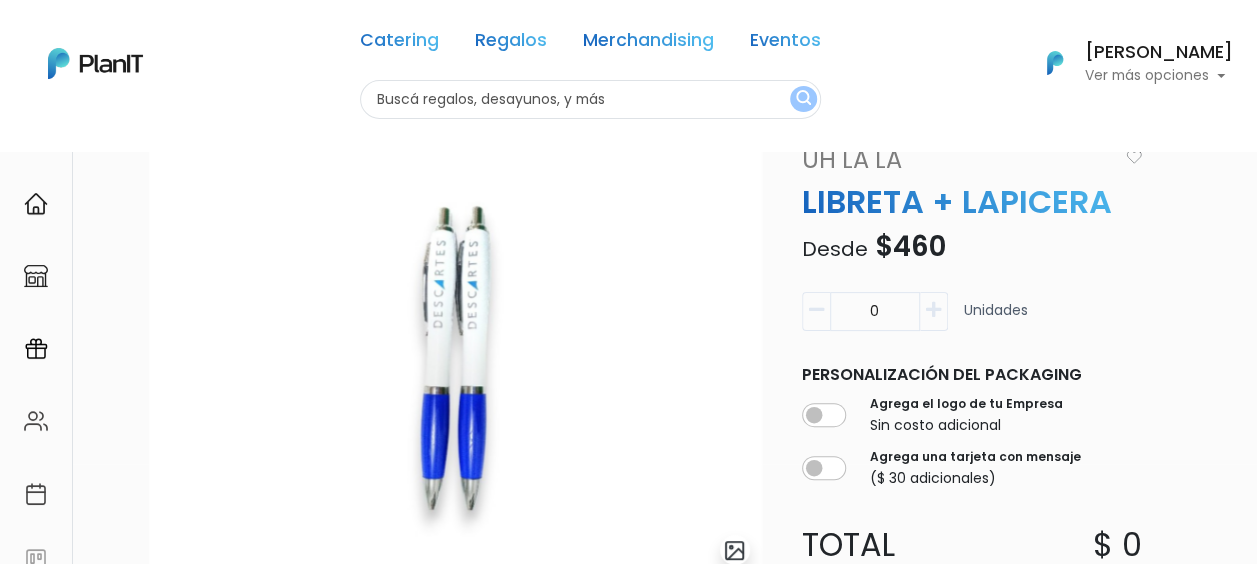 click on "0" at bounding box center [875, 311] 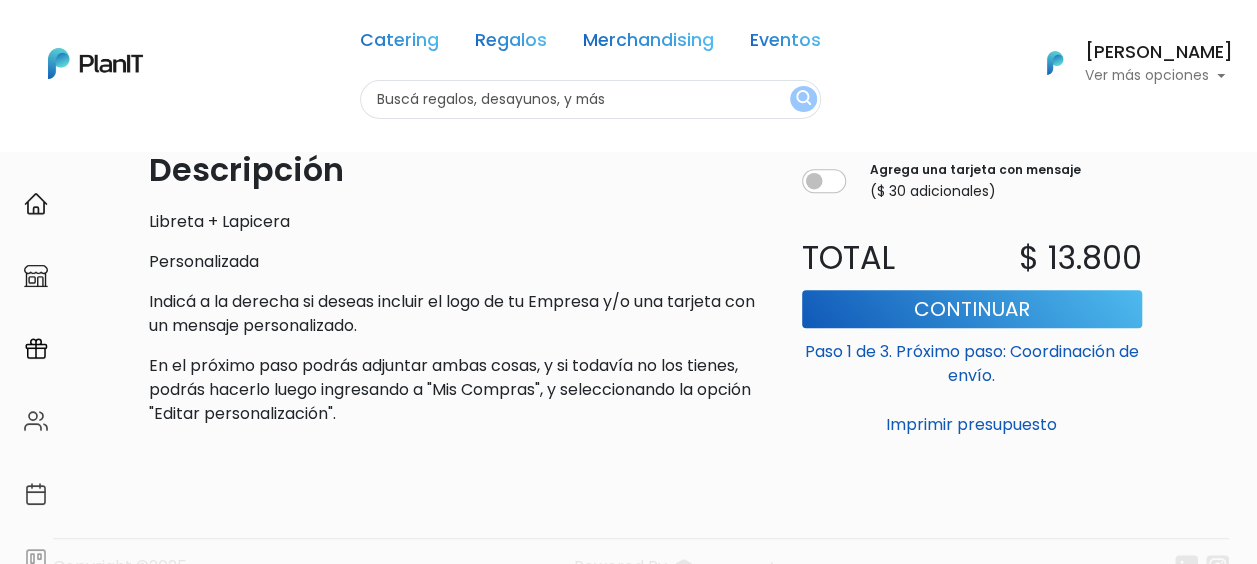 scroll, scrollTop: 600, scrollLeft: 0, axis: vertical 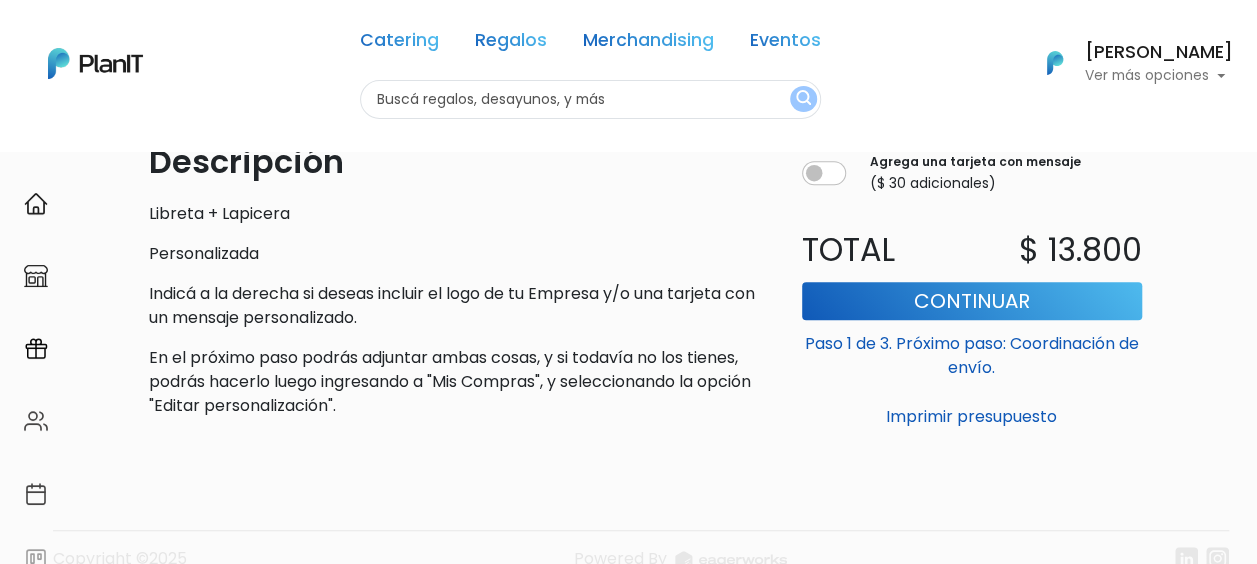type on "30" 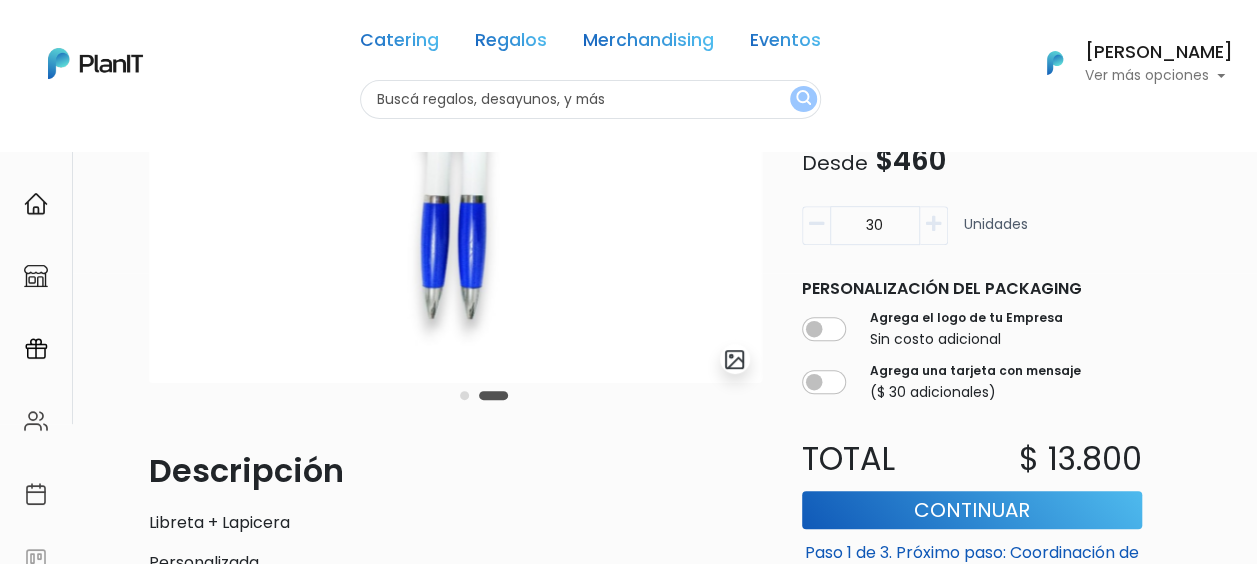 scroll, scrollTop: 300, scrollLeft: 0, axis: vertical 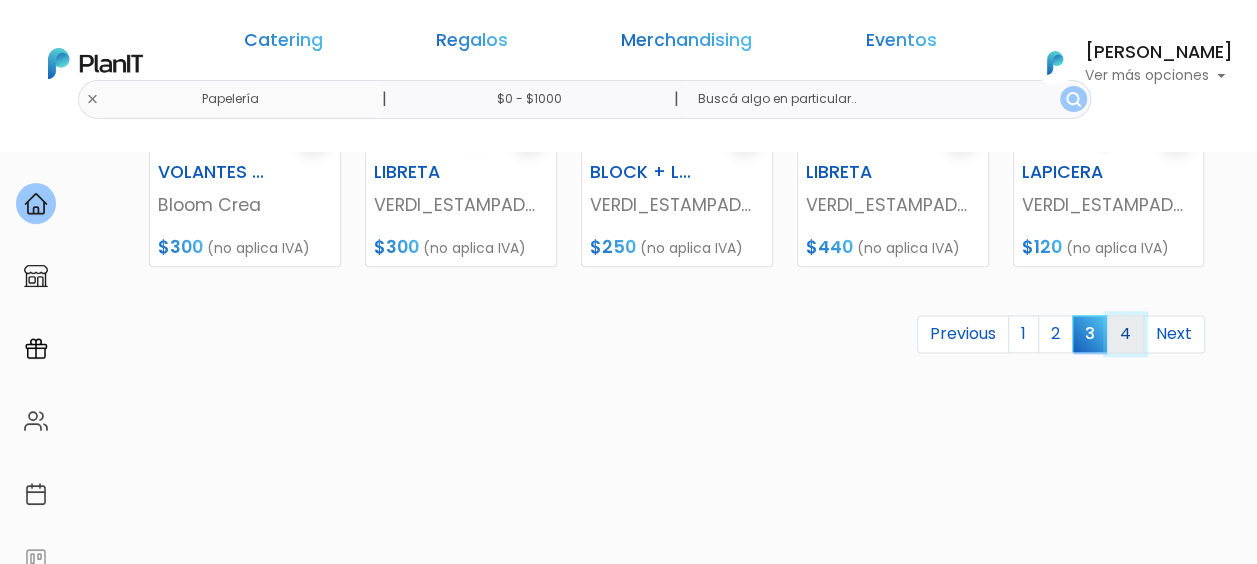 click on "4" at bounding box center (1125, 334) 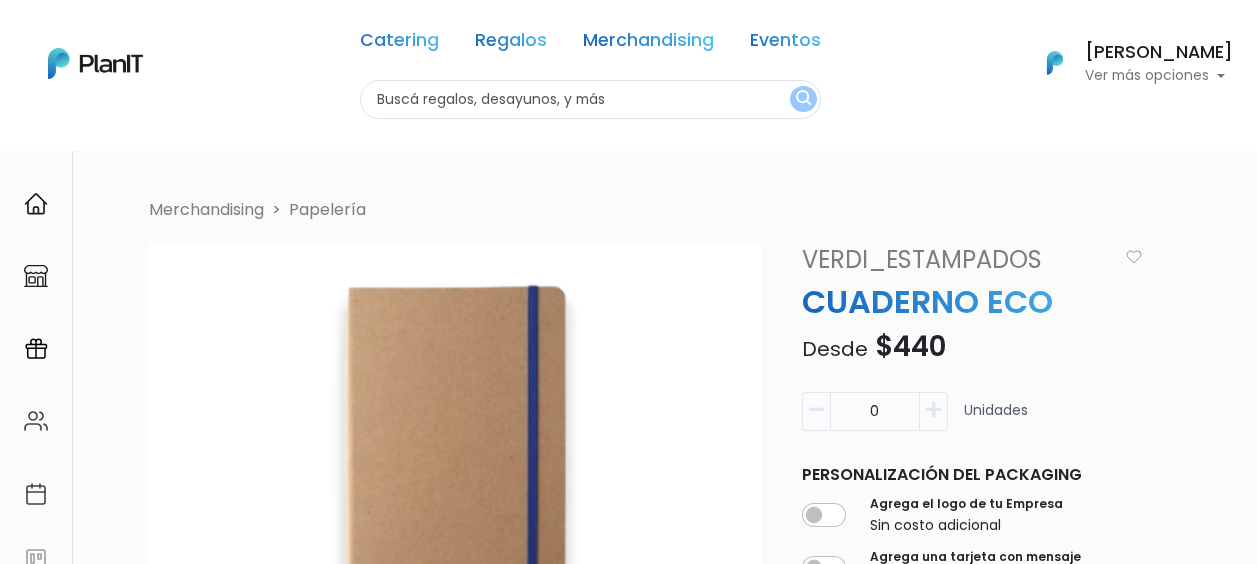 scroll, scrollTop: 0, scrollLeft: 0, axis: both 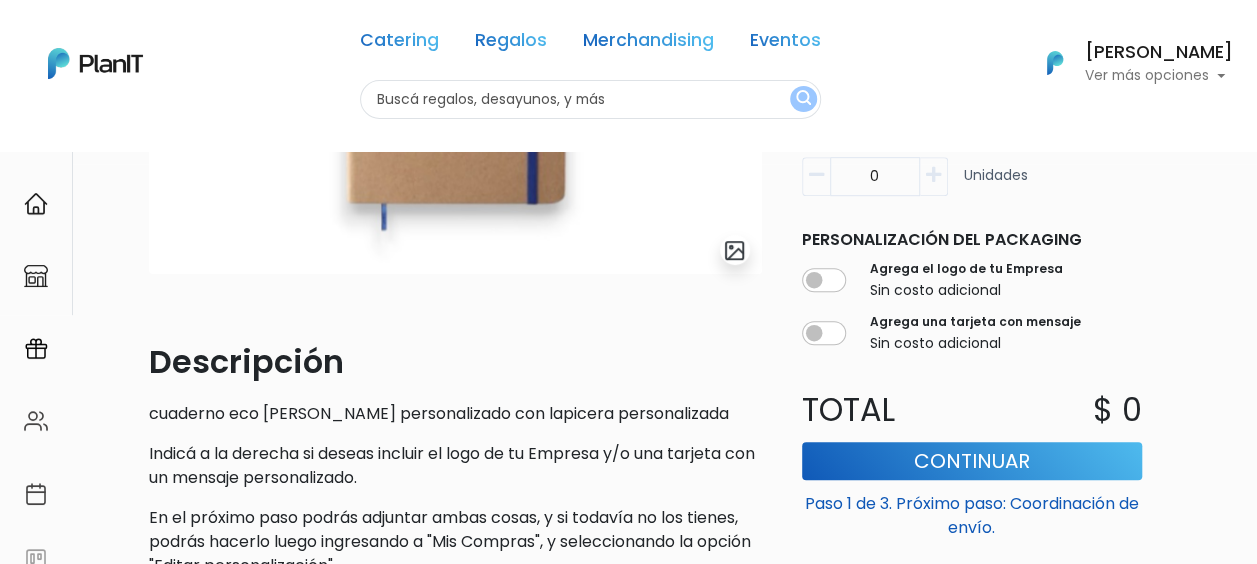 click at bounding box center [735, 250] 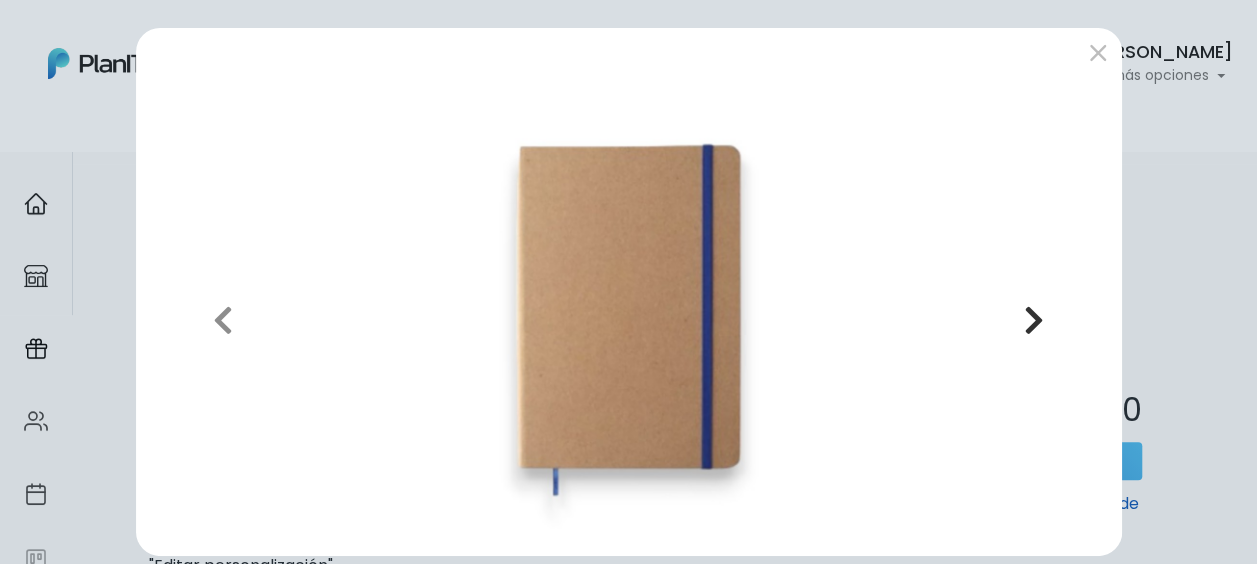 click on "Next" at bounding box center [1033, 320] 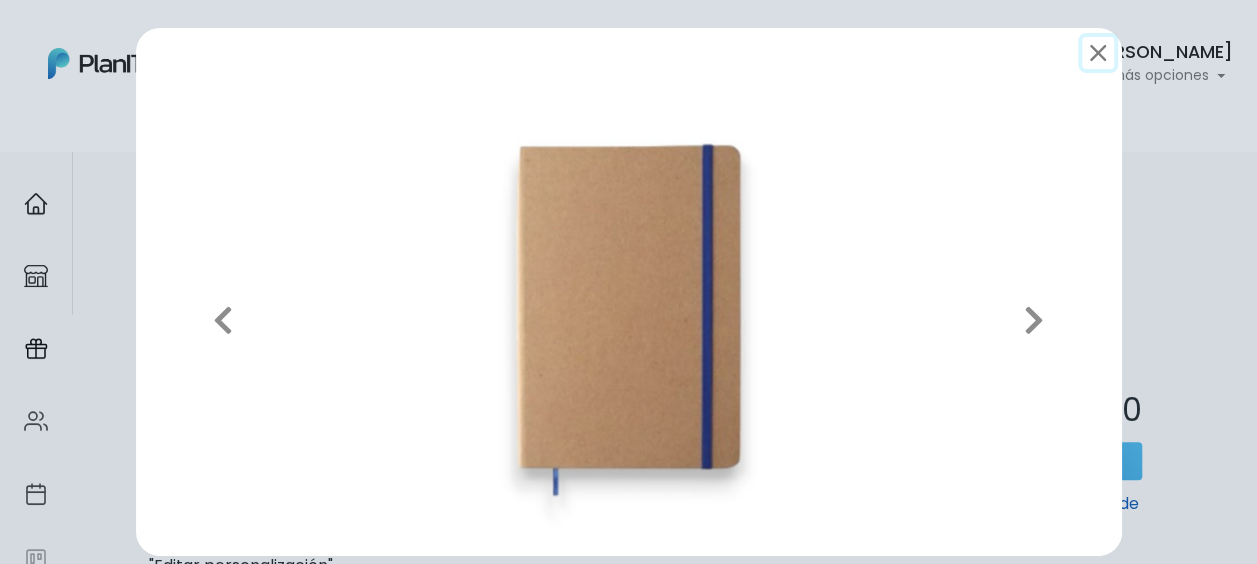 click at bounding box center [1098, 53] 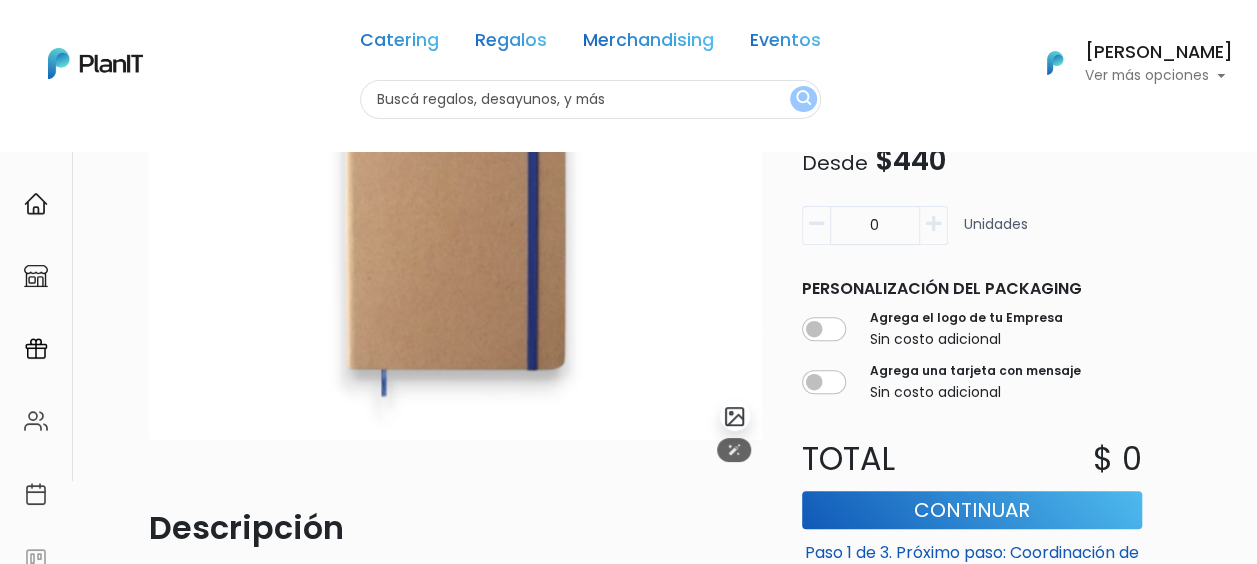 scroll, scrollTop: 200, scrollLeft: 0, axis: vertical 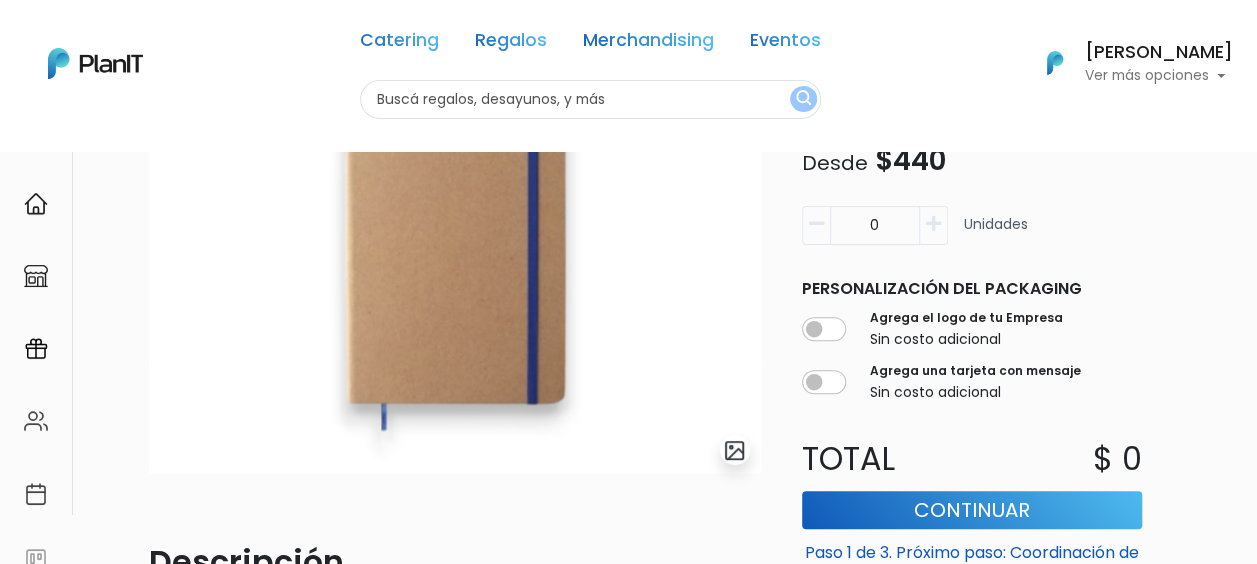 click on "Personalización del packaging
Agrega el logo de tu Empresa
Sin costo adicional
Agrega una tarjeta con mensaje
Sin costo adicional" at bounding box center [972, 340] 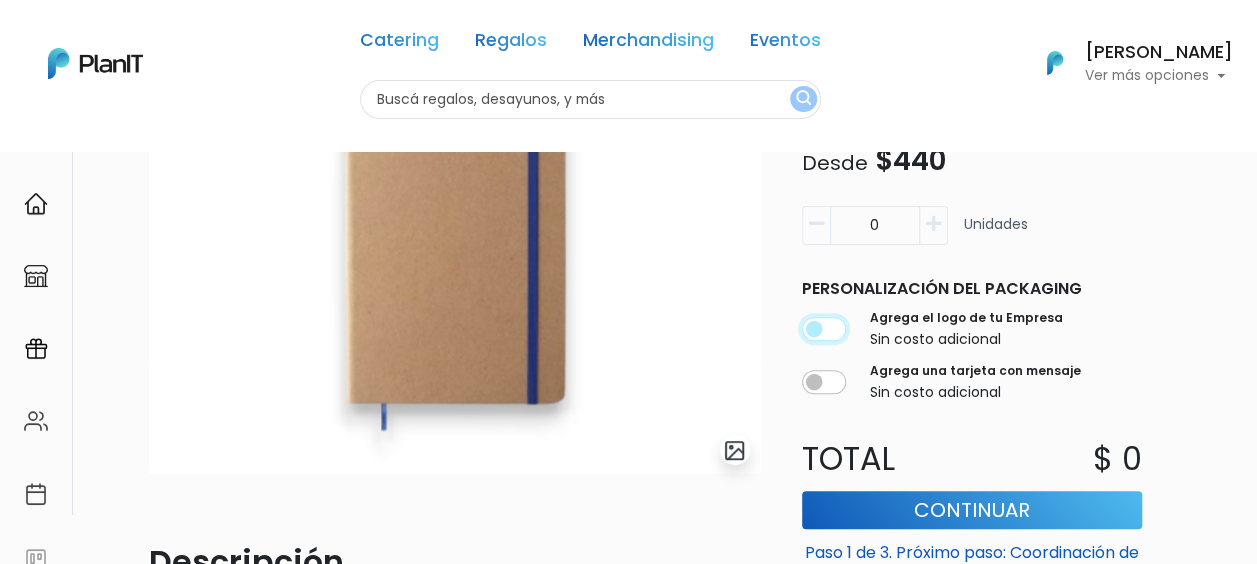 drag, startPoint x: 818, startPoint y: 331, endPoint x: 789, endPoint y: 349, distance: 34.132095 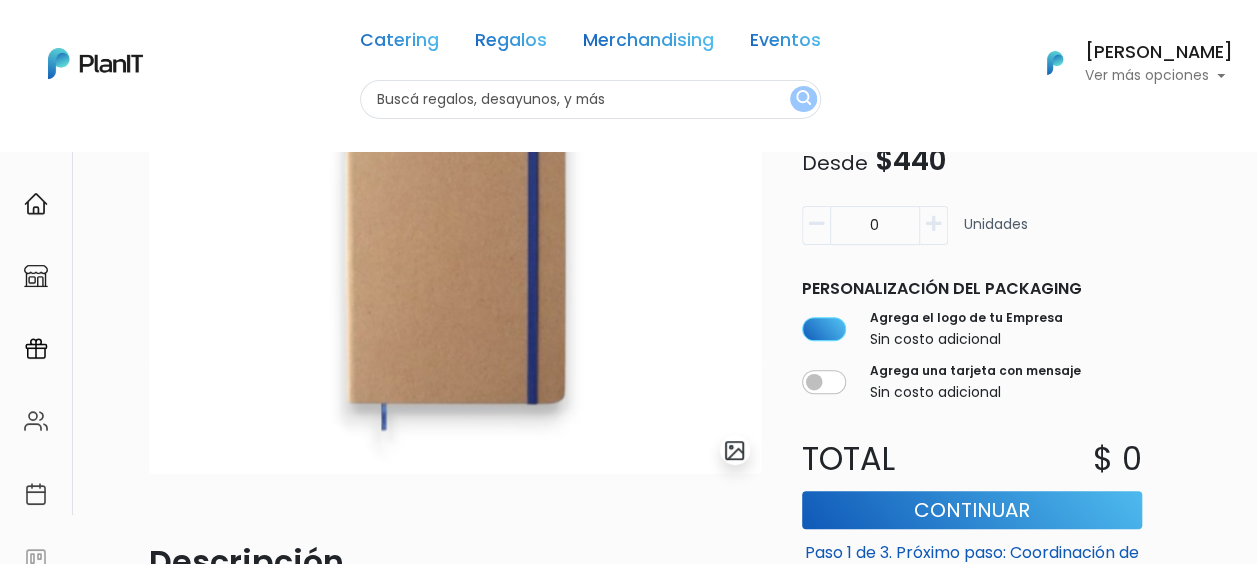 click on "0" at bounding box center (875, 225) 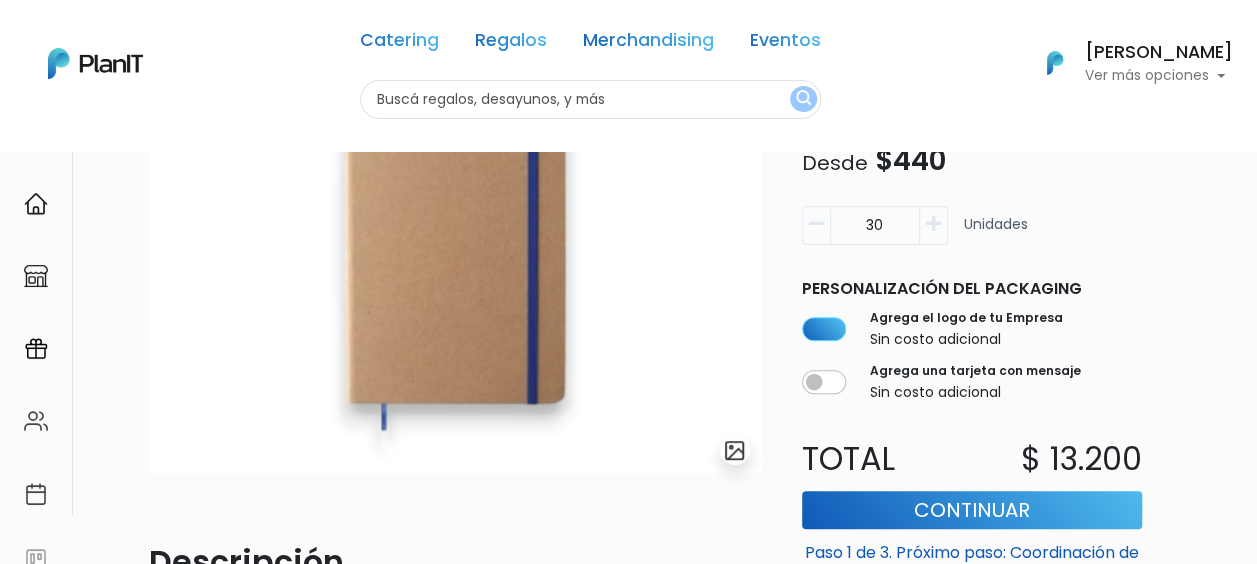 type on "30" 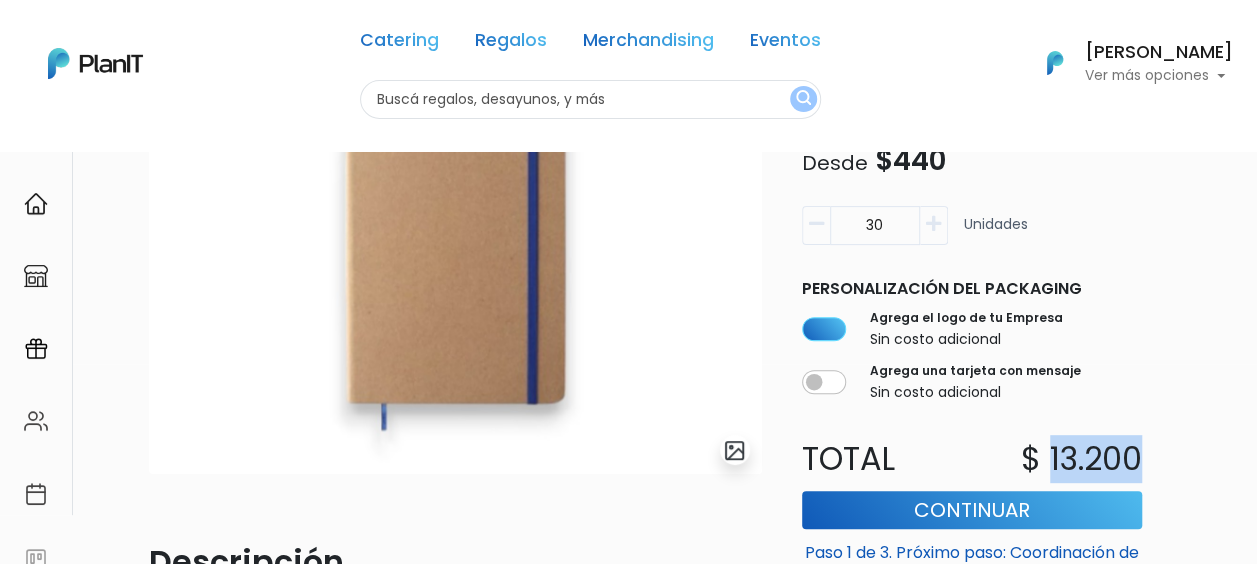 drag, startPoint x: 1058, startPoint y: 450, endPoint x: 1152, endPoint y: 442, distance: 94.33981 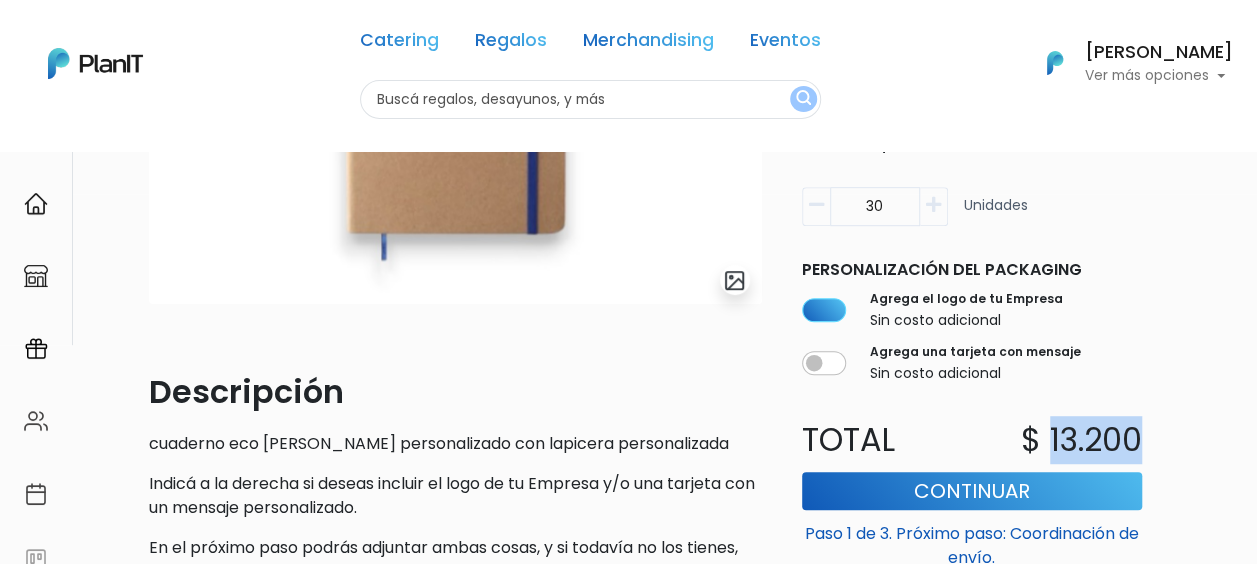 scroll, scrollTop: 246, scrollLeft: 0, axis: vertical 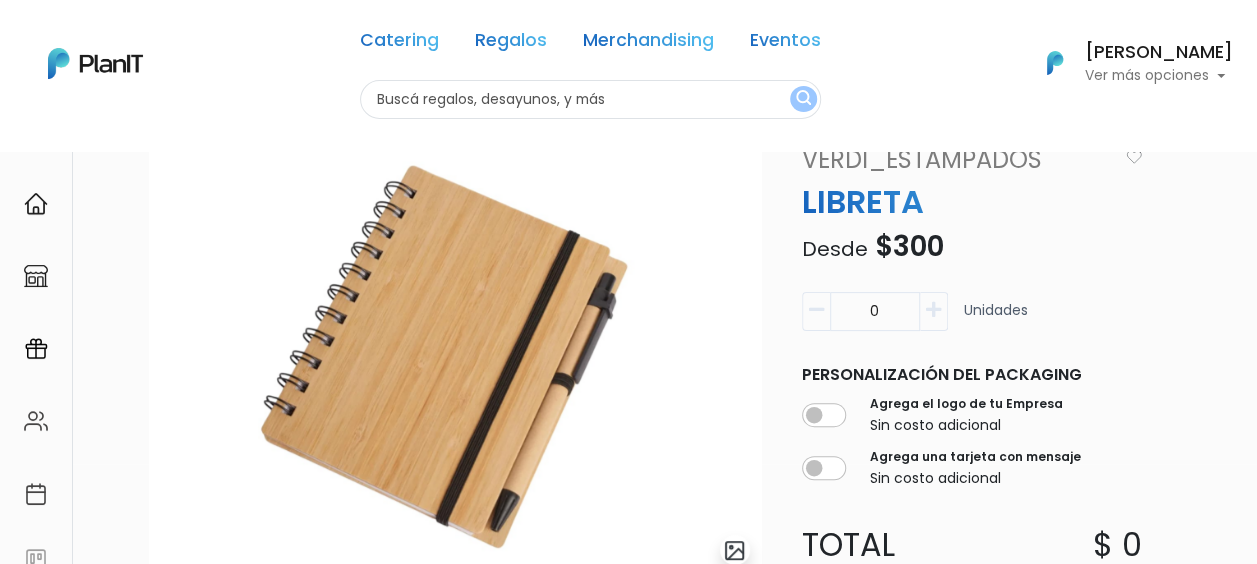 click on "0" at bounding box center [875, 311] 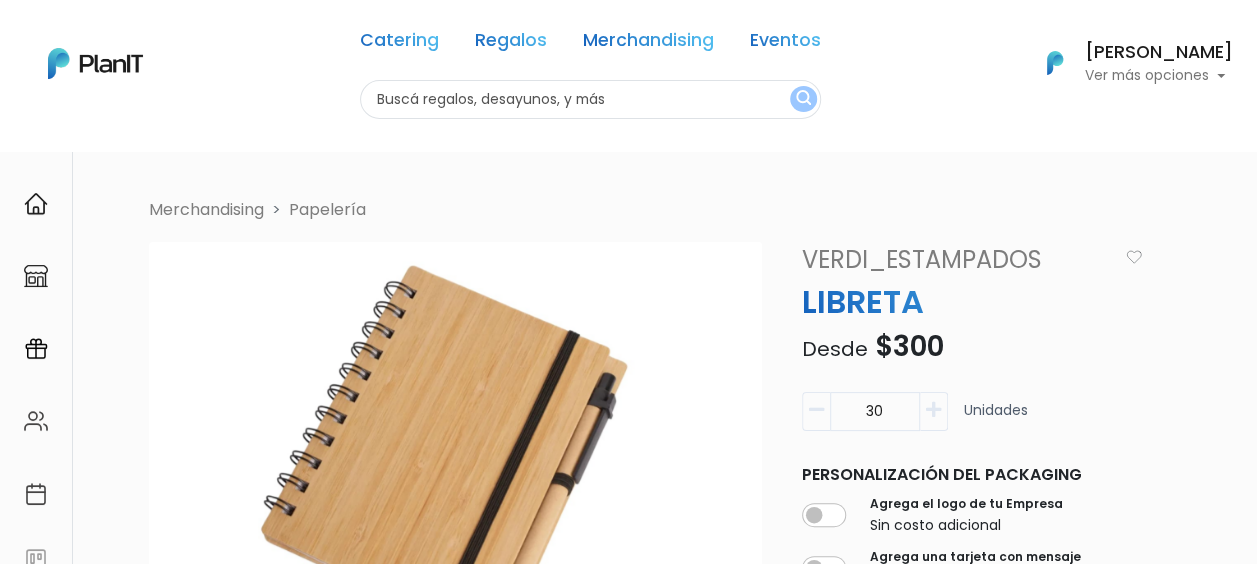 scroll, scrollTop: 0, scrollLeft: 0, axis: both 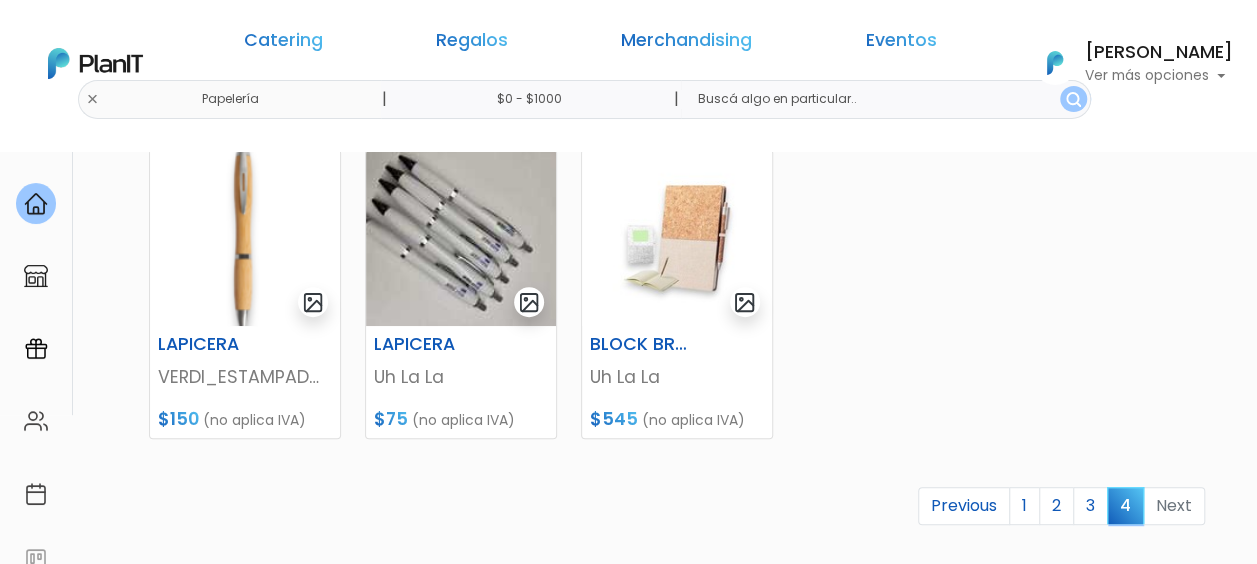 drag, startPoint x: 422, startPoint y: 490, endPoint x: 431, endPoint y: 480, distance: 13.453624 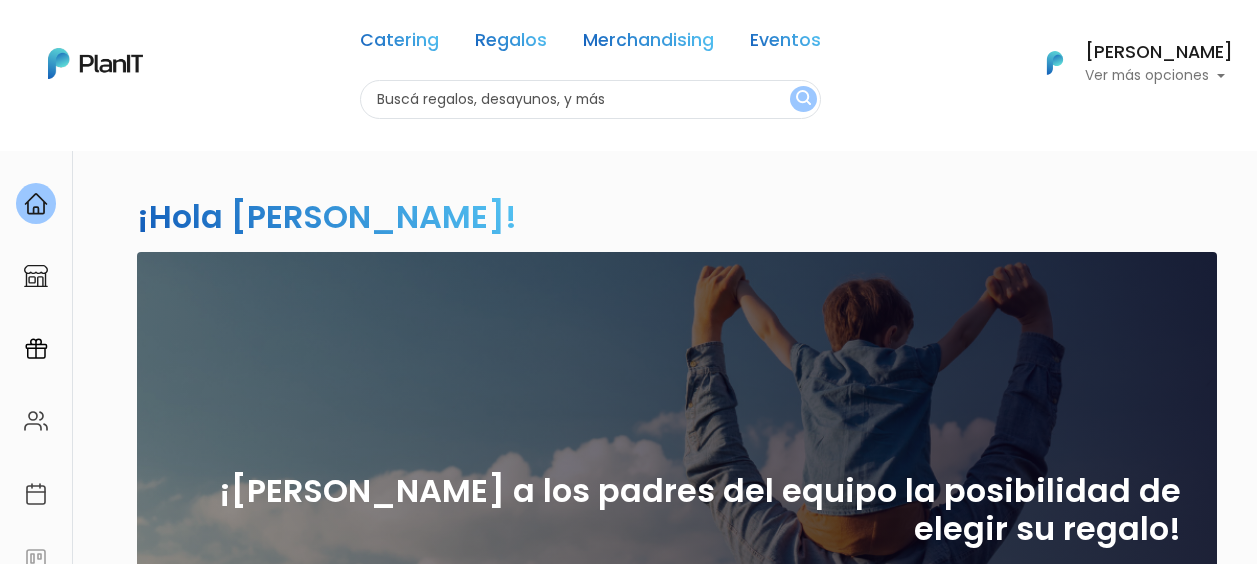 scroll, scrollTop: 0, scrollLeft: 0, axis: both 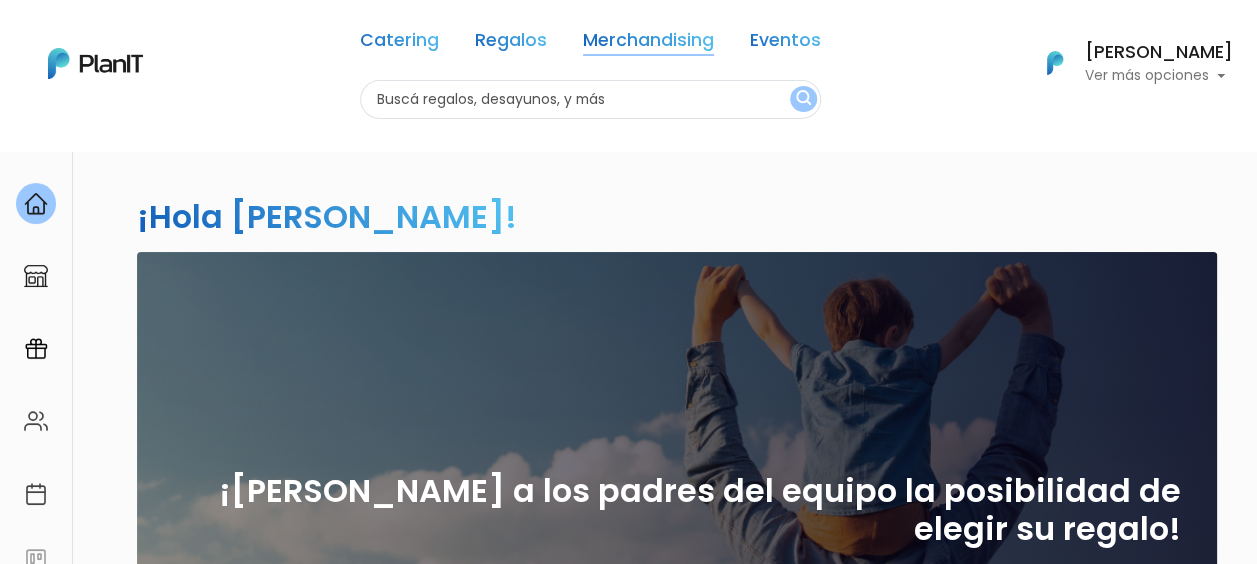 click on "Merchandising" at bounding box center [648, 44] 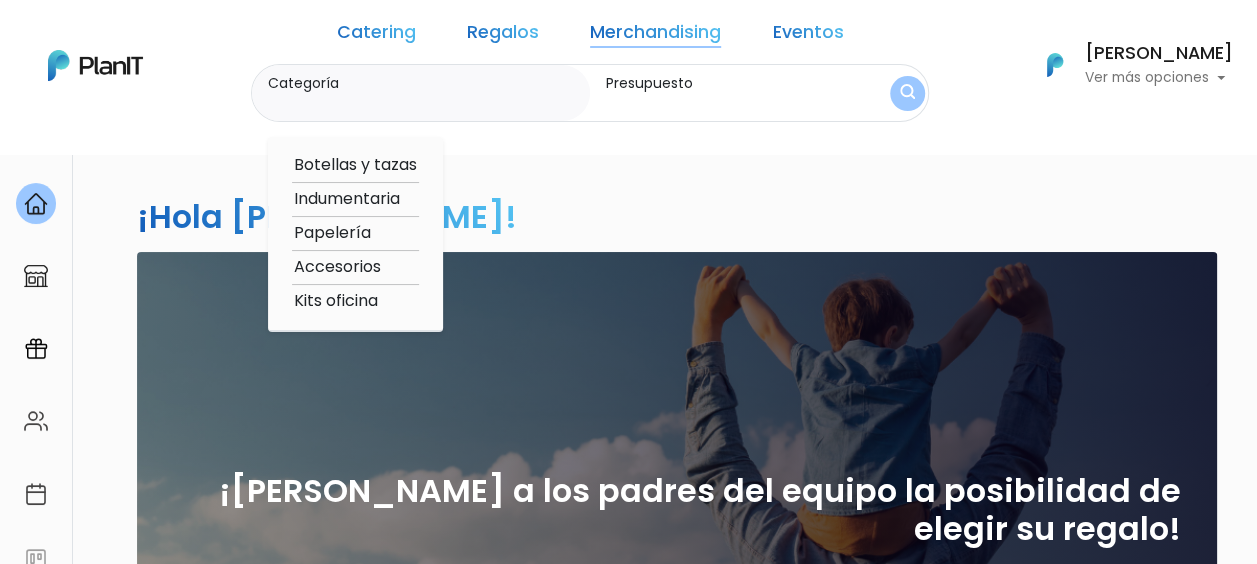scroll, scrollTop: 0, scrollLeft: 0, axis: both 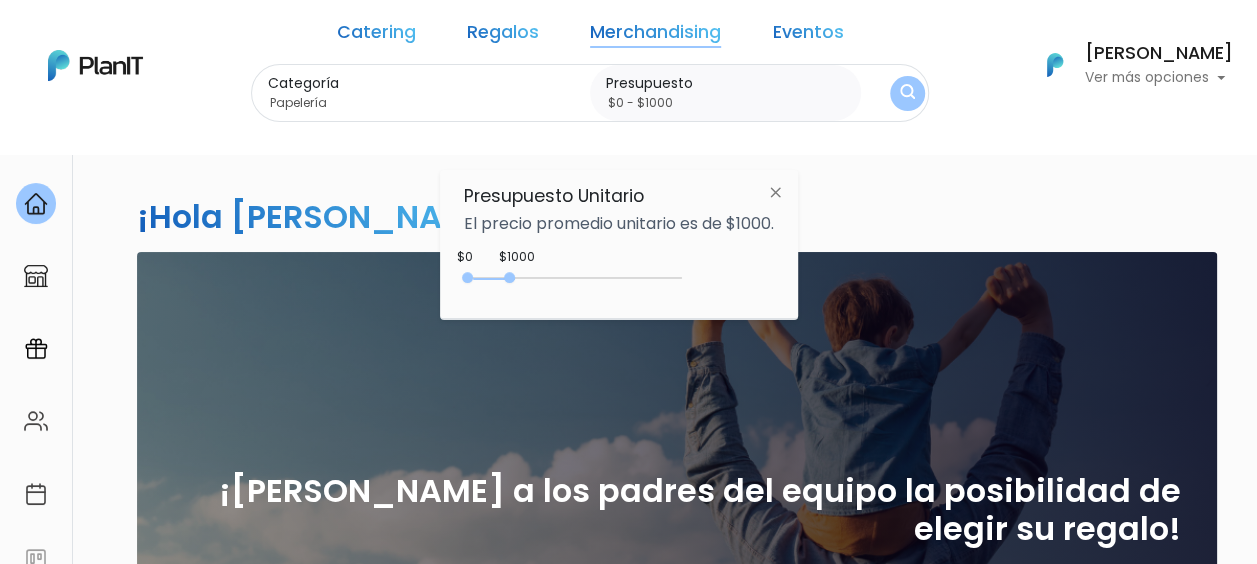 click at bounding box center (907, 93) 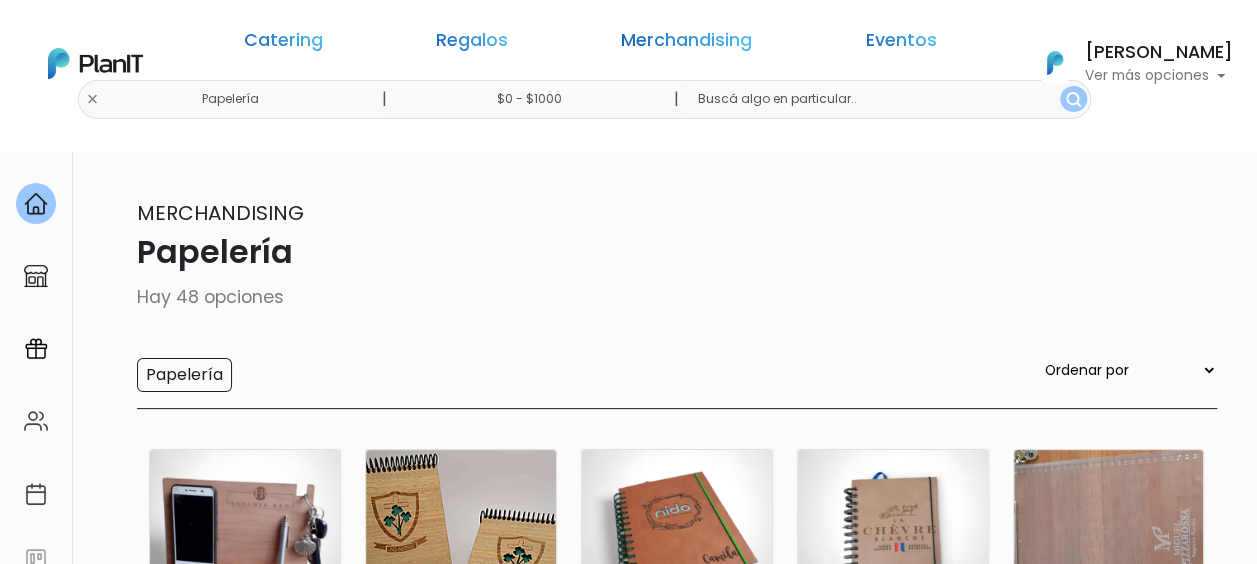 scroll, scrollTop: 103, scrollLeft: 0, axis: vertical 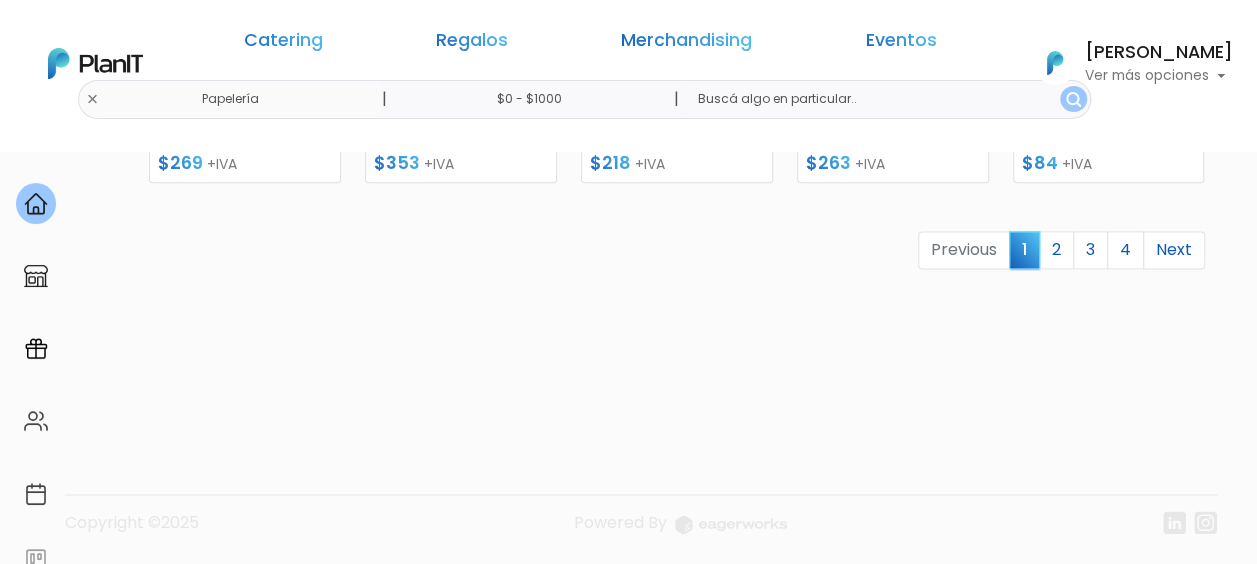 click on "J     keyboard_arrow_down   PLAN IT   Ya probaste PlanitGO? Vas a poder automatizarlas acciones de todo el año. Escribinos para saber más!
¡Escríbenos!
insert_emoticon
send" at bounding box center (1057, 1924) 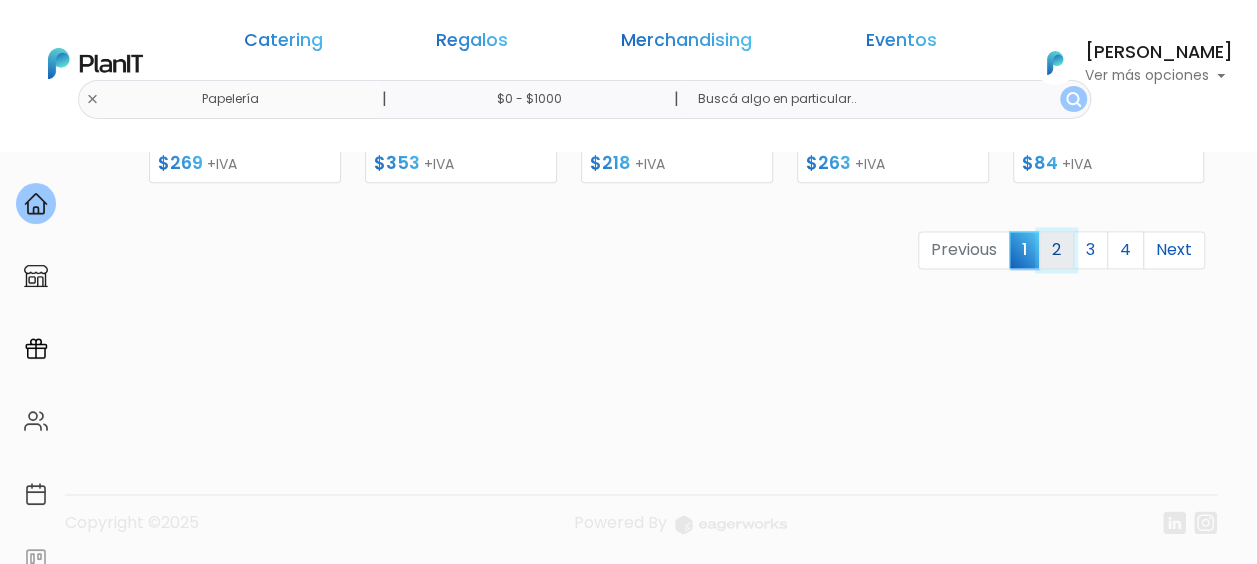 click on "2" at bounding box center (1056, 250) 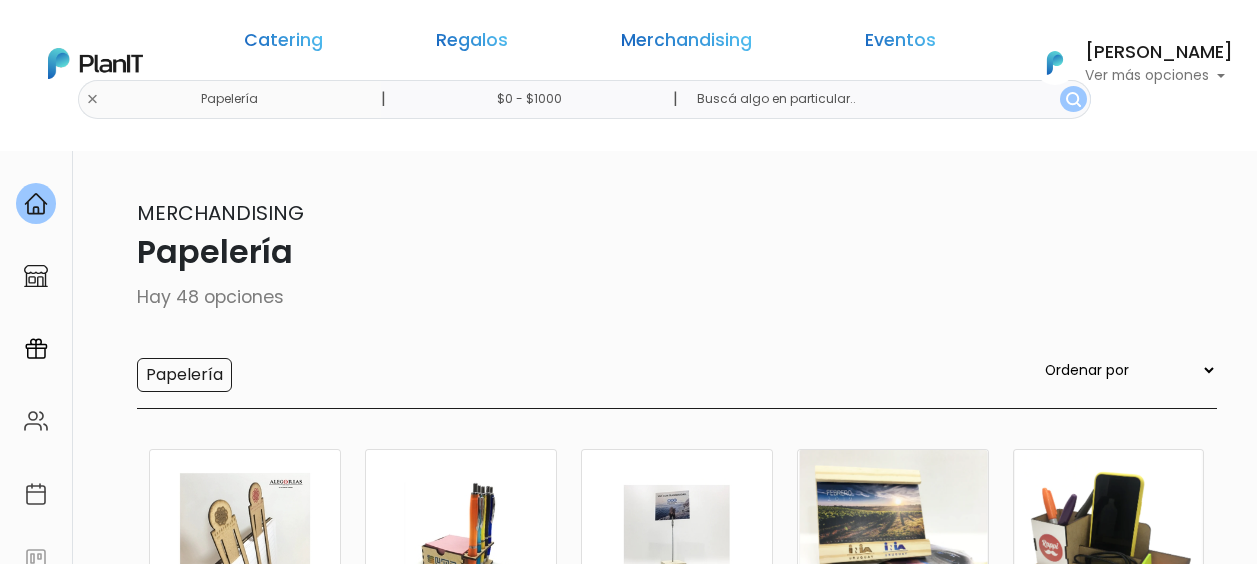 scroll, scrollTop: 300, scrollLeft: 0, axis: vertical 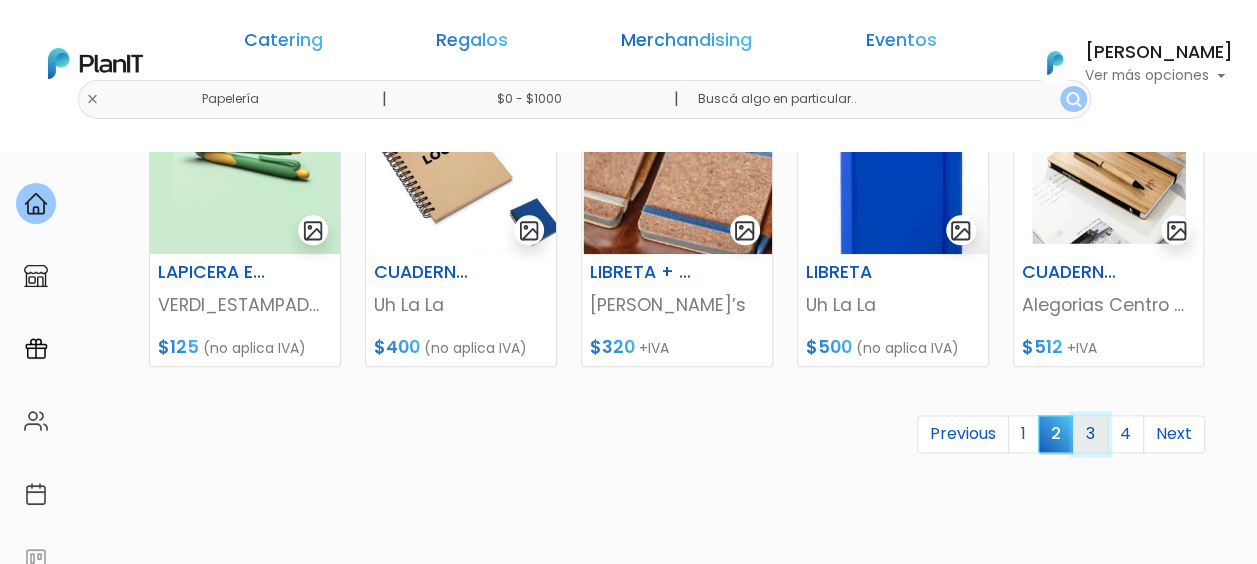 click on "3" at bounding box center [1090, 434] 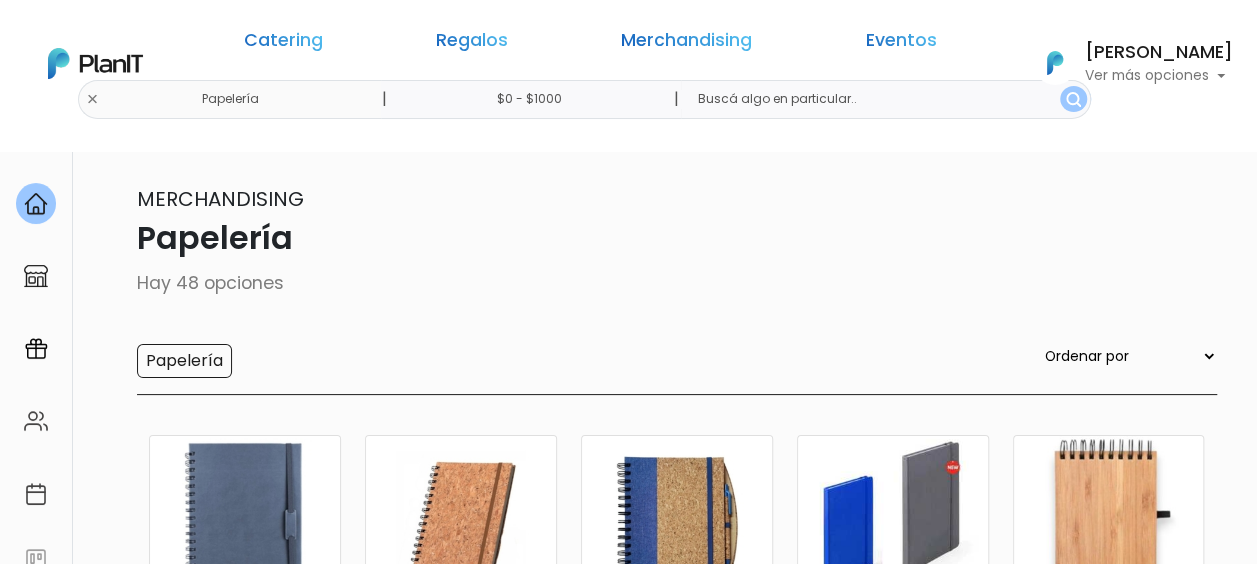 scroll, scrollTop: 190, scrollLeft: 0, axis: vertical 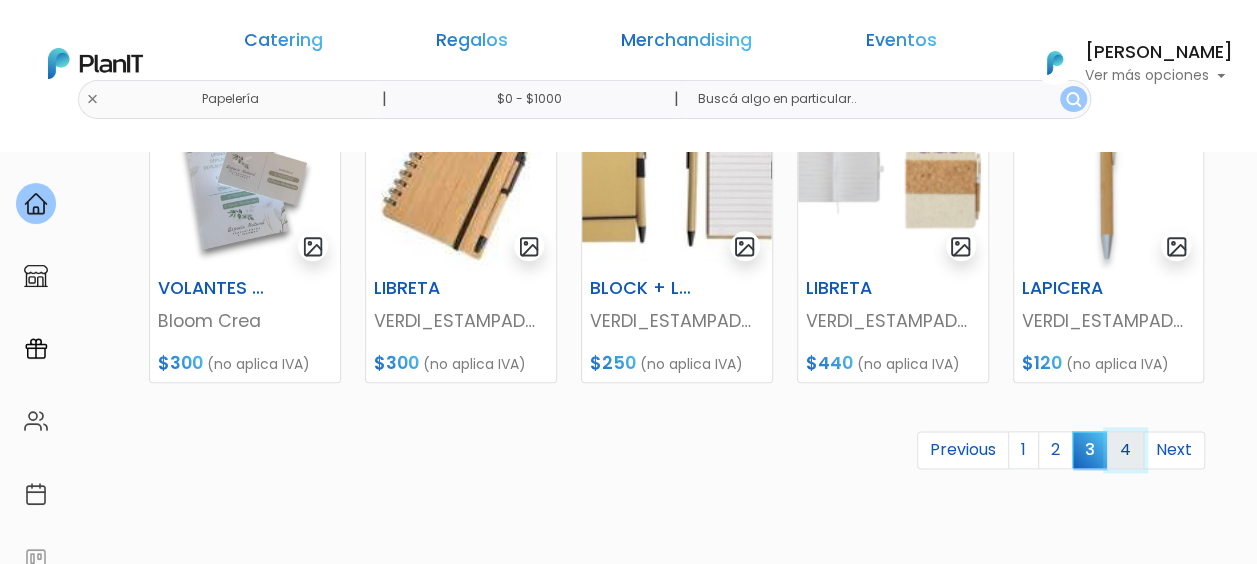 click on "4" at bounding box center (1125, 450) 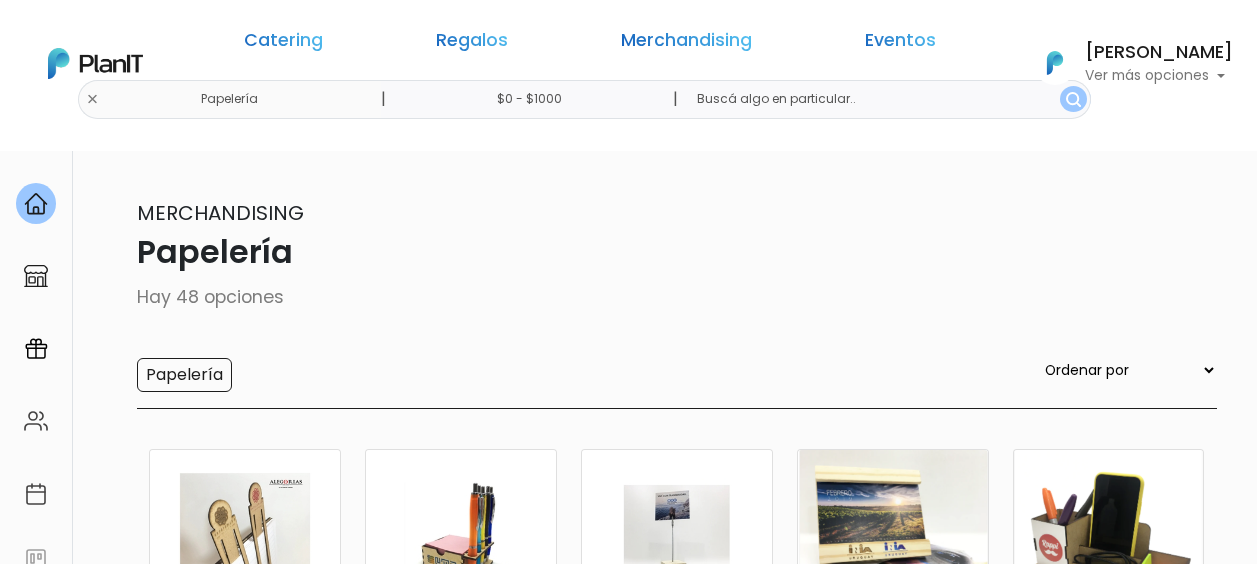 scroll, scrollTop: 300, scrollLeft: 0, axis: vertical 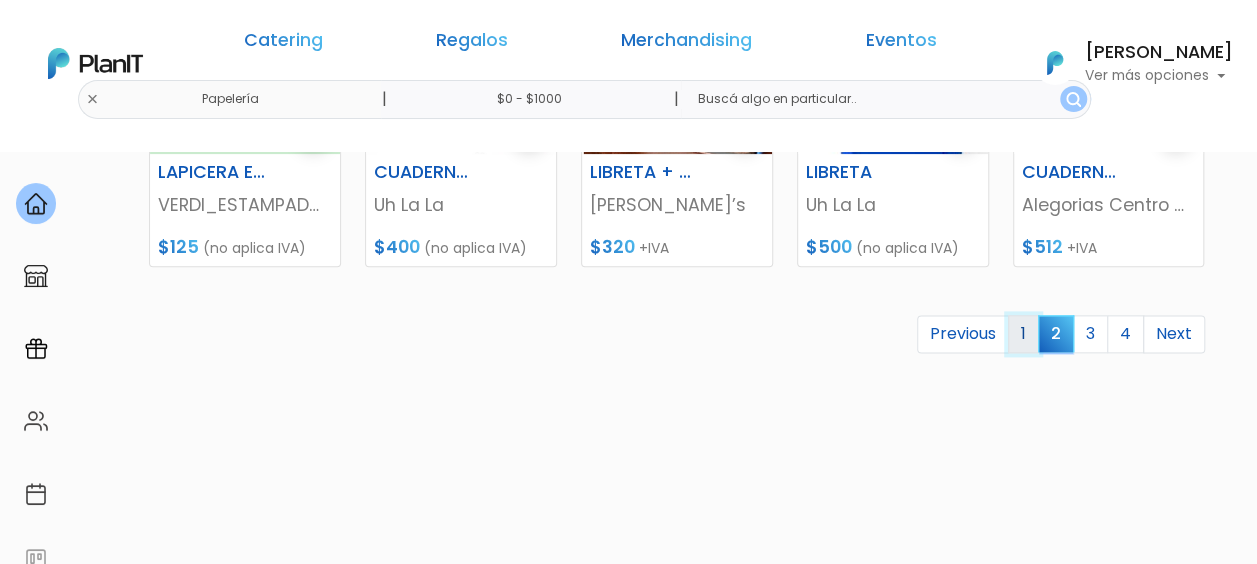 click on "1" at bounding box center [1023, 334] 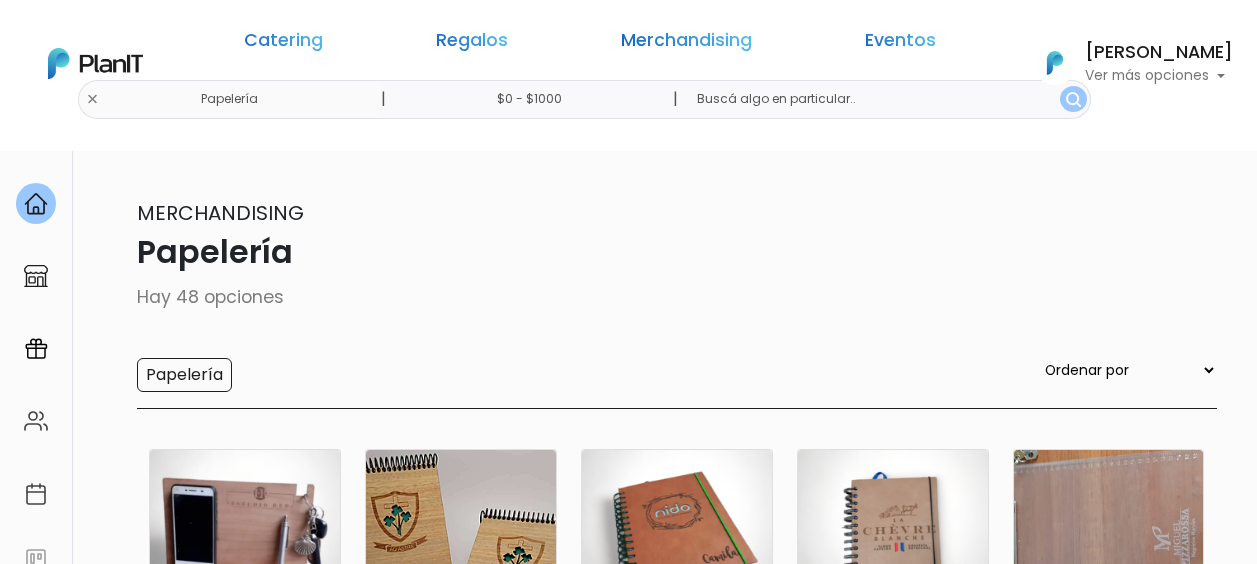 scroll, scrollTop: 187, scrollLeft: 0, axis: vertical 